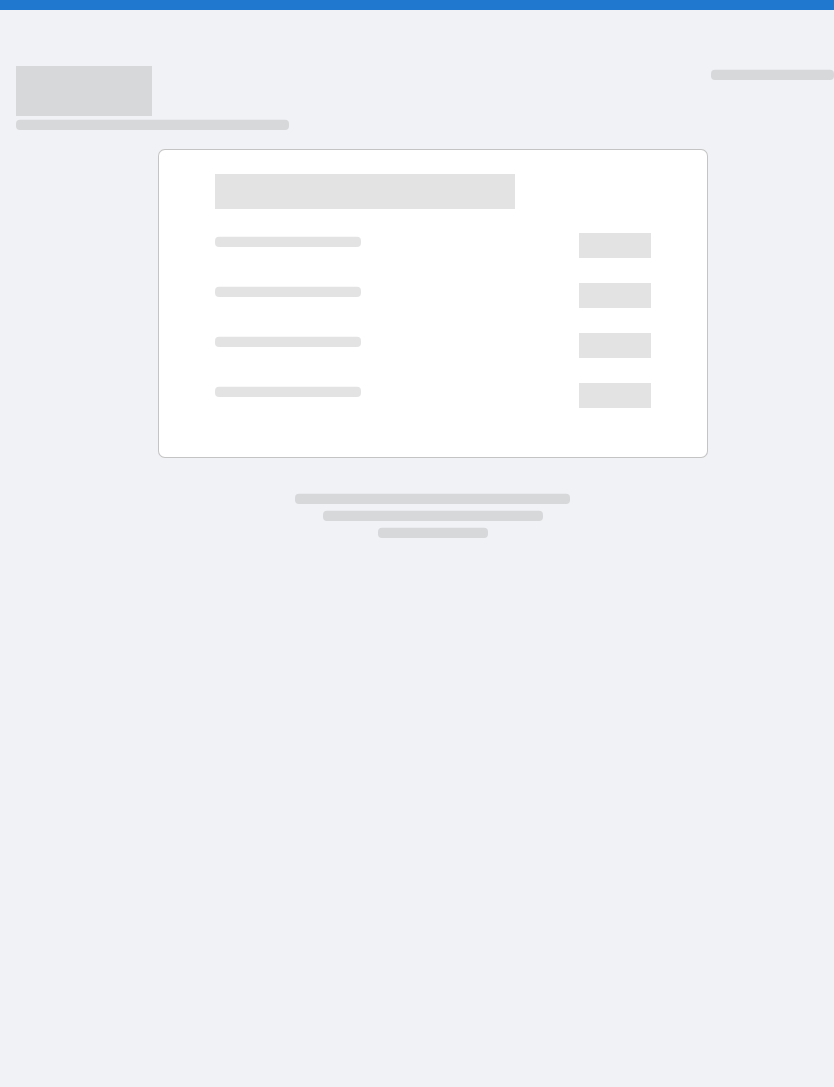 scroll, scrollTop: 0, scrollLeft: 0, axis: both 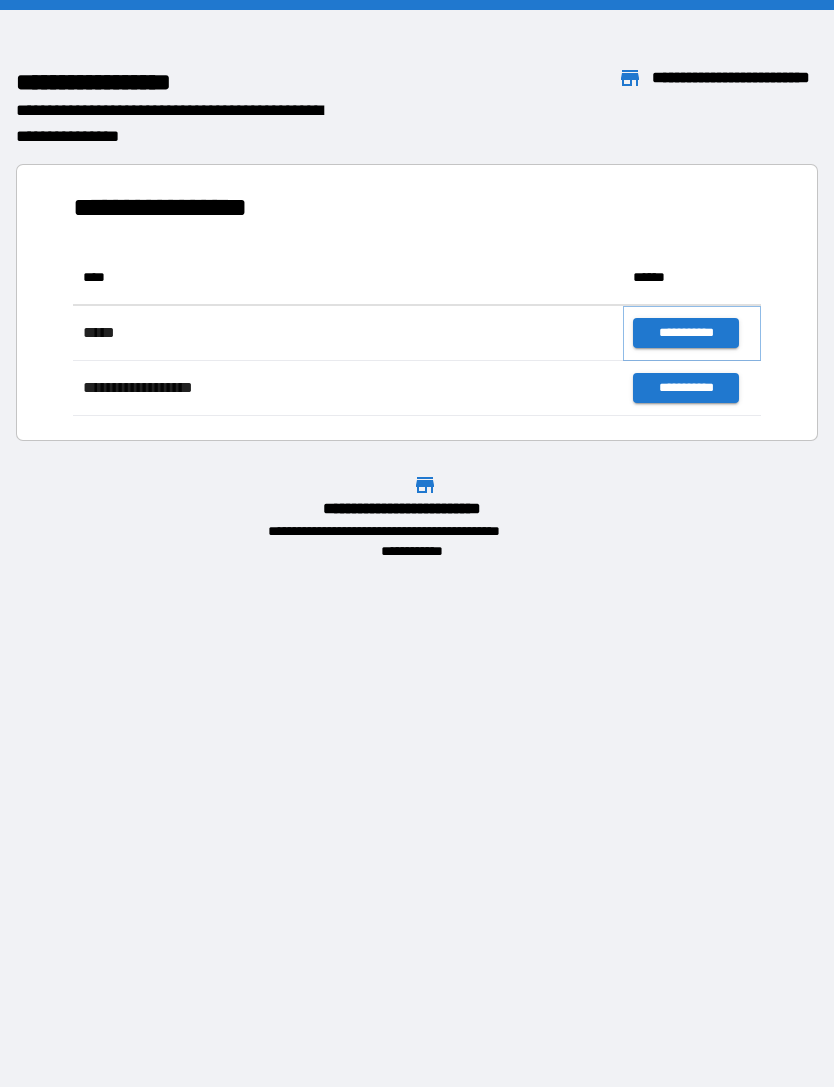 click on "**********" at bounding box center [685, 333] 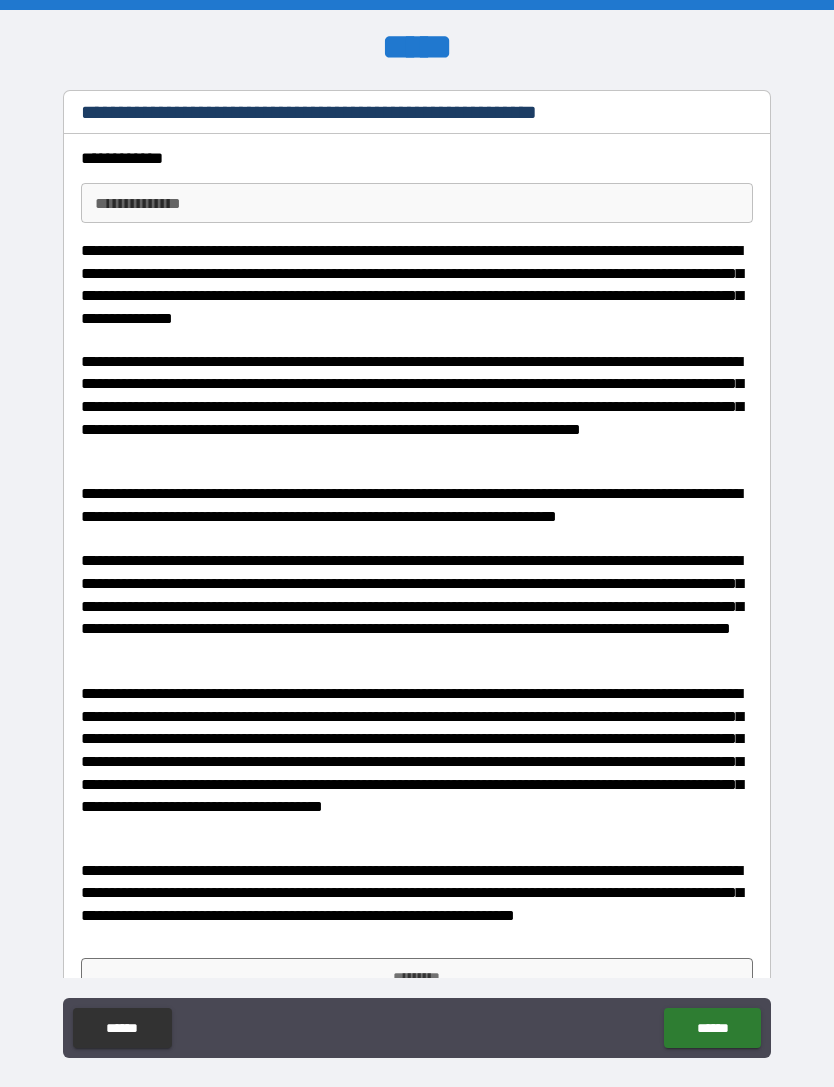 scroll, scrollTop: 0, scrollLeft: 0, axis: both 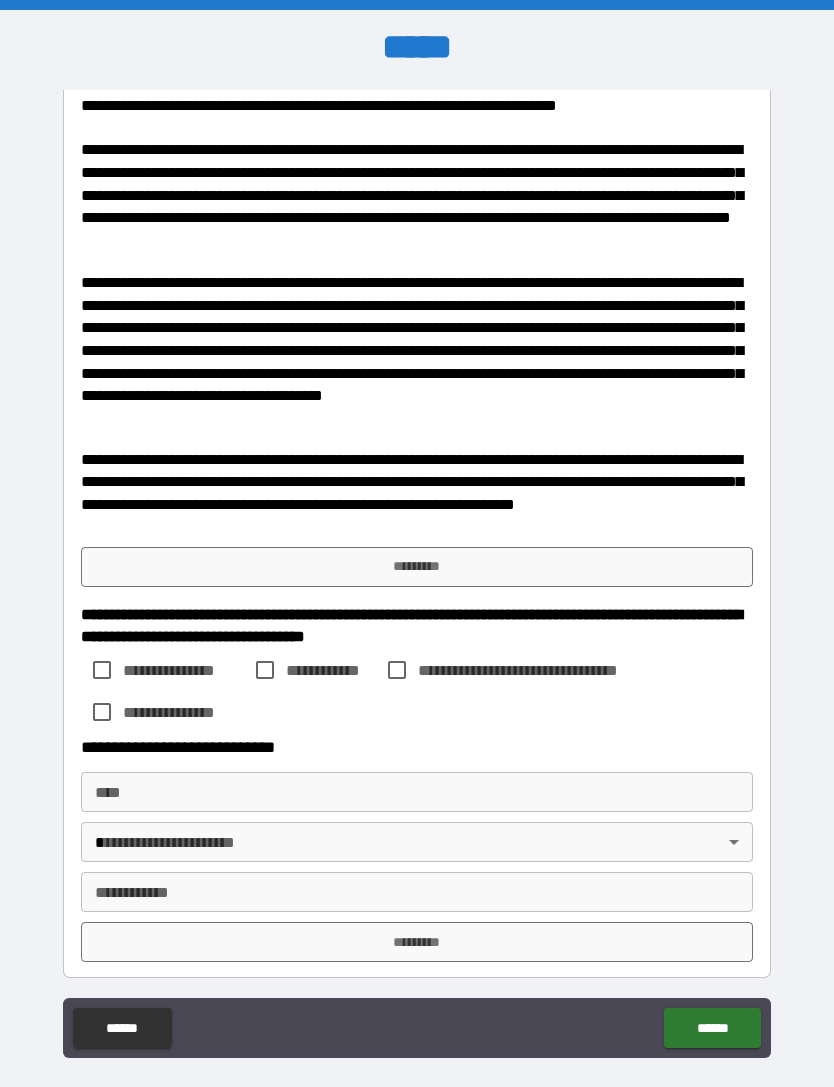 type on "**********" 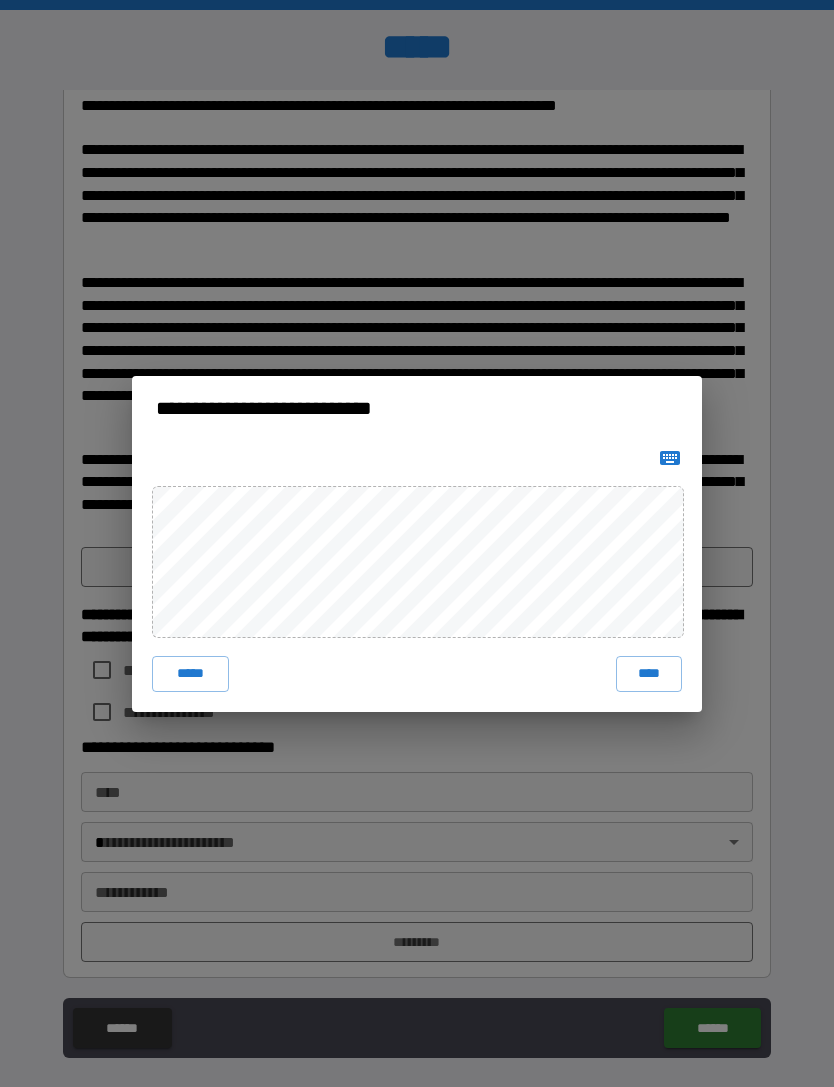 click on "****" at bounding box center [649, 674] 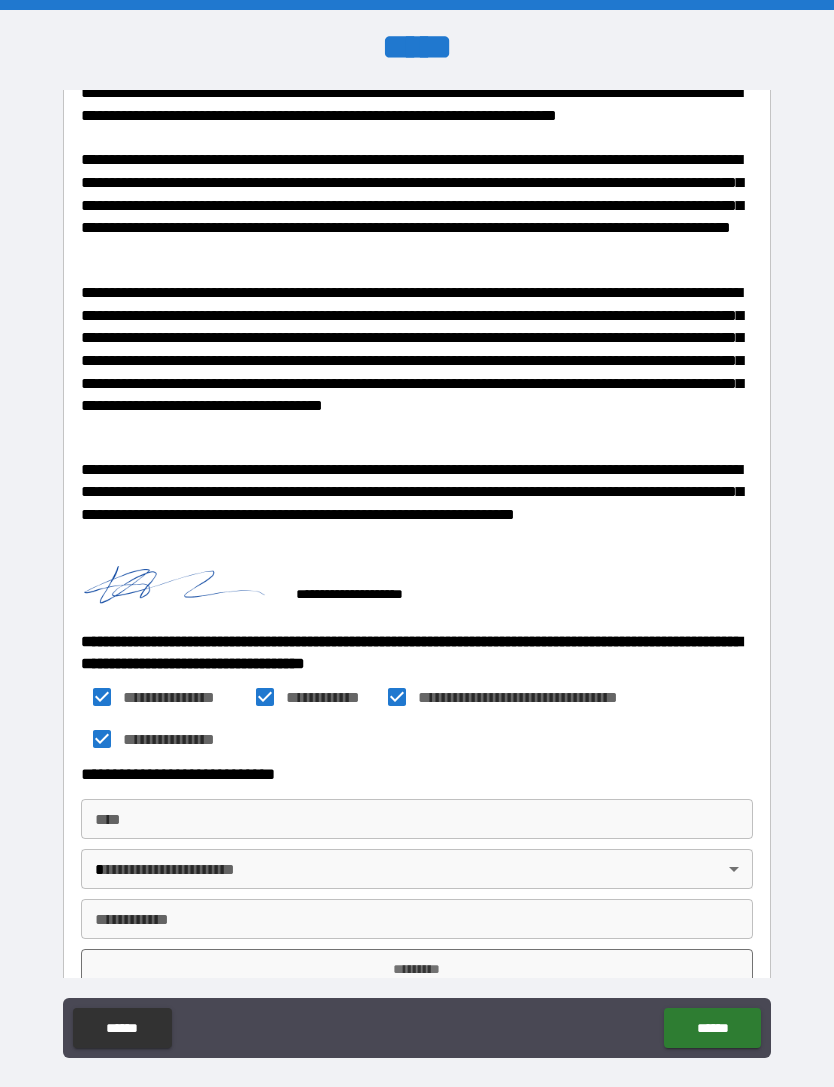 click on "****" at bounding box center (417, 819) 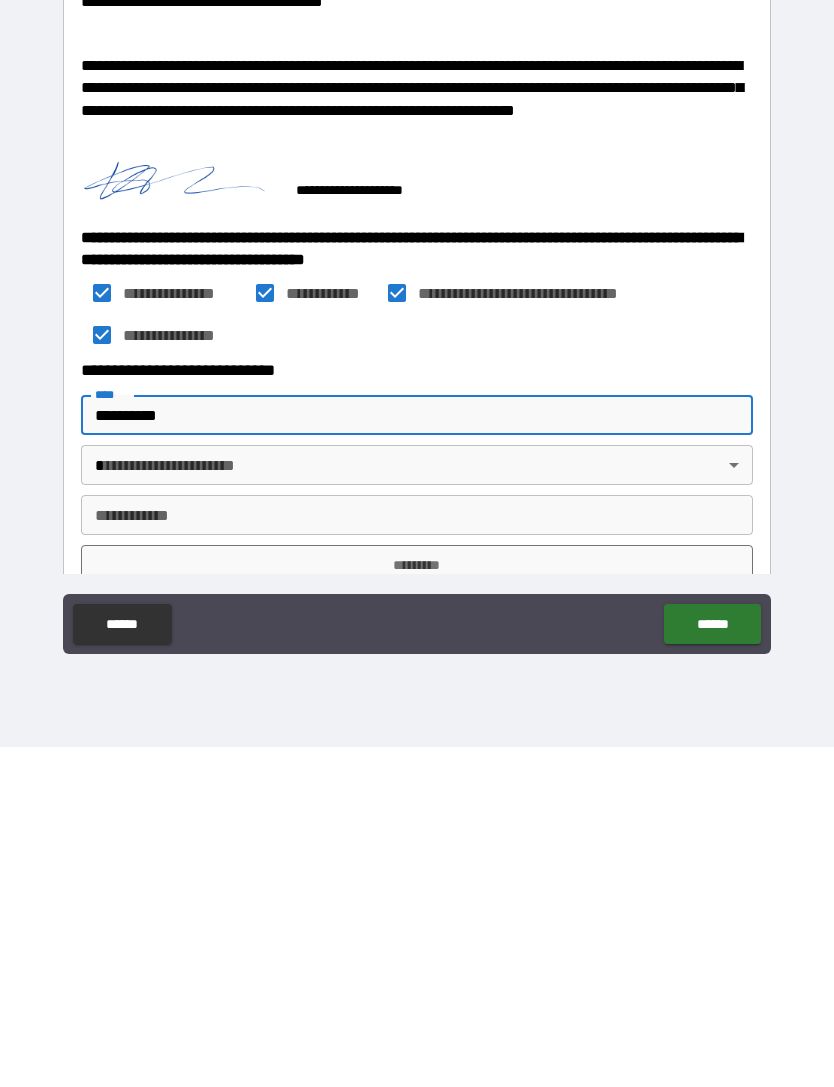 type on "**********" 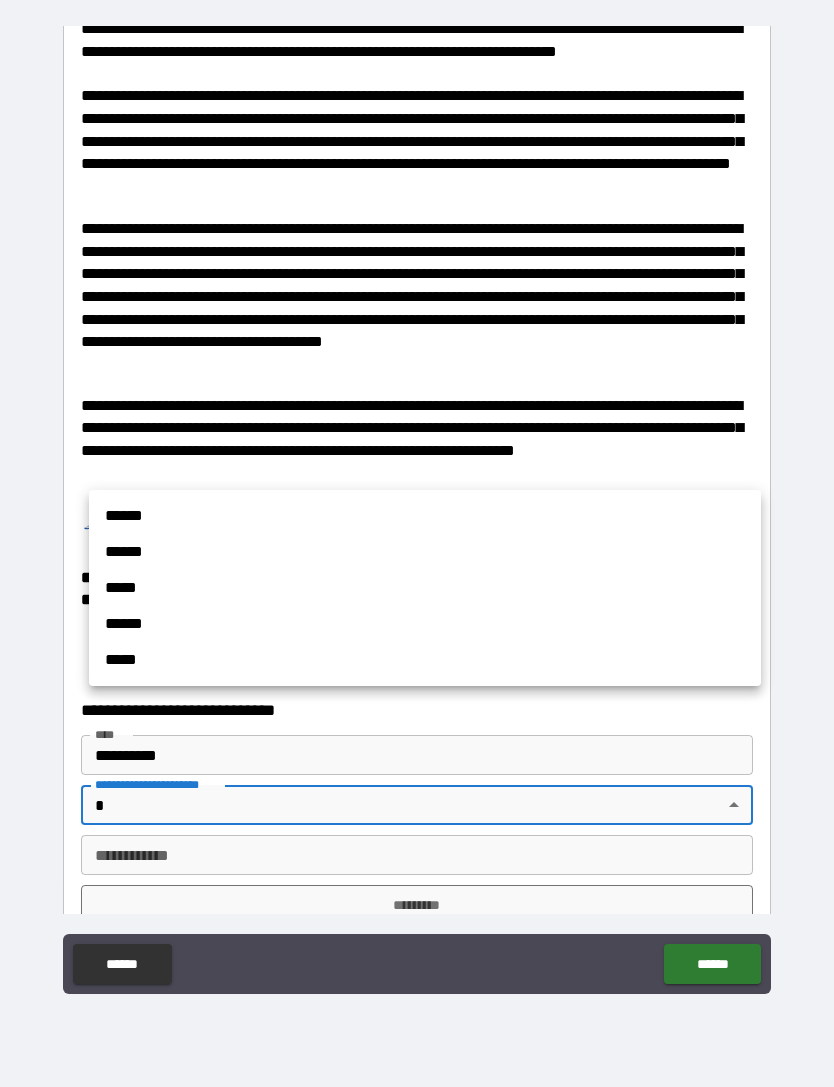 click on "******" at bounding box center (425, 516) 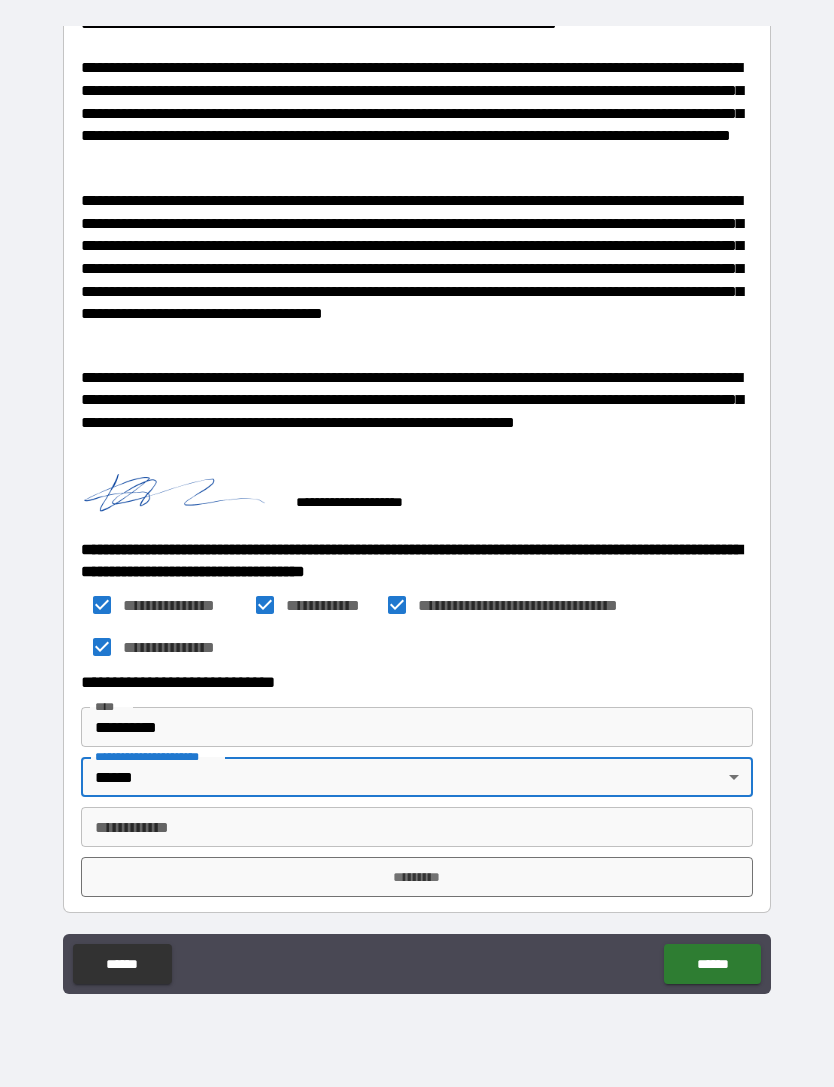 scroll, scrollTop: 428, scrollLeft: 0, axis: vertical 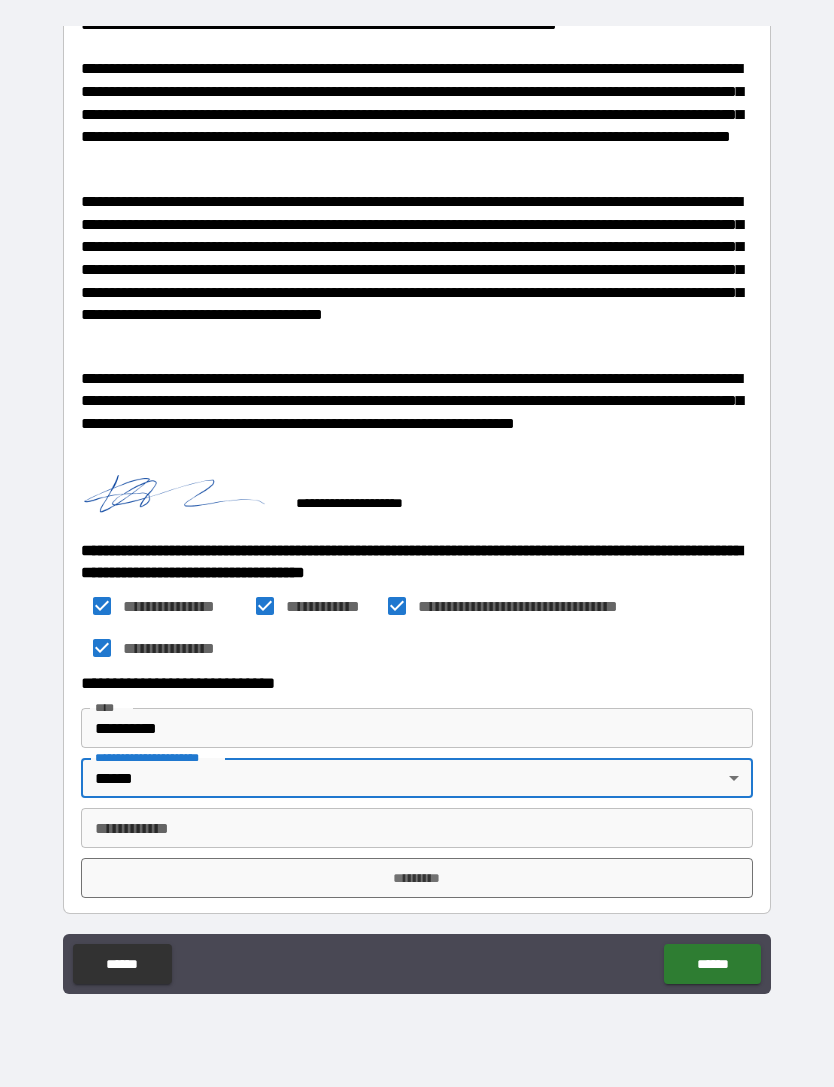 click on "**********" at bounding box center [417, 828] 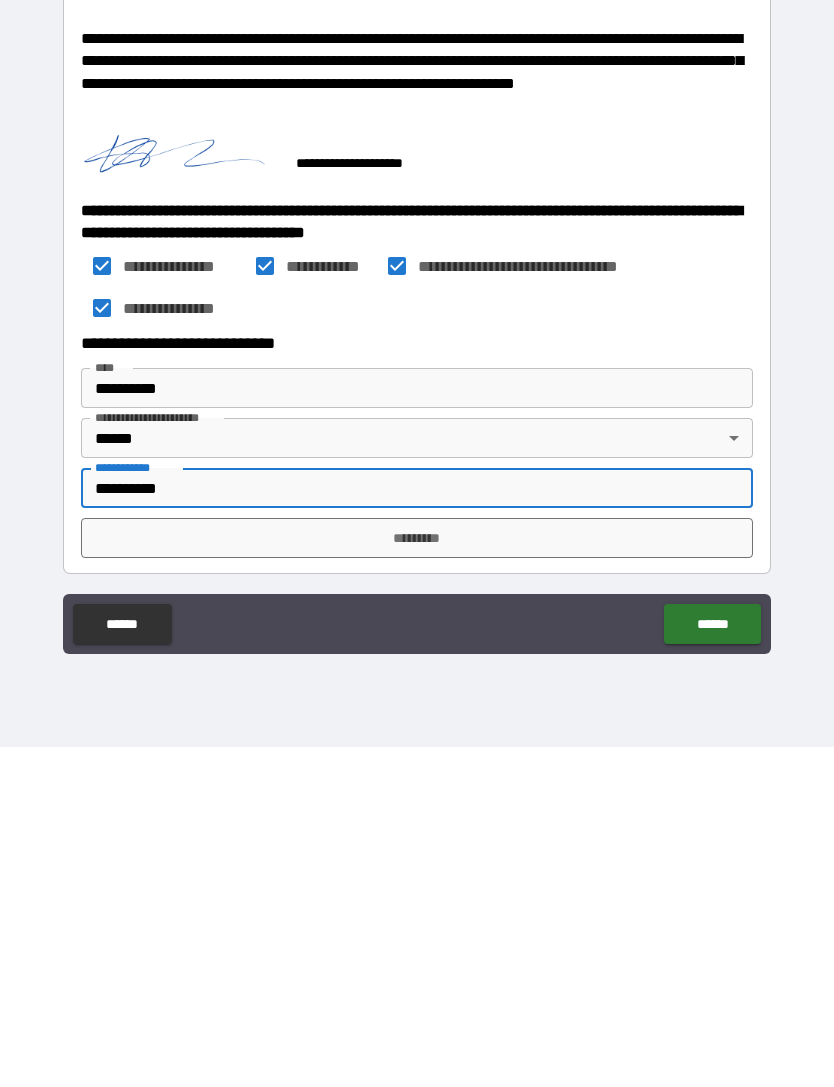 type on "**********" 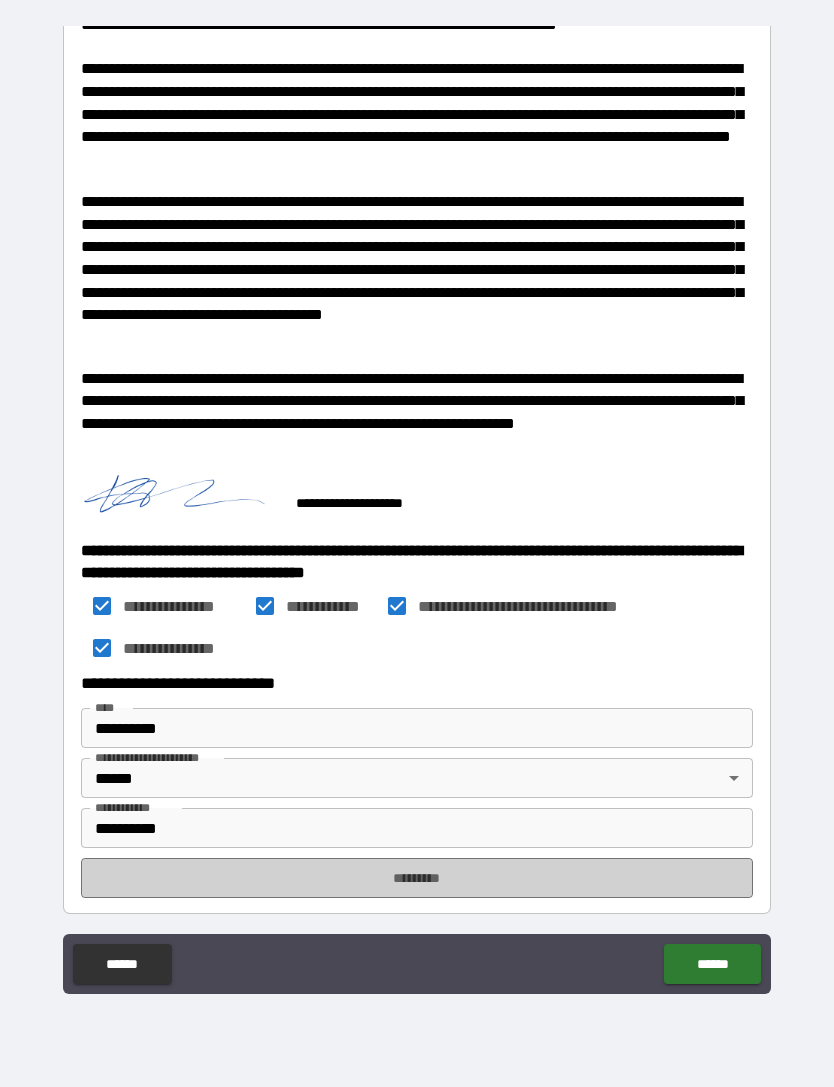 click on "*********" at bounding box center [417, 878] 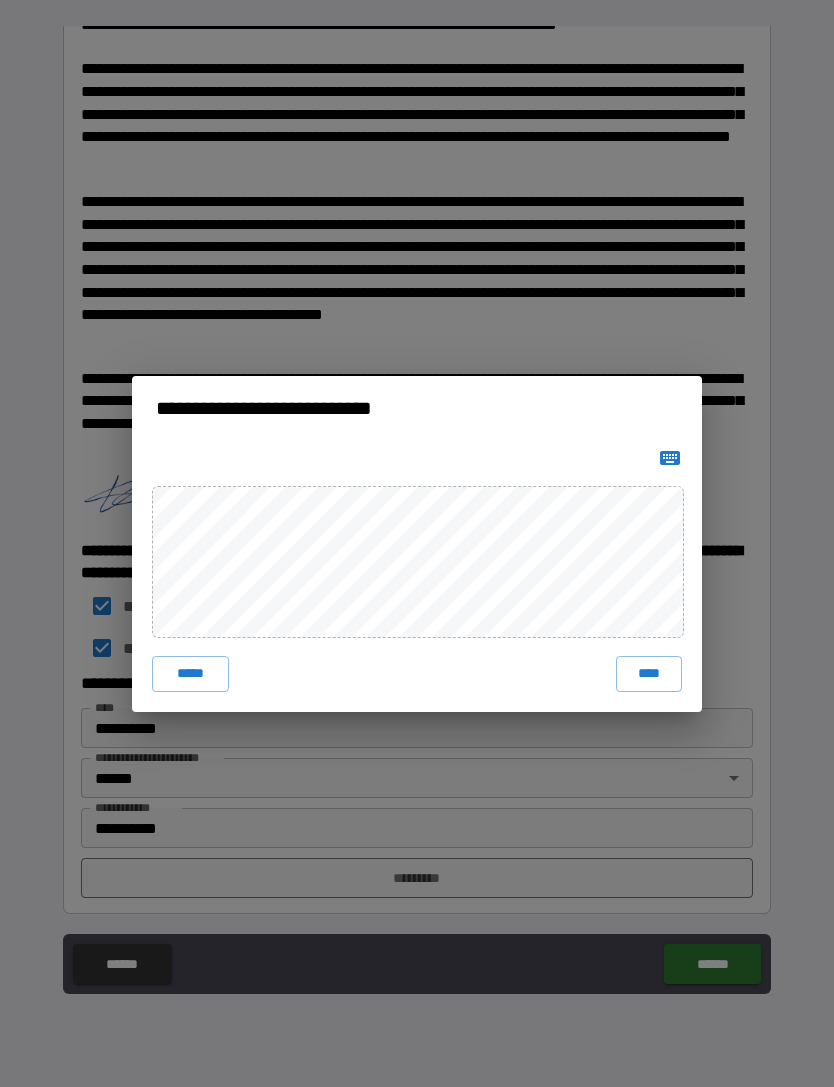 click on "****" at bounding box center (649, 674) 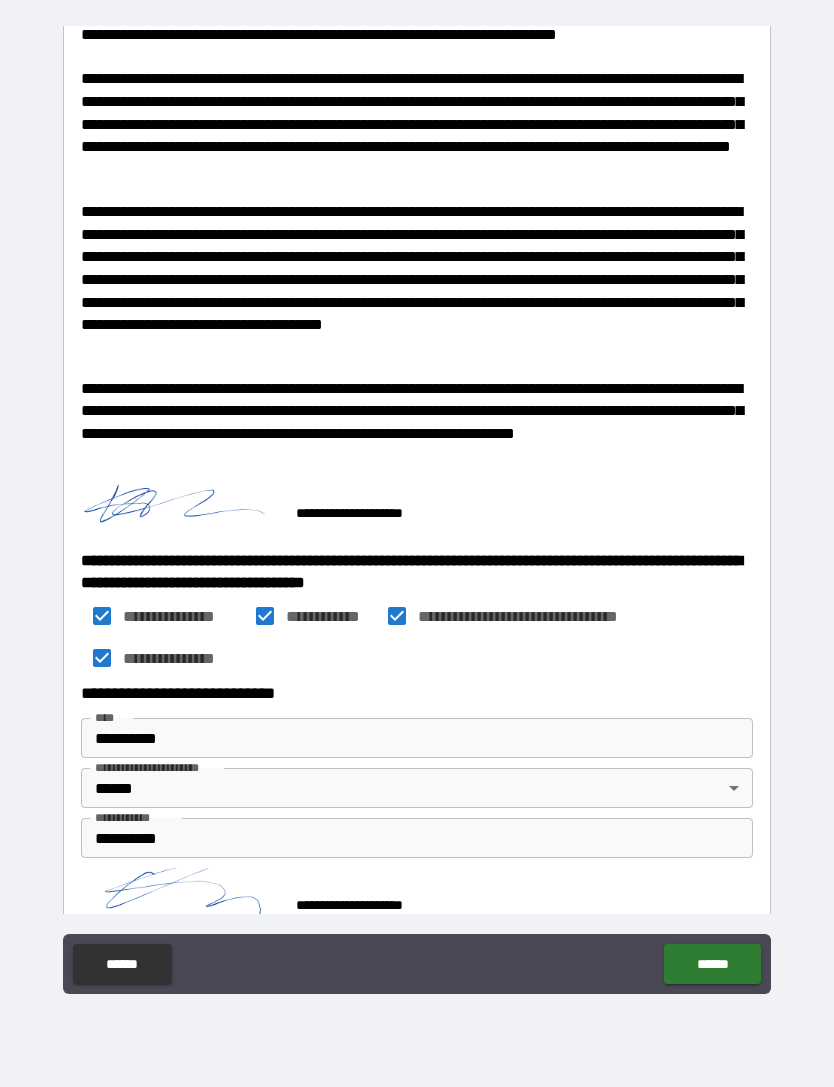 click on "******" at bounding box center [712, 964] 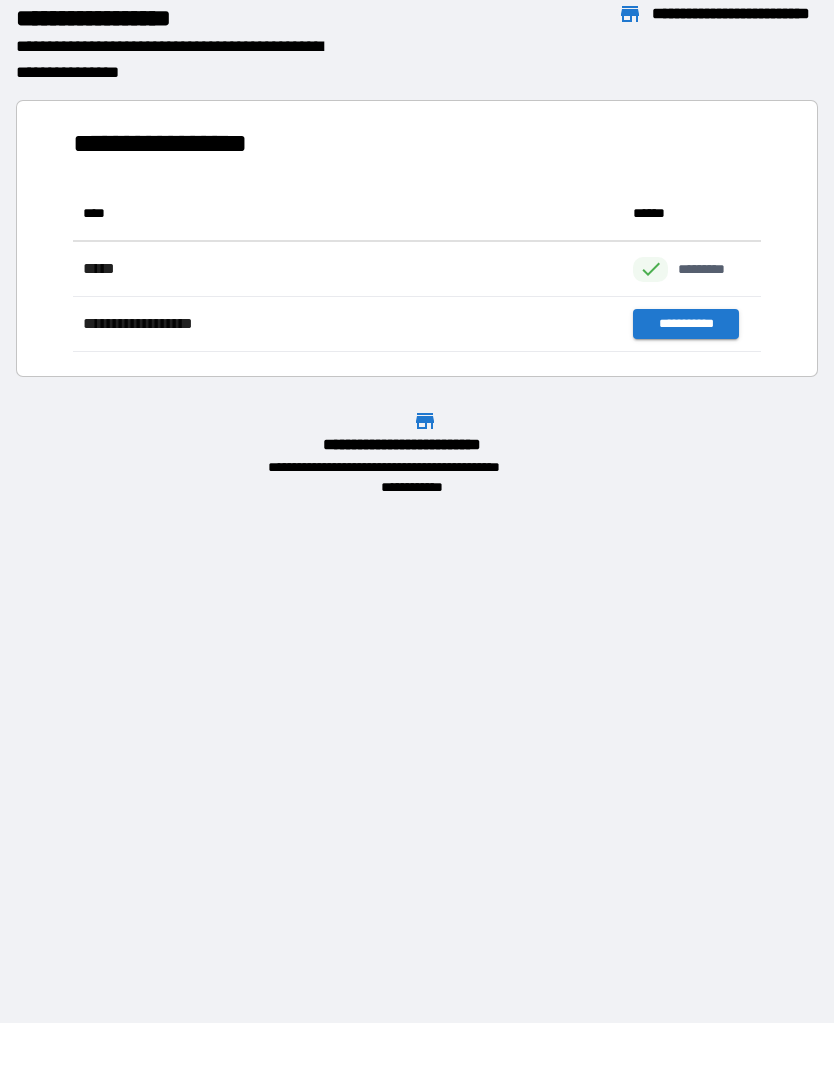 scroll, scrollTop: 166, scrollLeft: 688, axis: both 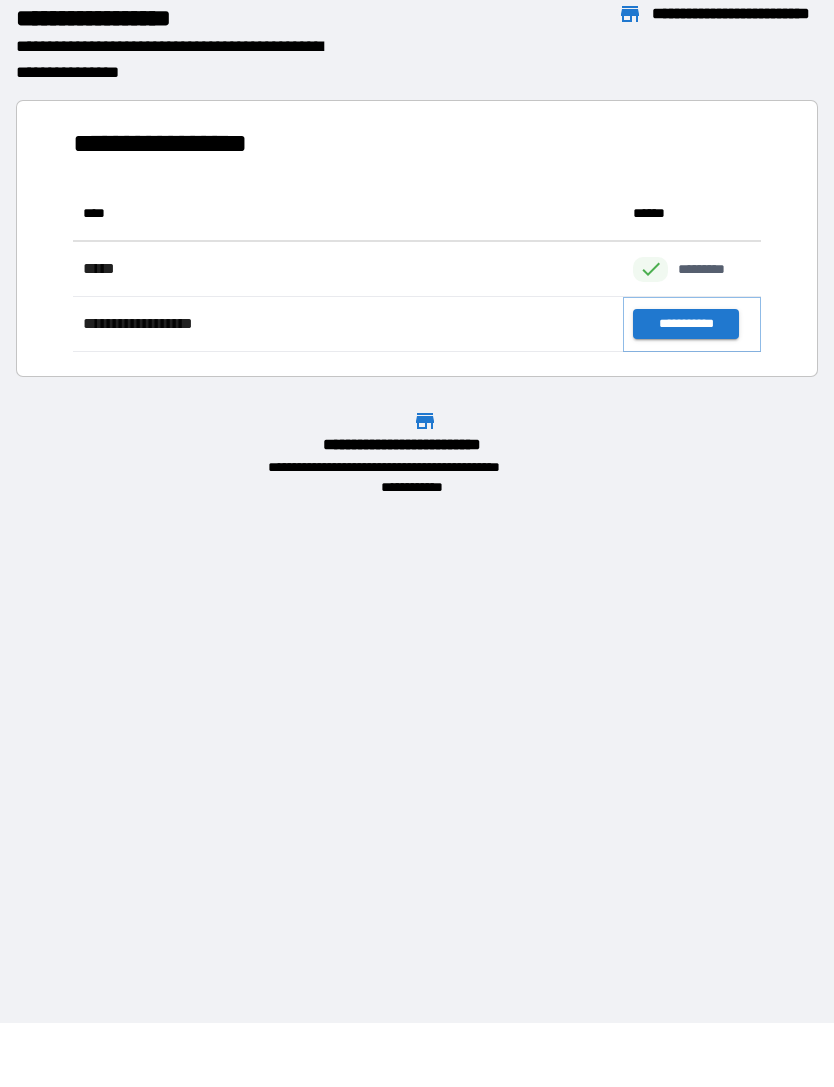 click on "**********" at bounding box center [685, 324] 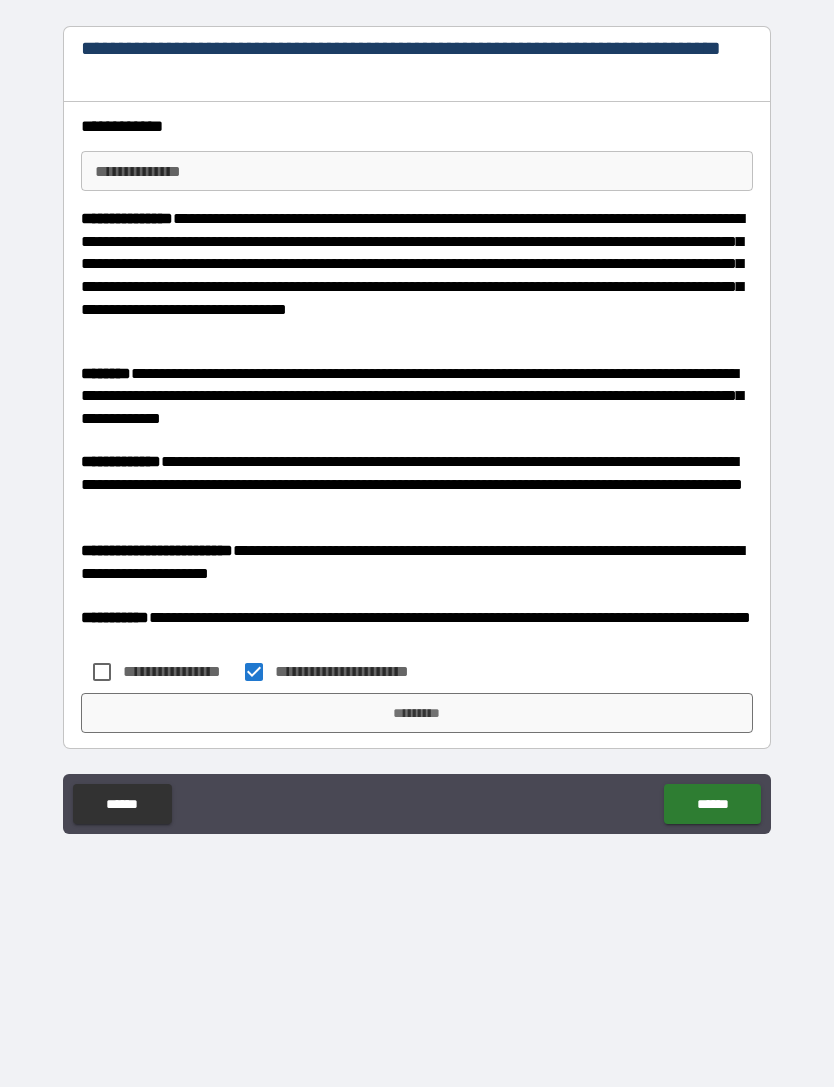 click on "**********" at bounding box center [417, 171] 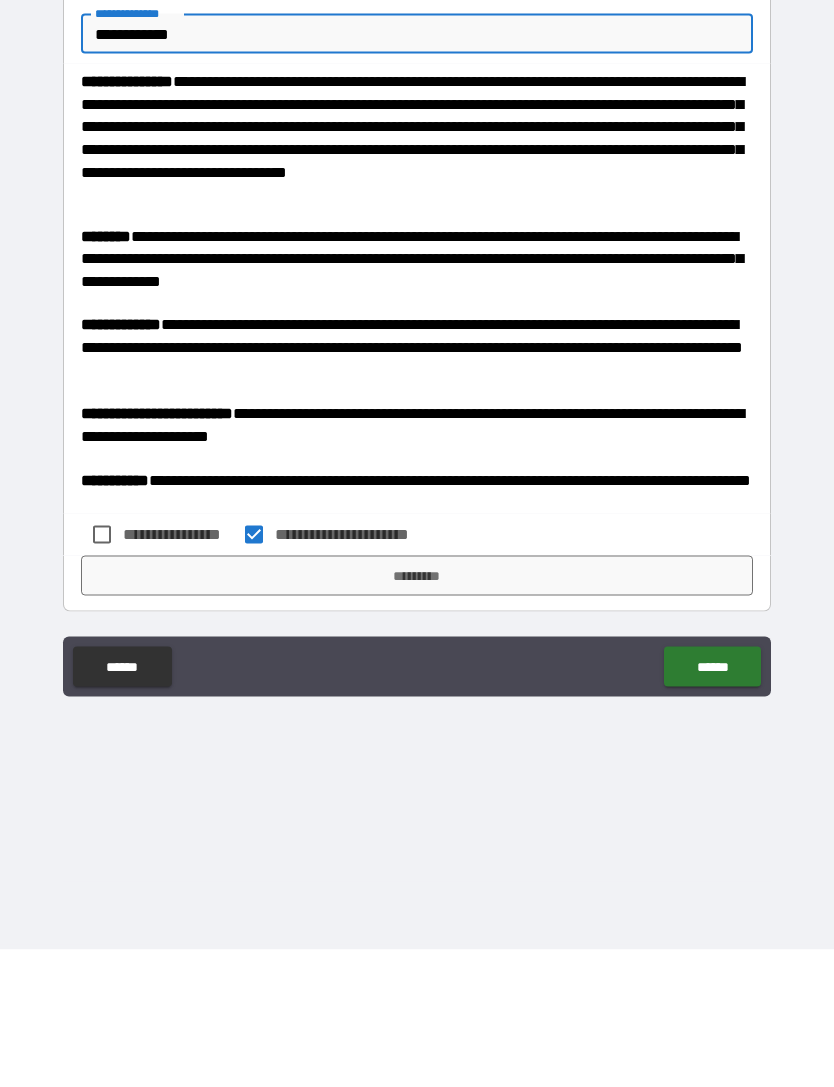 type on "**********" 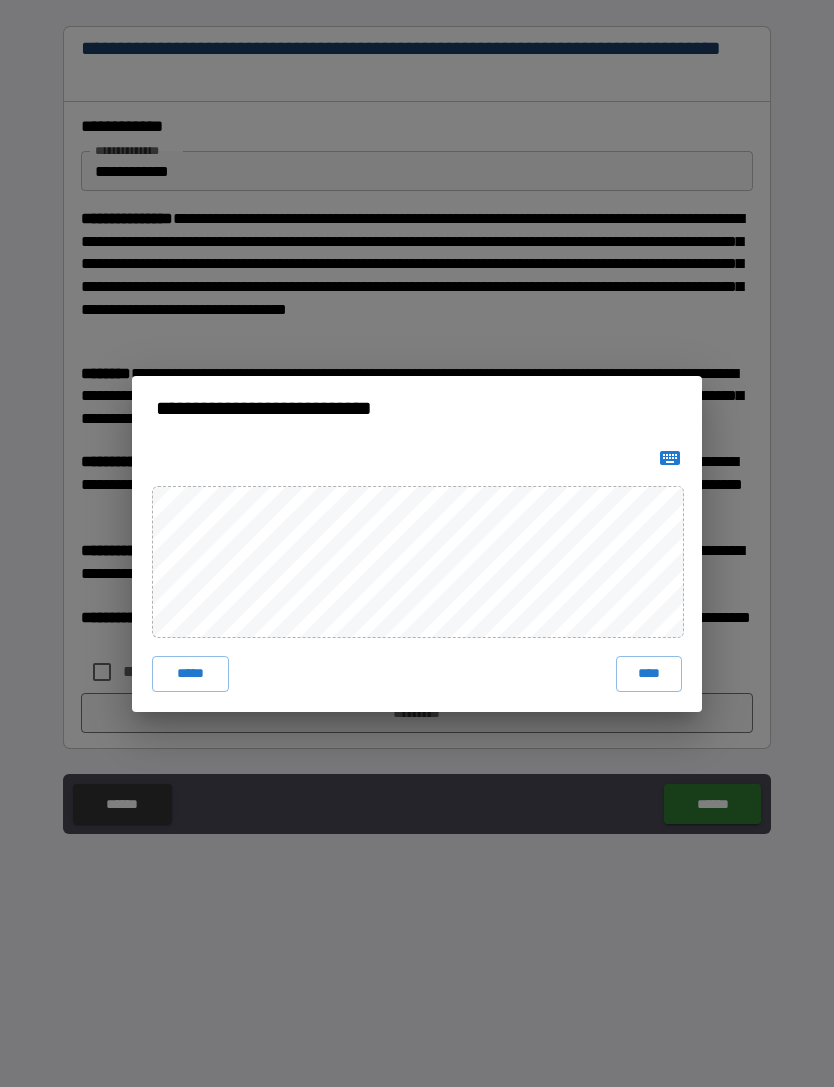 click on "****" at bounding box center [649, 674] 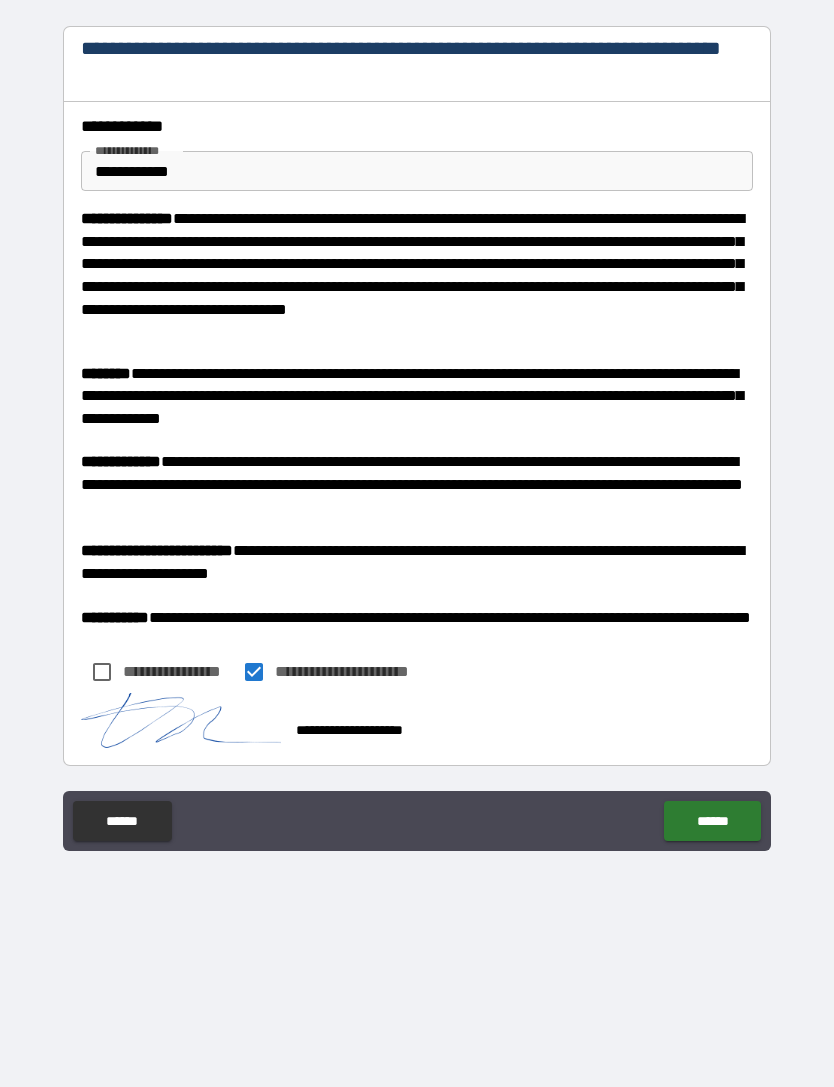 click on "******" at bounding box center (712, 821) 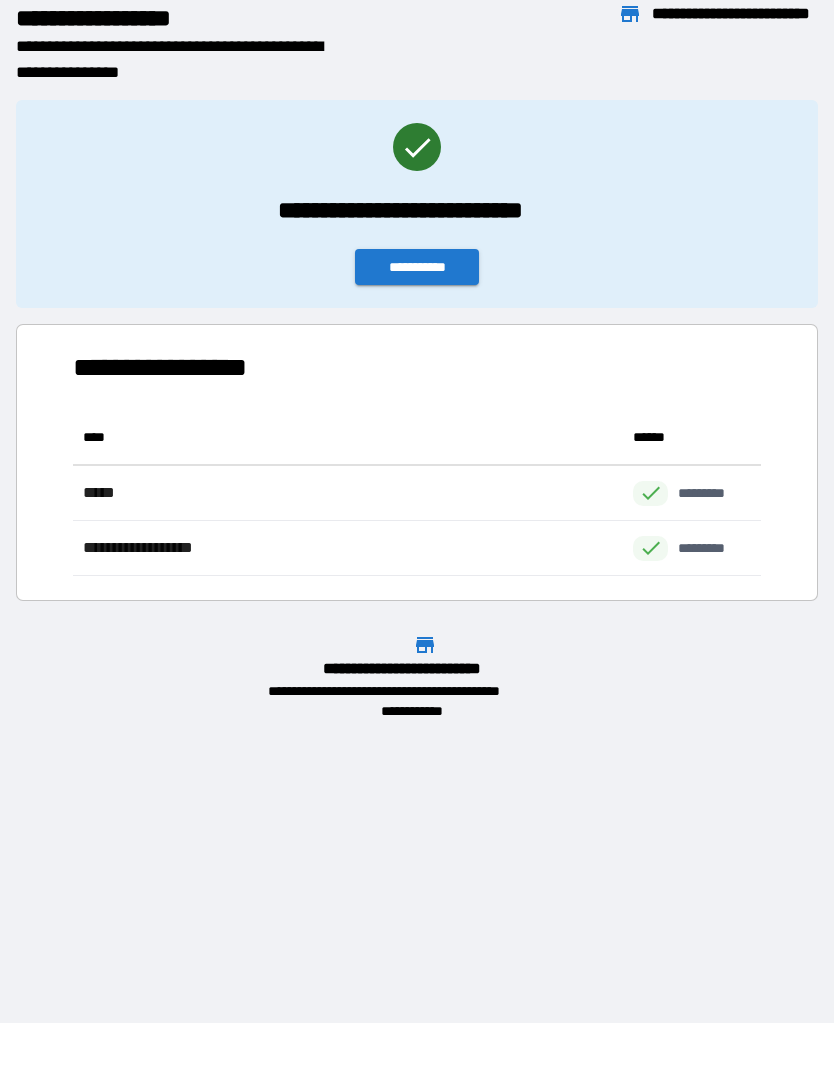 scroll, scrollTop: 166, scrollLeft: 688, axis: both 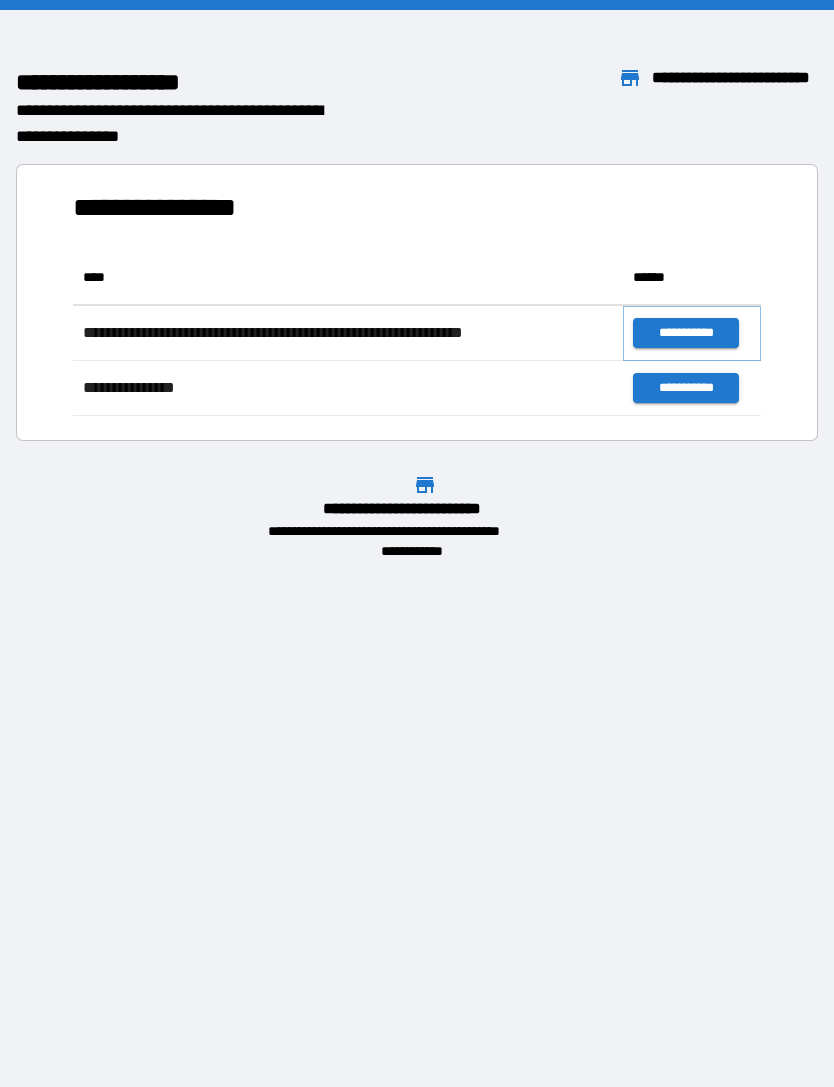 click on "**********" at bounding box center (685, 333) 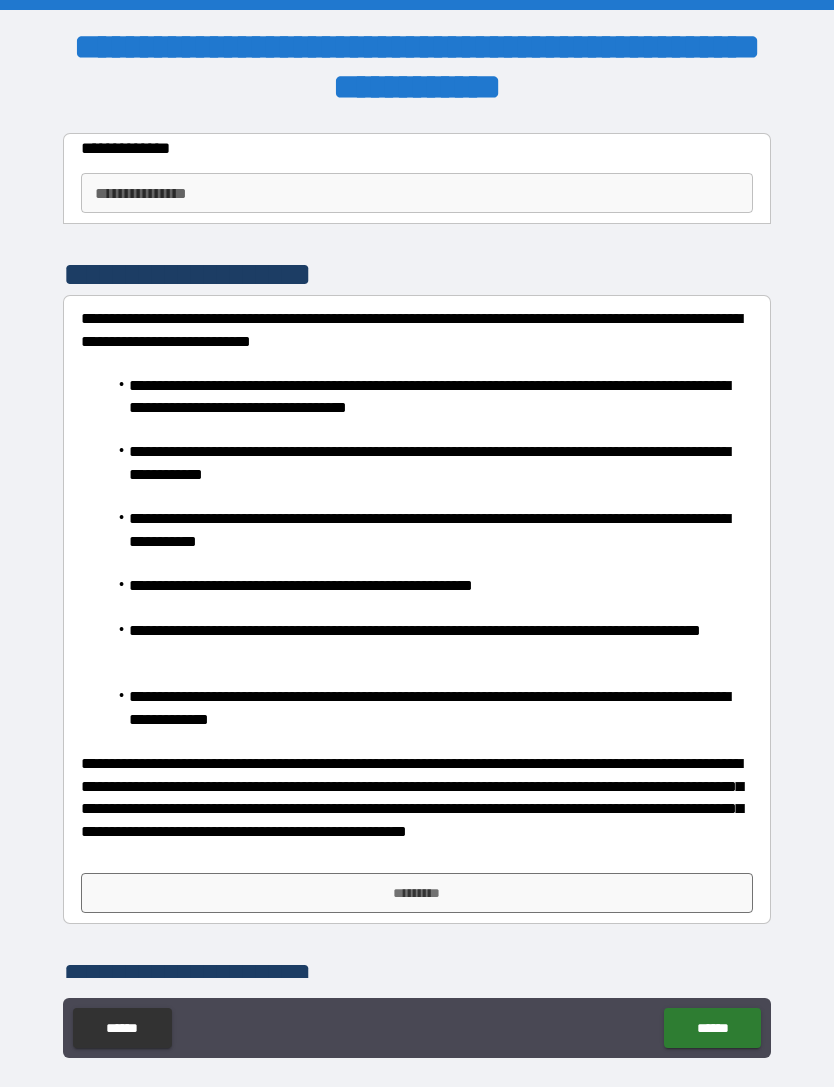 click on "**********" at bounding box center [417, 193] 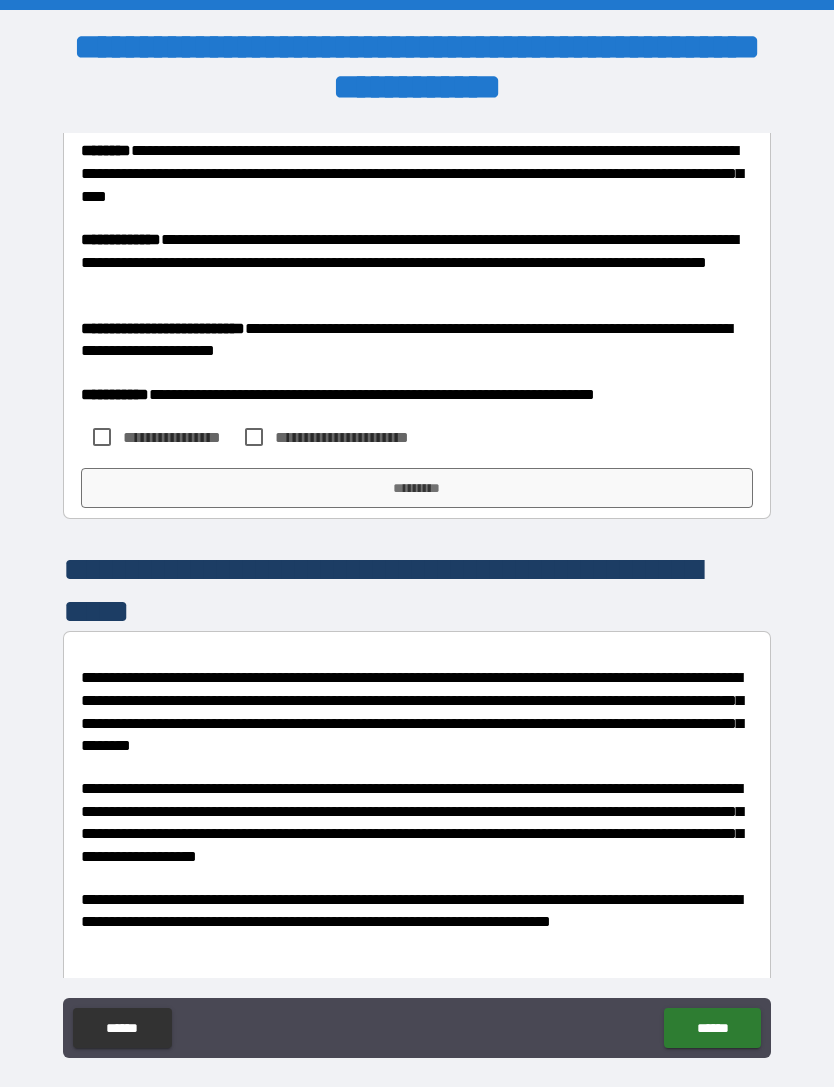 scroll, scrollTop: 1858, scrollLeft: 0, axis: vertical 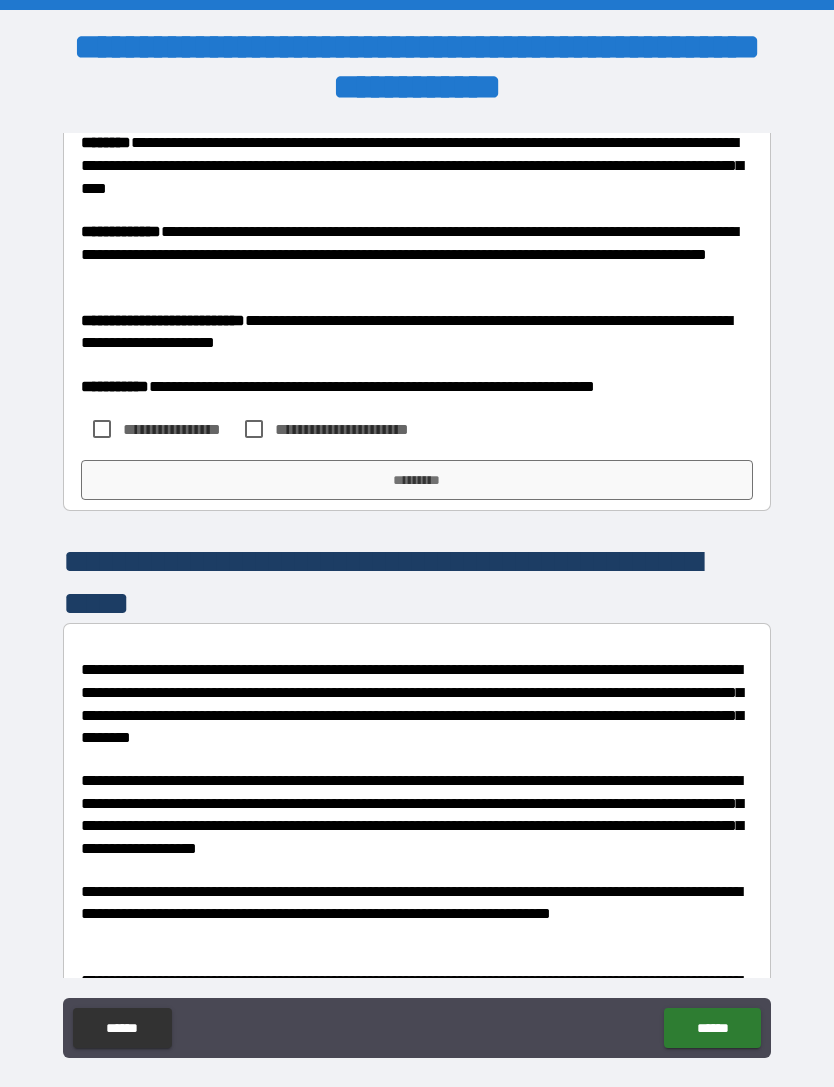 type on "**********" 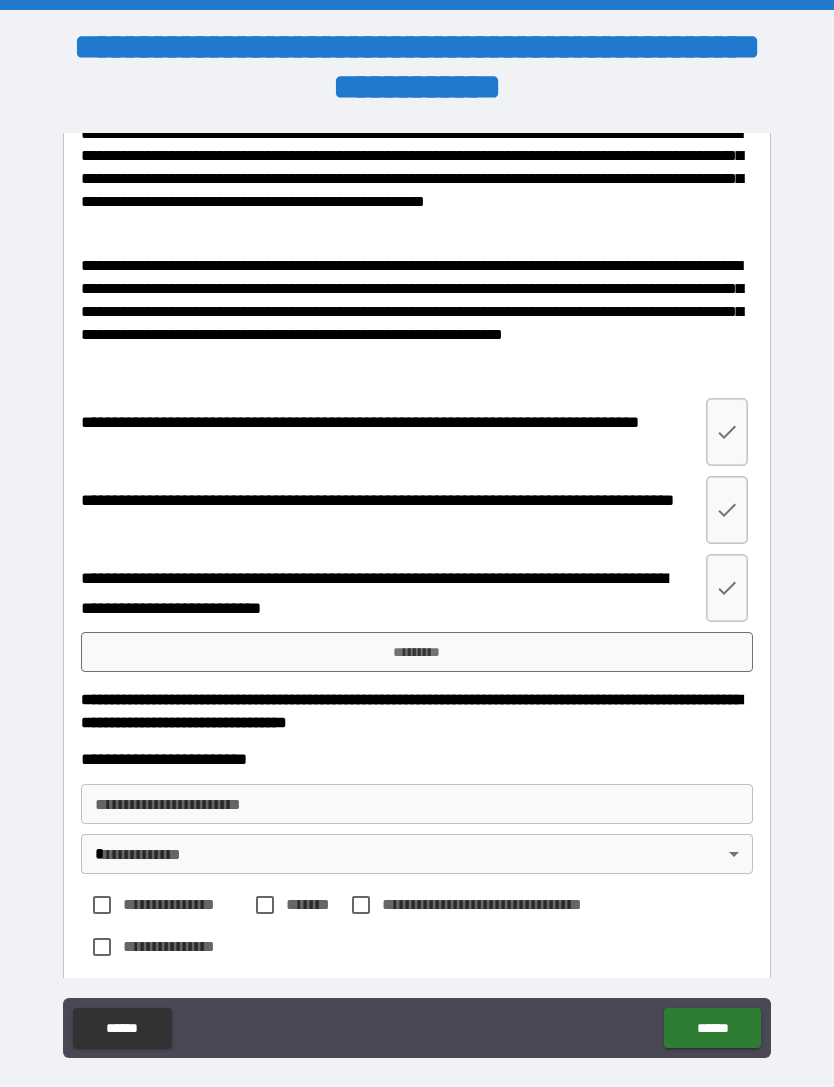 scroll, scrollTop: 2837, scrollLeft: 0, axis: vertical 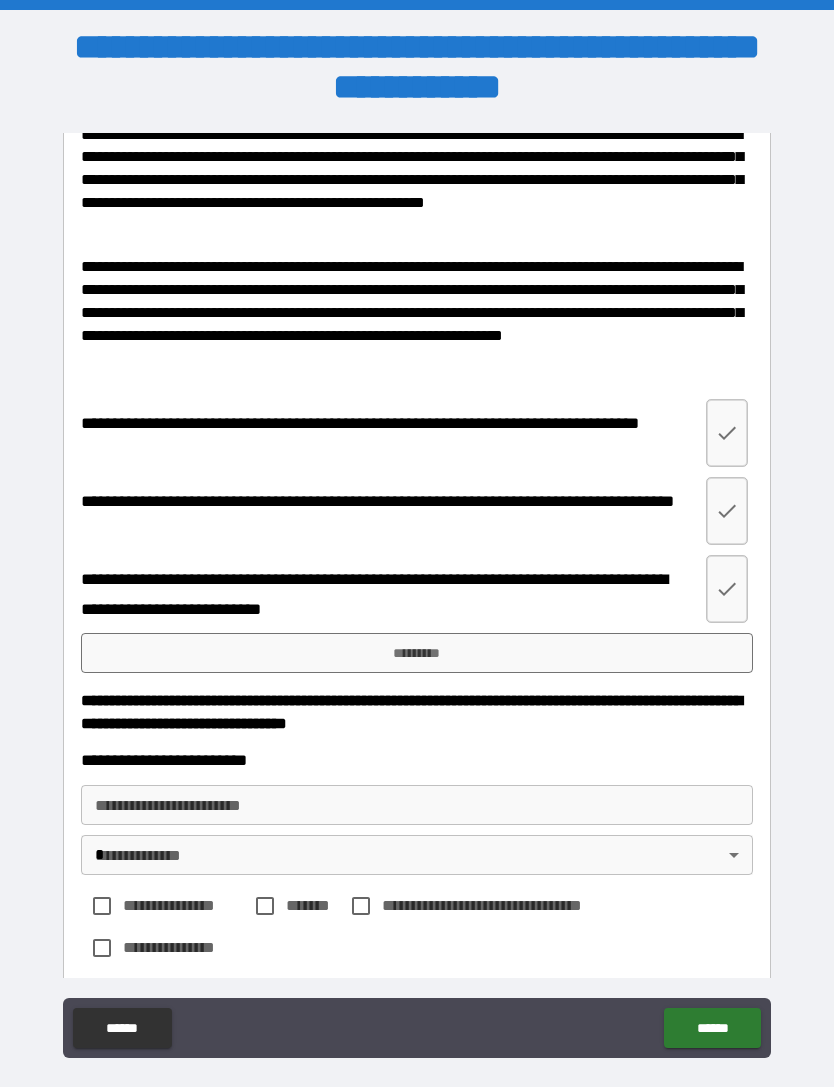 click on "*********" at bounding box center [417, 653] 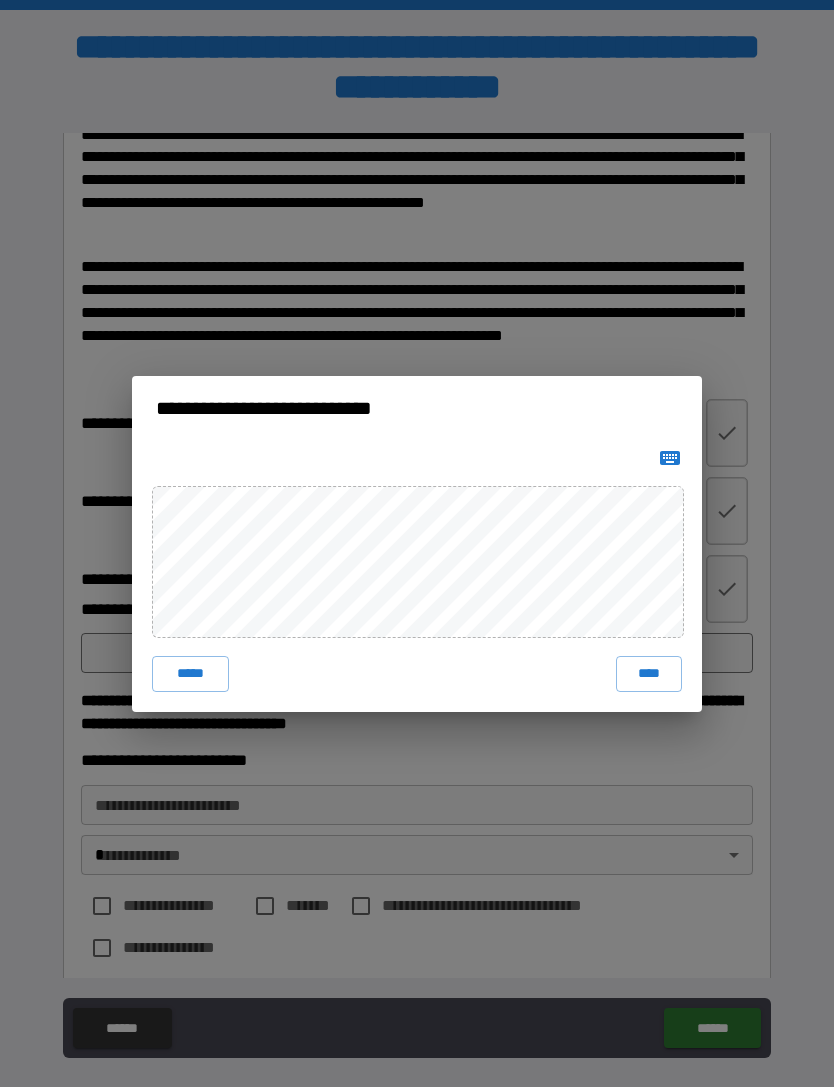 click on "****" at bounding box center (649, 674) 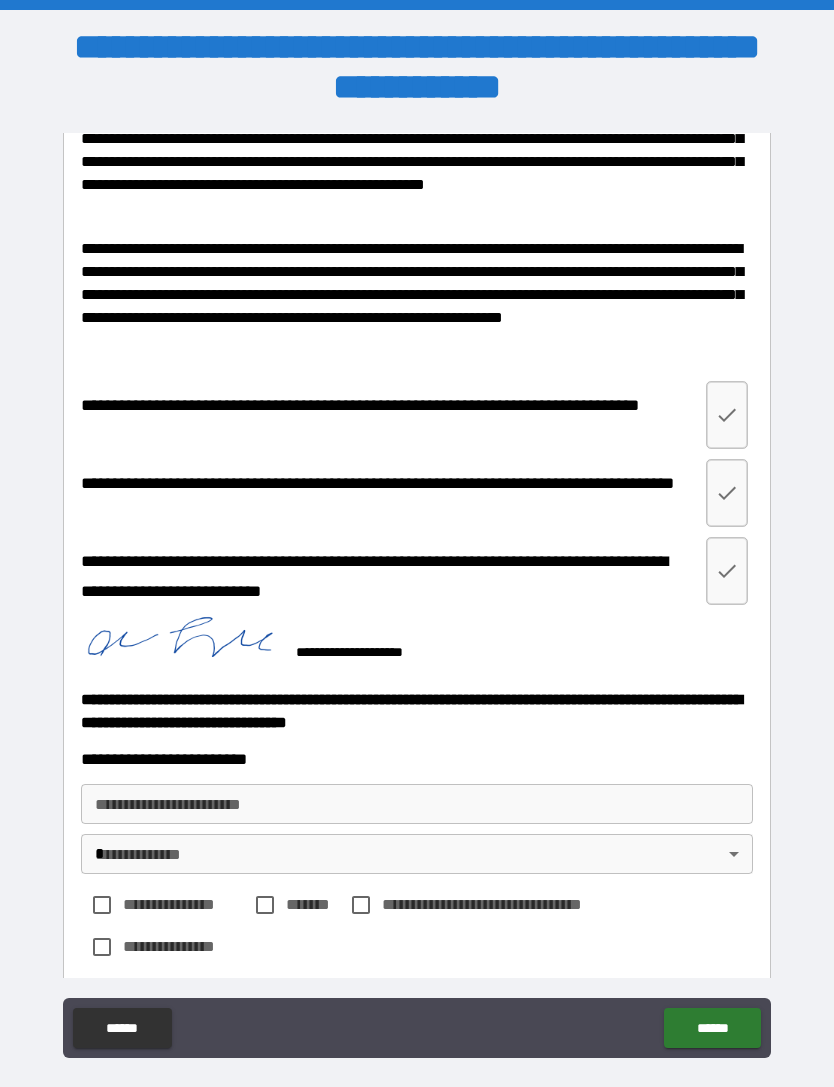 scroll, scrollTop: 2854, scrollLeft: 0, axis: vertical 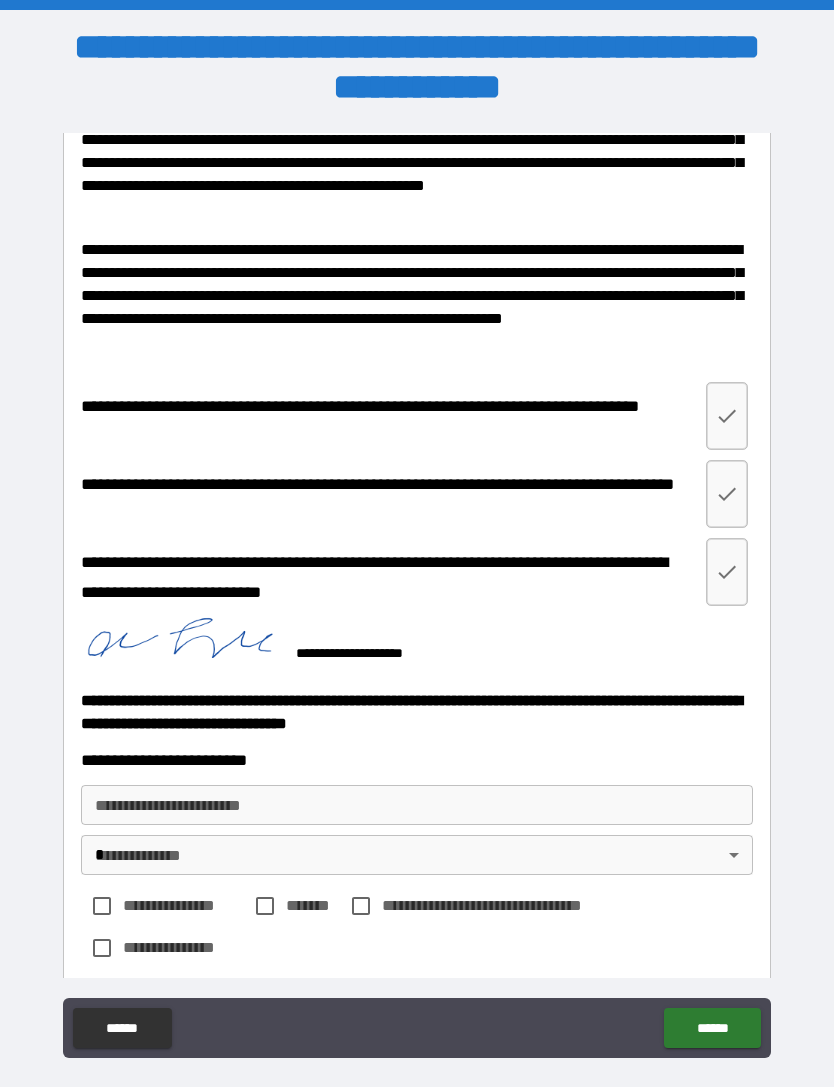 click on "**********" at bounding box center (417, 575) 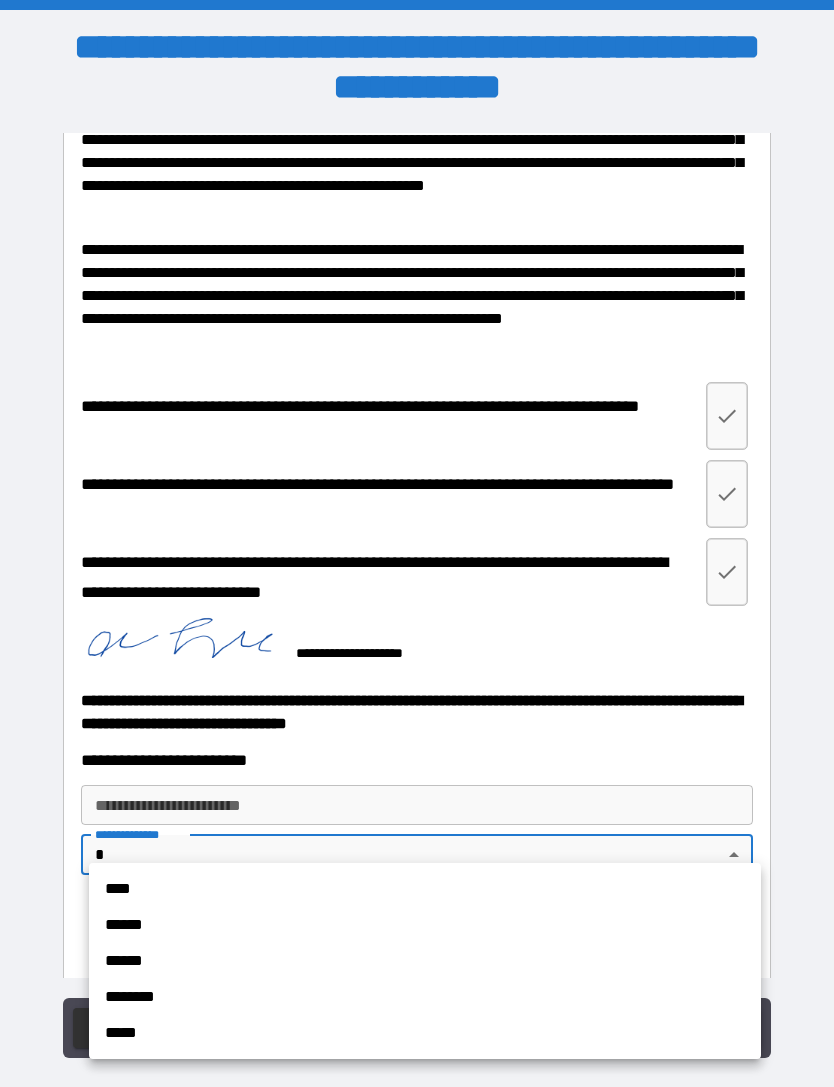 click on "****" at bounding box center [425, 889] 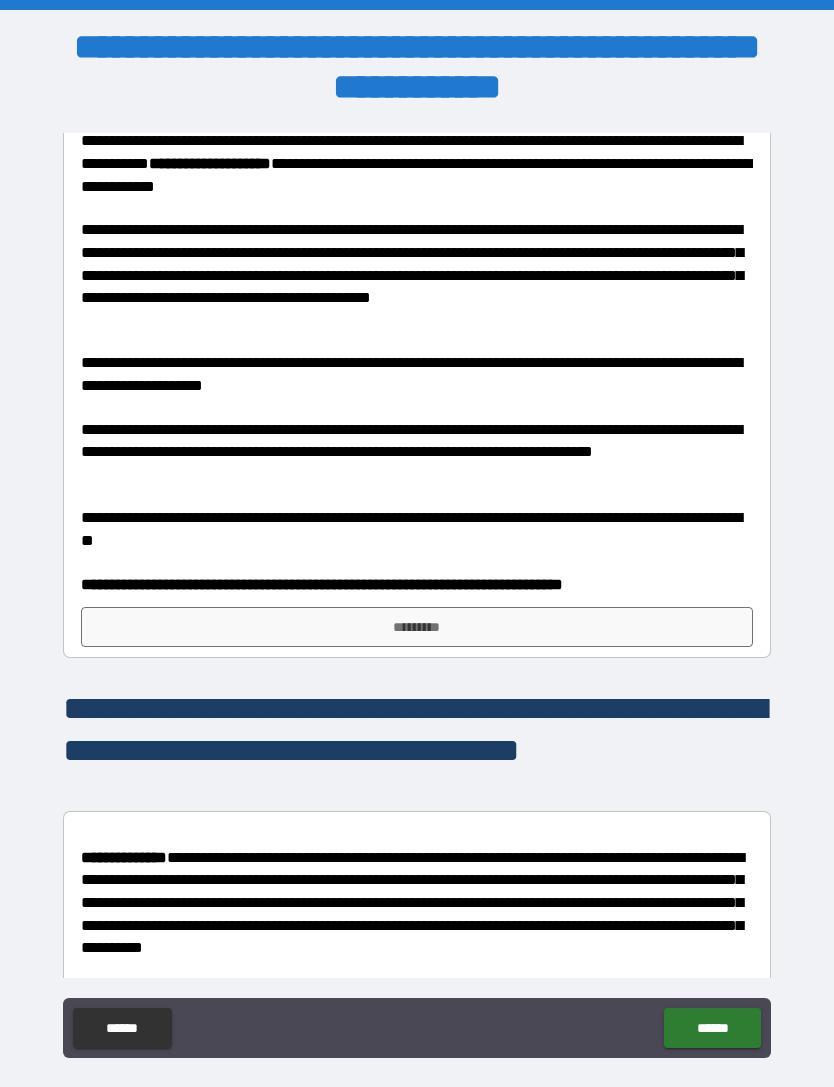 scroll, scrollTop: 1007, scrollLeft: 0, axis: vertical 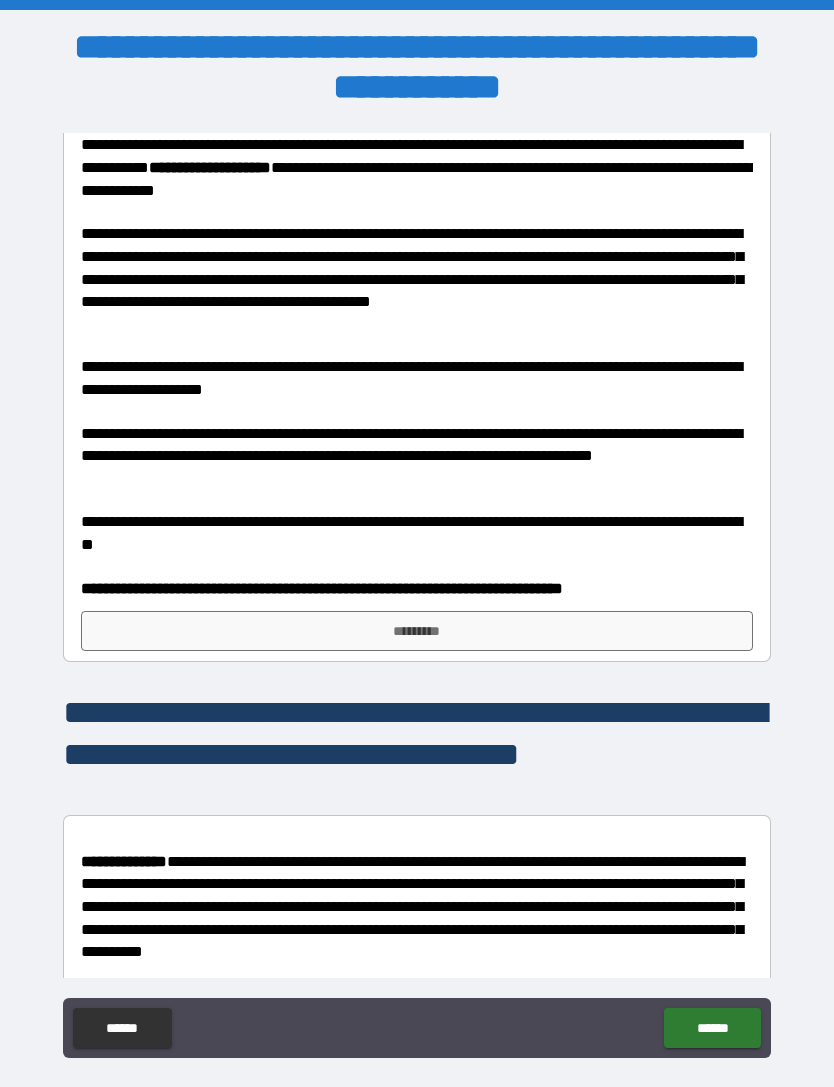 click on "*********" at bounding box center (417, 631) 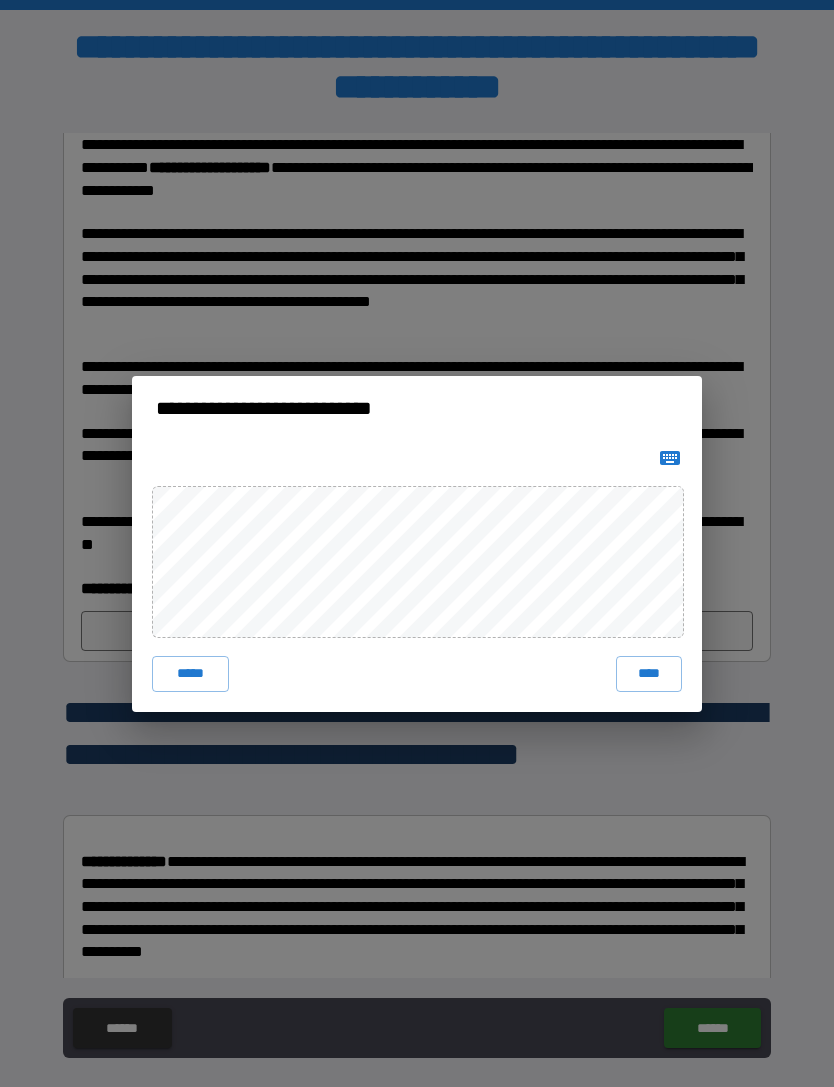 click on "****" at bounding box center [649, 674] 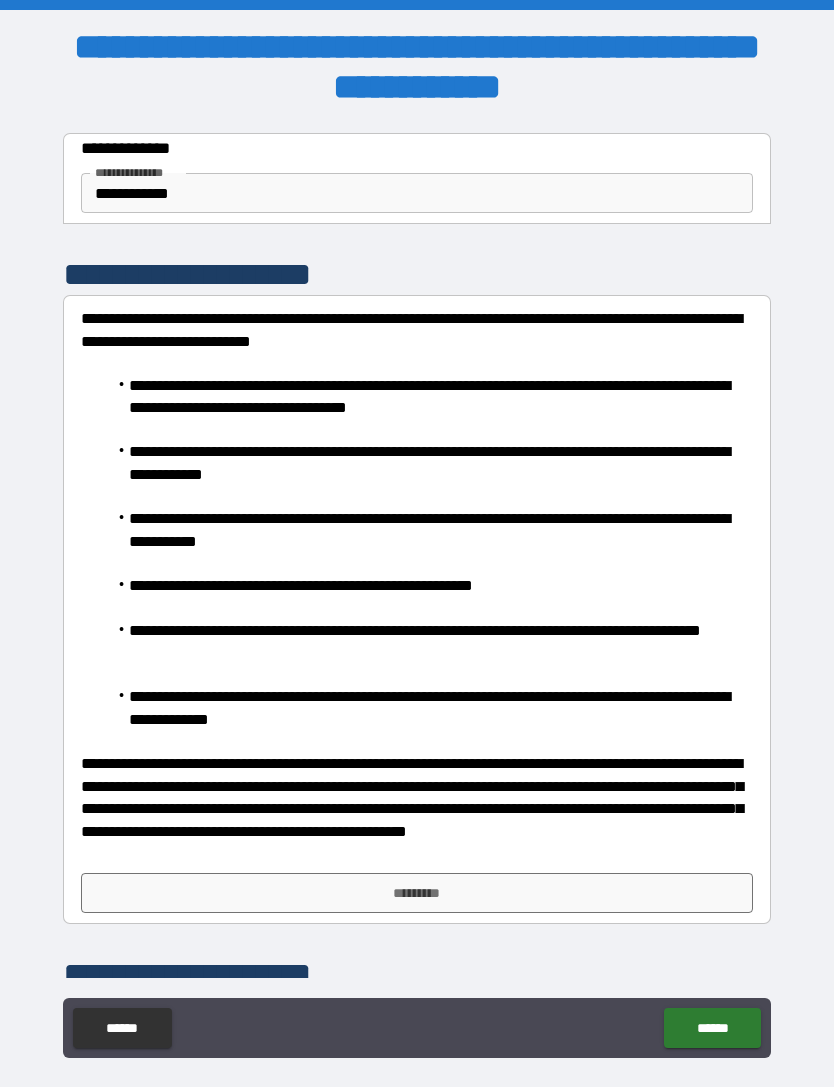 scroll, scrollTop: 0, scrollLeft: 0, axis: both 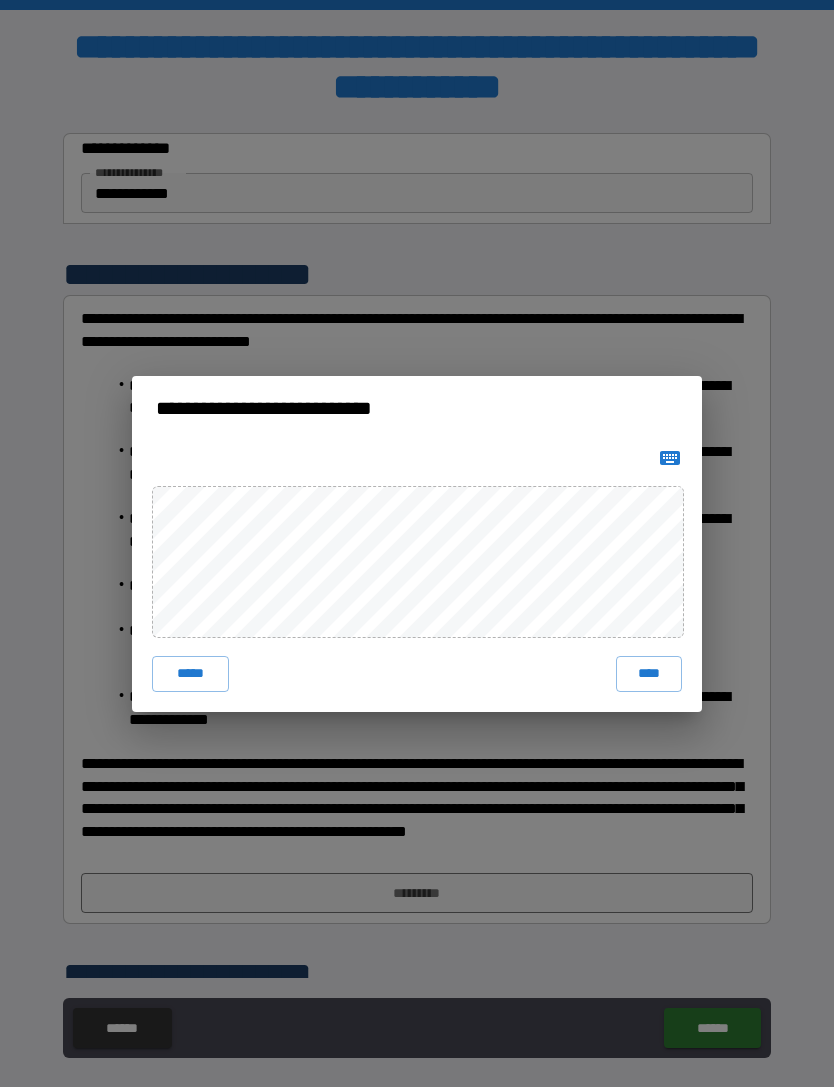 click on "****" at bounding box center (649, 674) 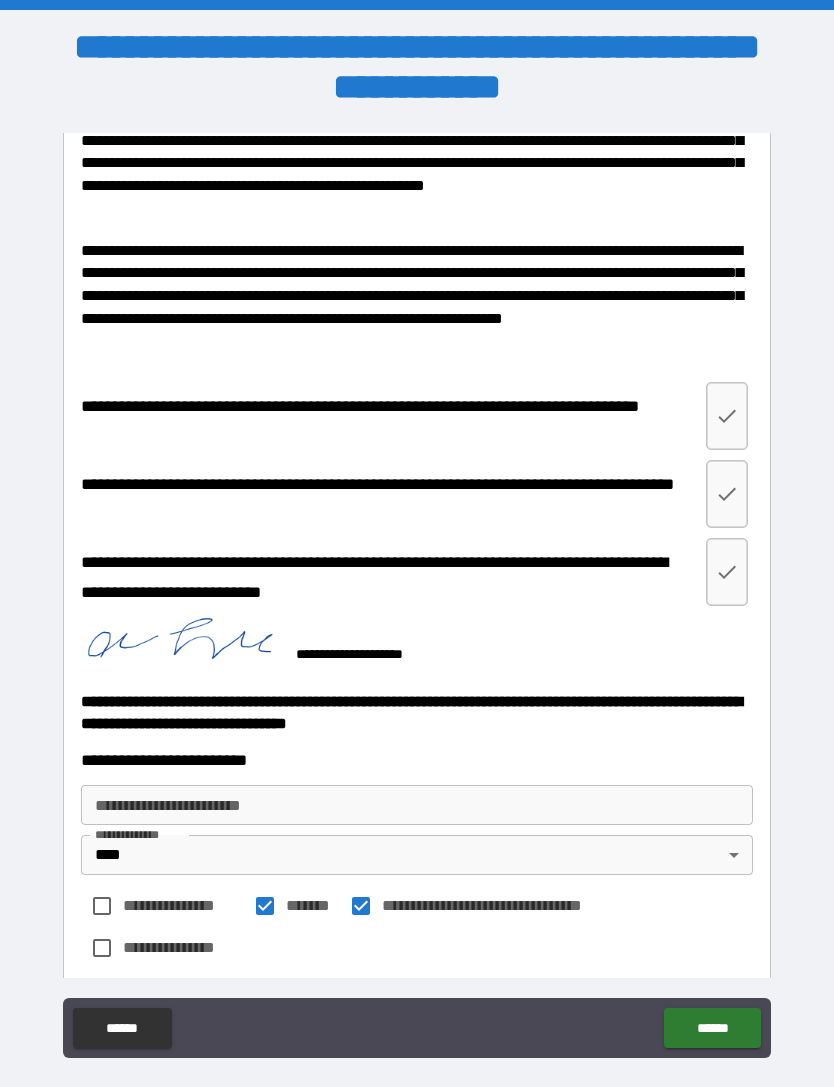 scroll, scrollTop: 2888, scrollLeft: 0, axis: vertical 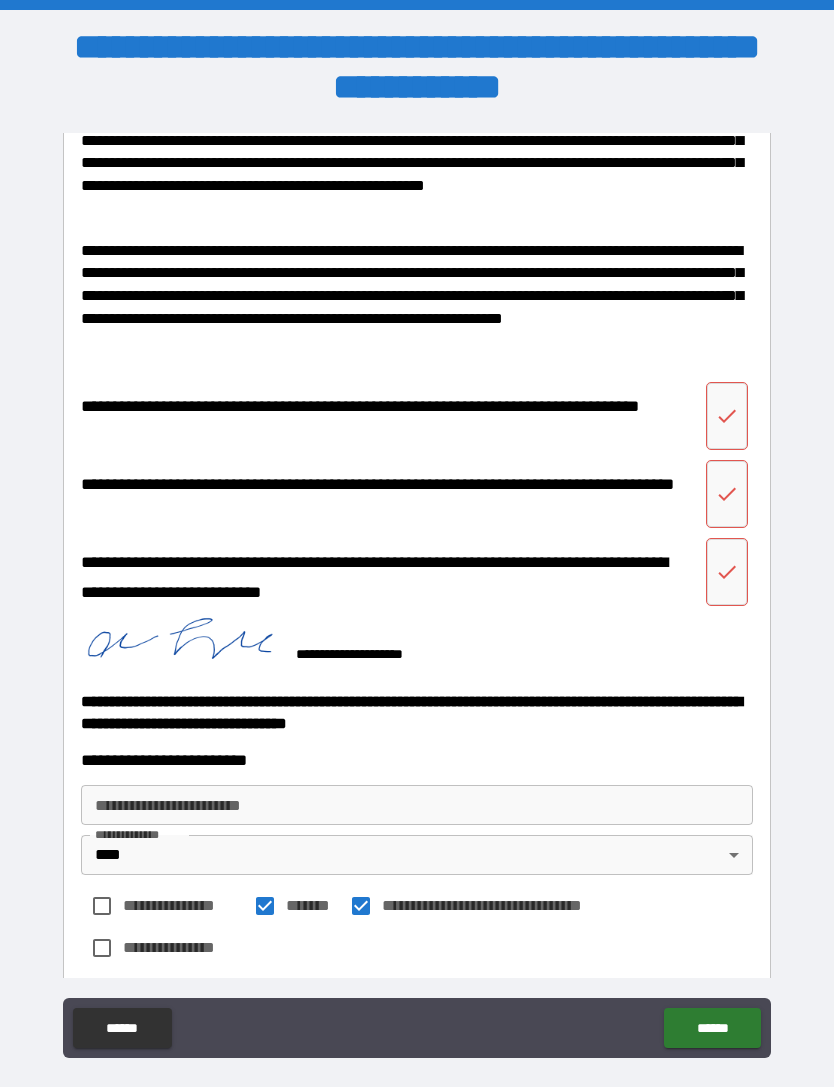 click 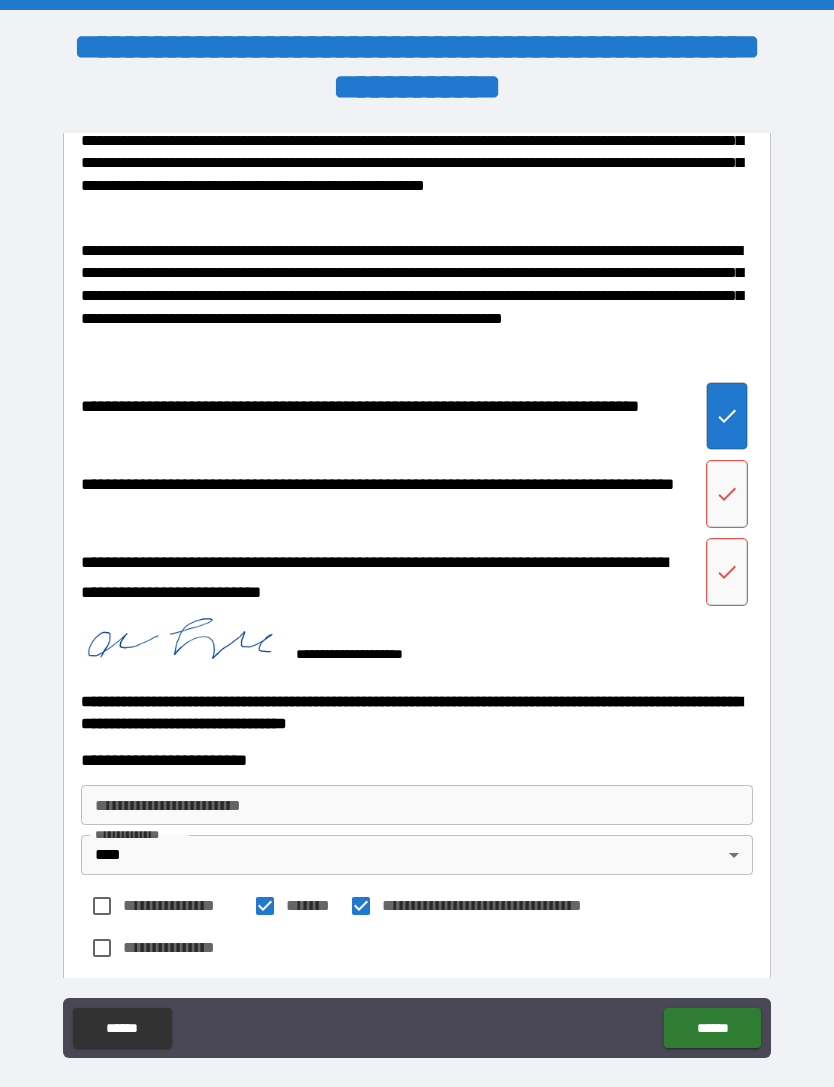 click 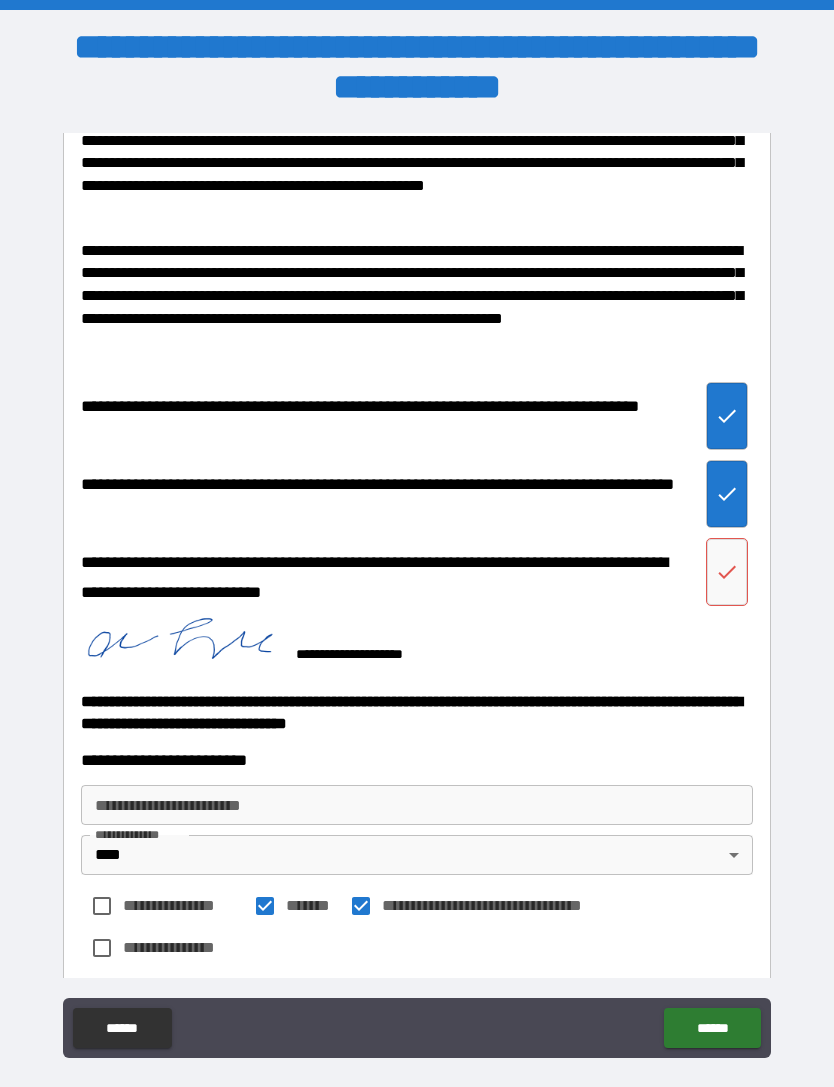 click 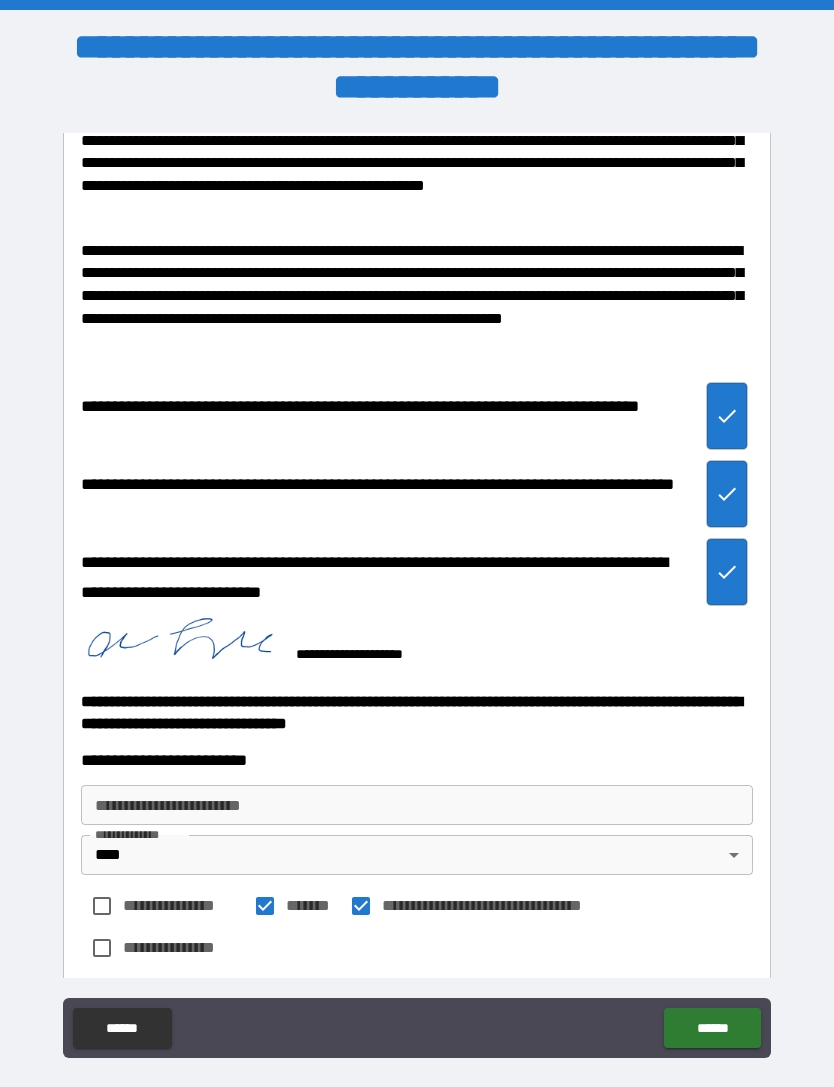 click on "******" at bounding box center (712, 1028) 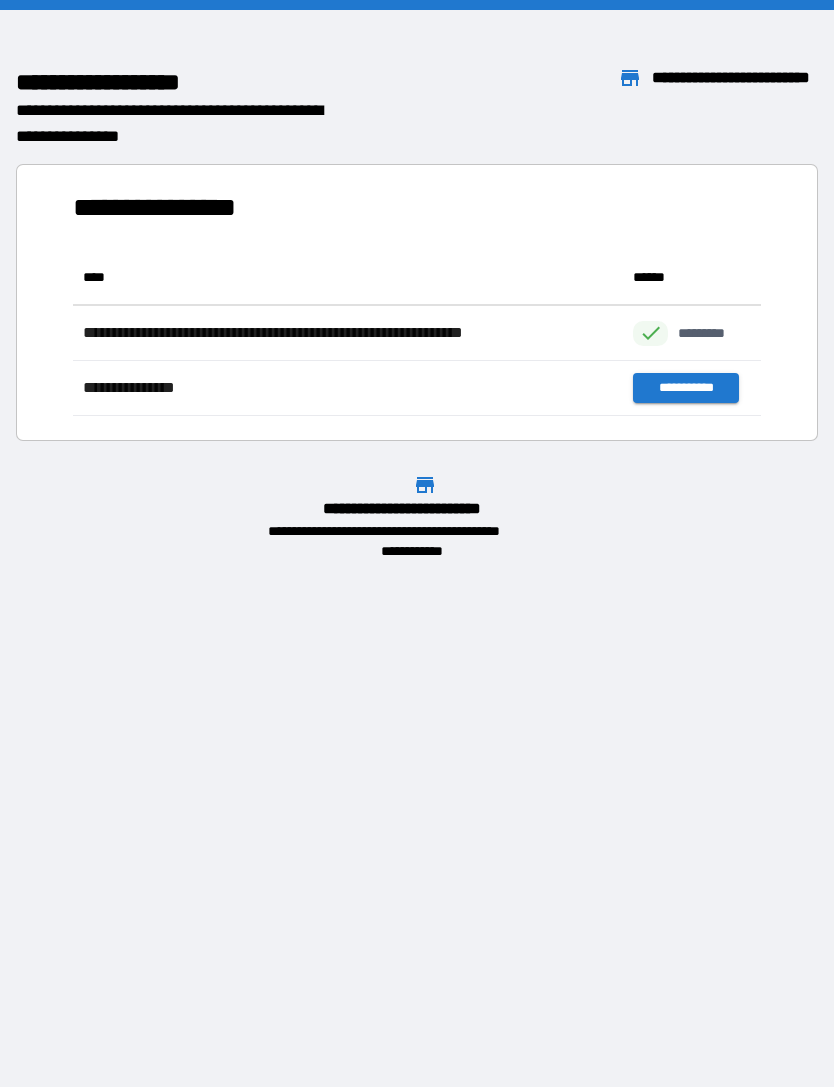 scroll, scrollTop: 1, scrollLeft: 1, axis: both 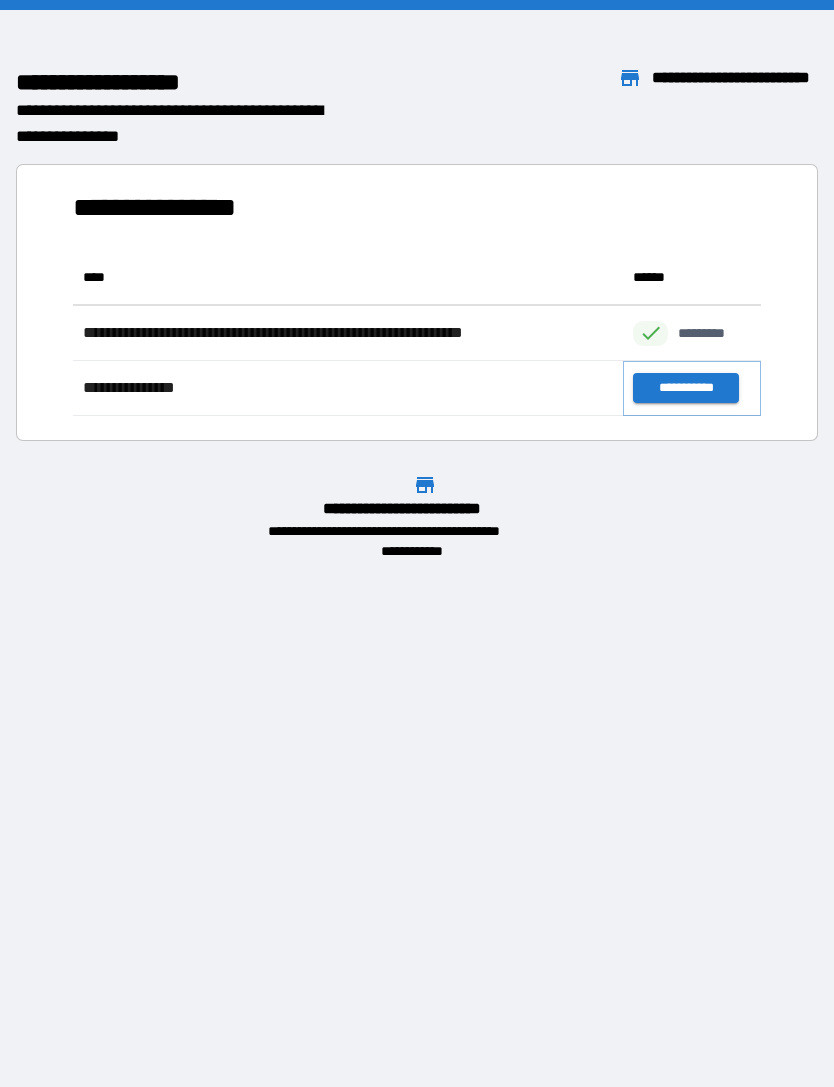 click on "**********" at bounding box center (685, 388) 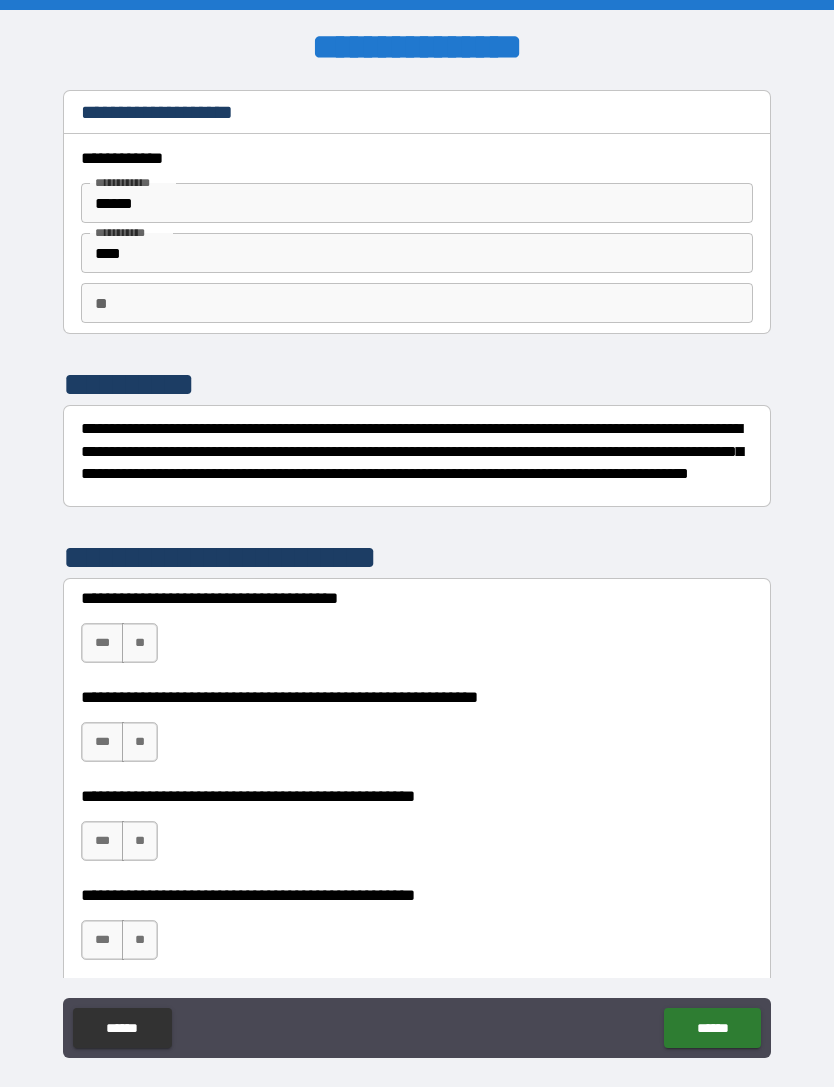 click on "**" at bounding box center [140, 643] 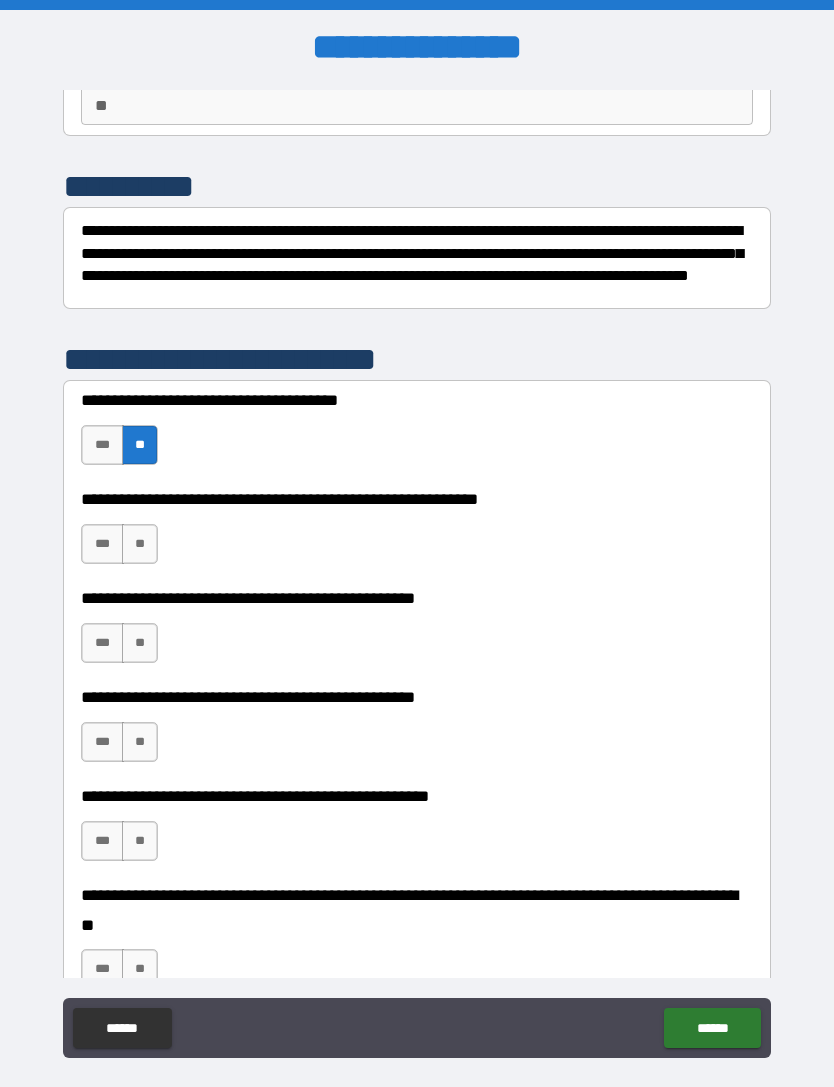 scroll, scrollTop: 207, scrollLeft: 0, axis: vertical 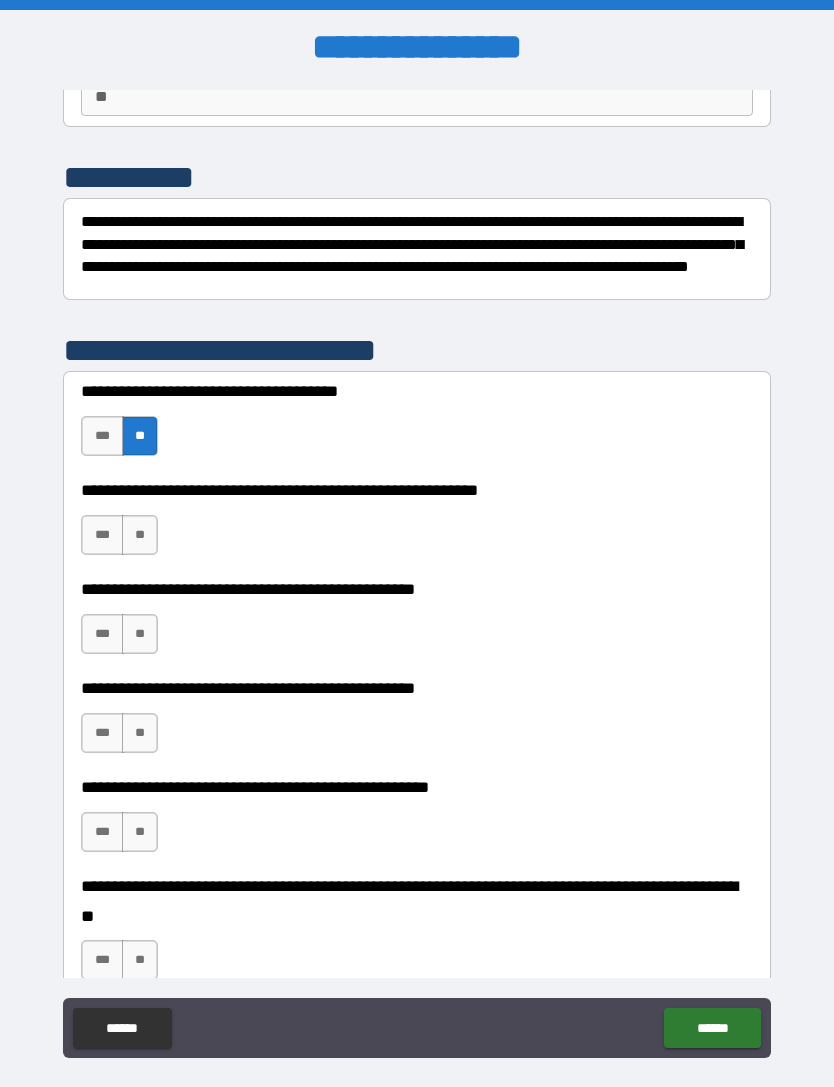 click on "***" at bounding box center [102, 436] 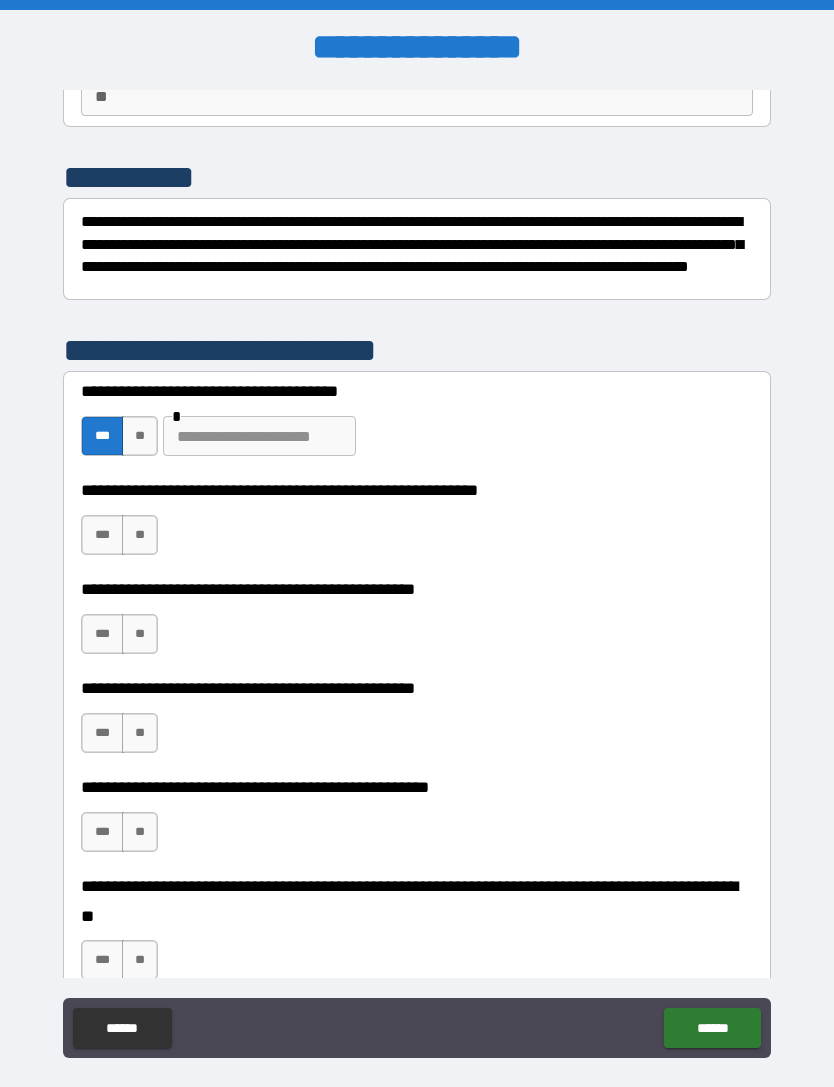 click at bounding box center (259, 436) 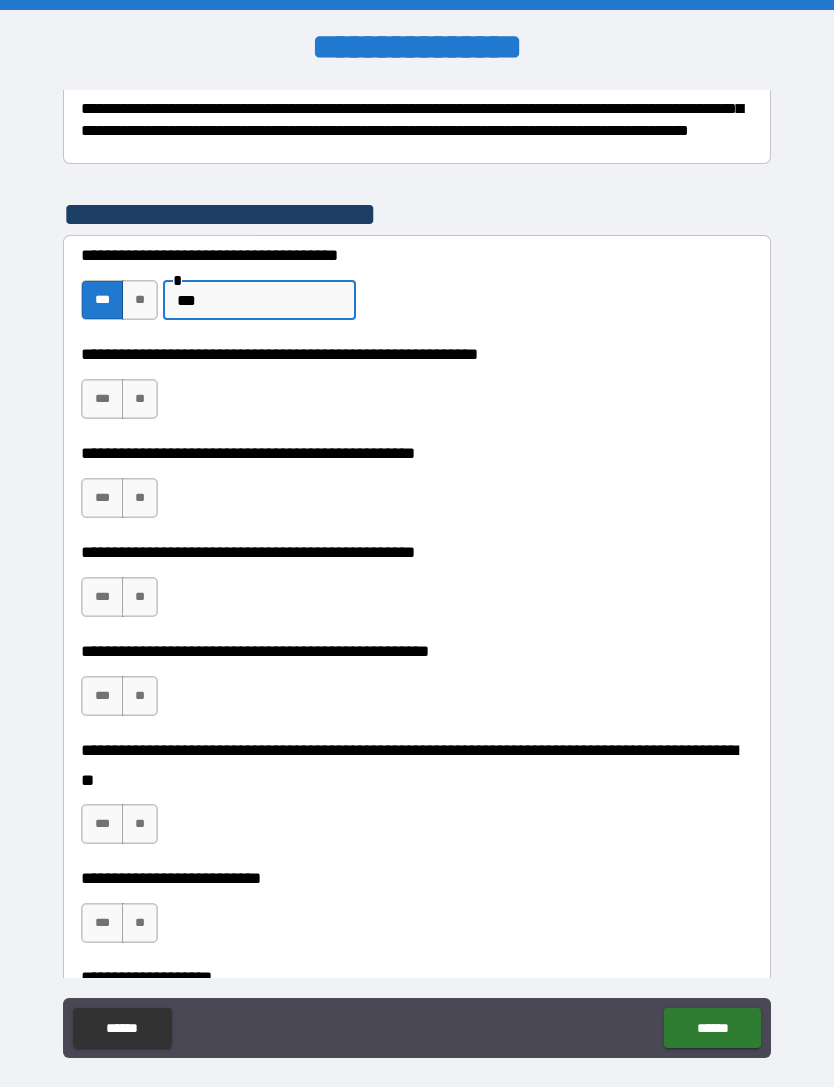 scroll, scrollTop: 344, scrollLeft: 0, axis: vertical 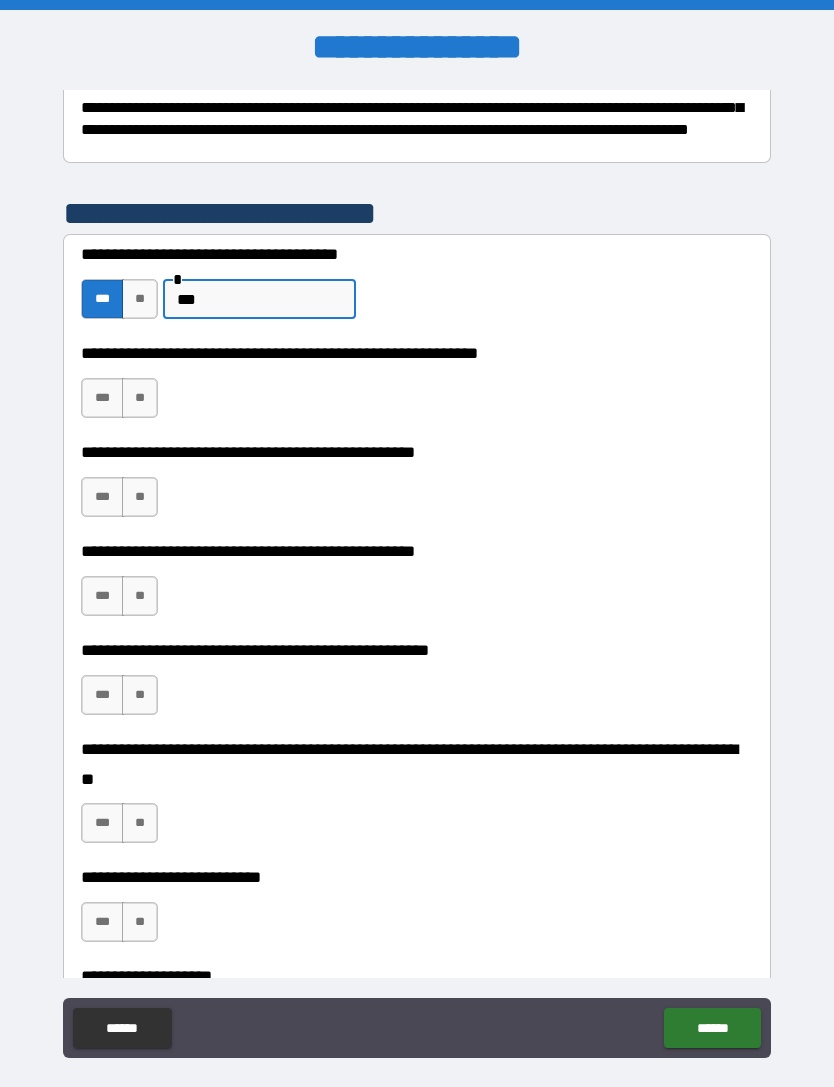 type on "***" 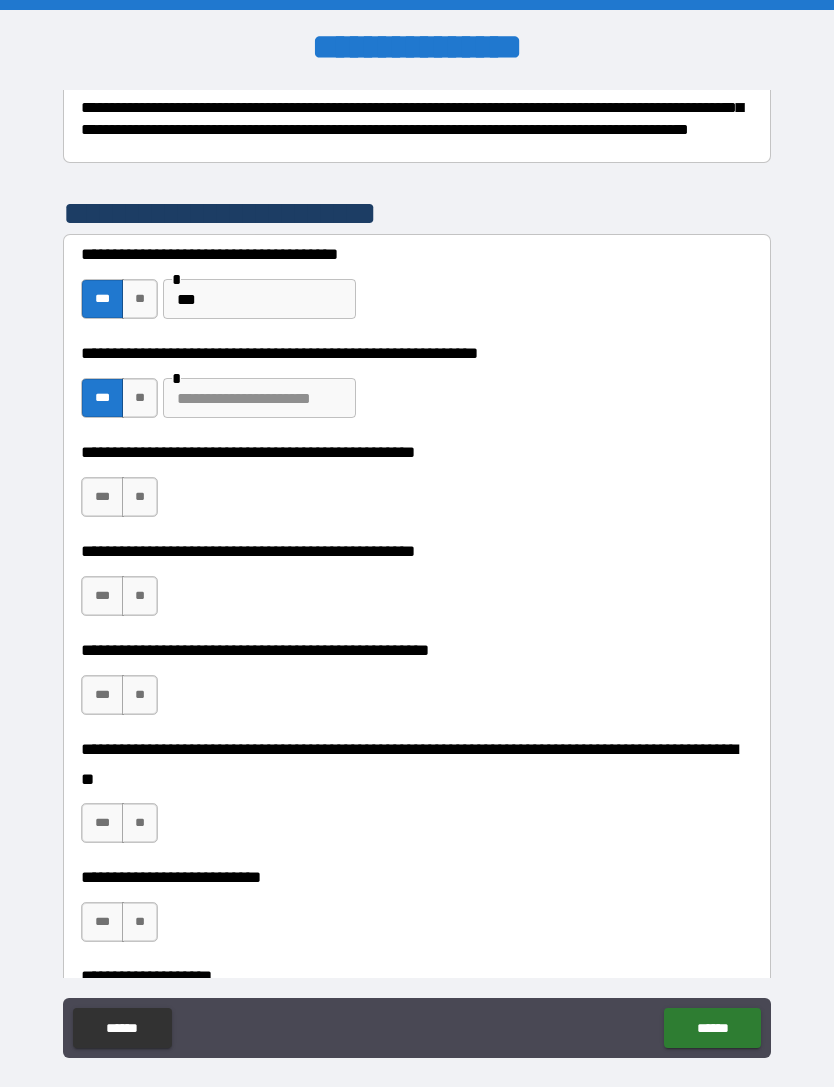 click at bounding box center [259, 398] 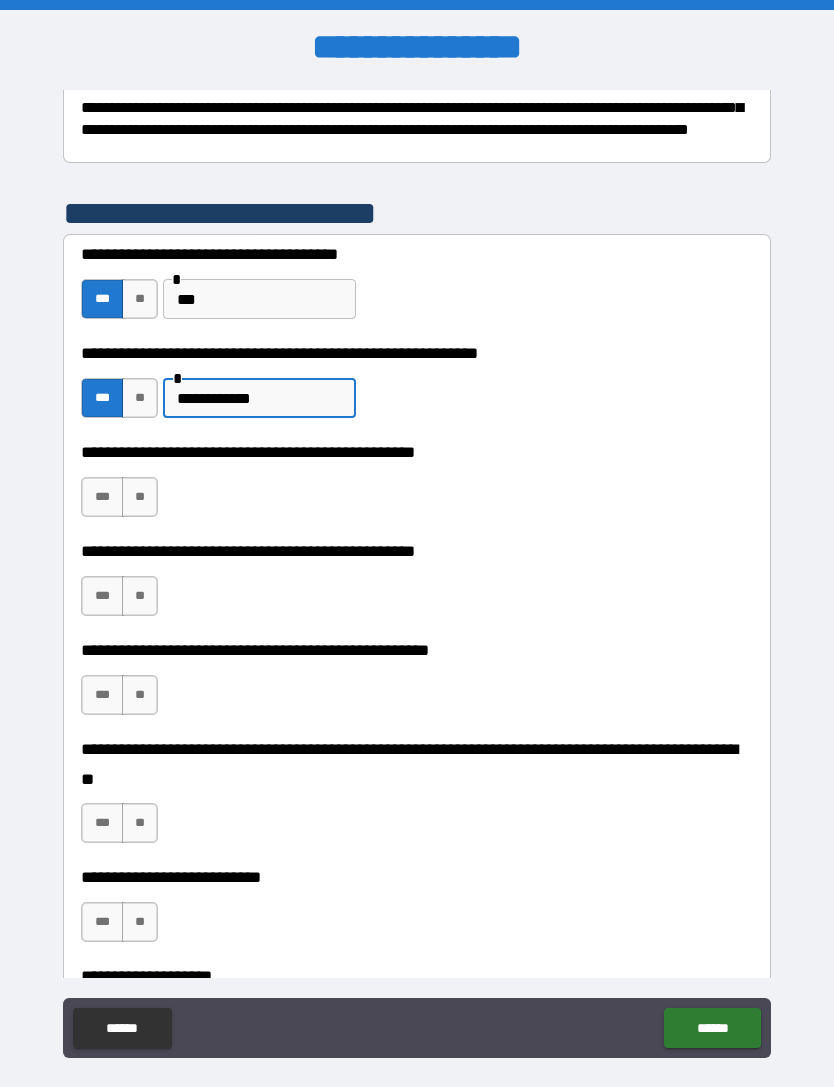 type on "**********" 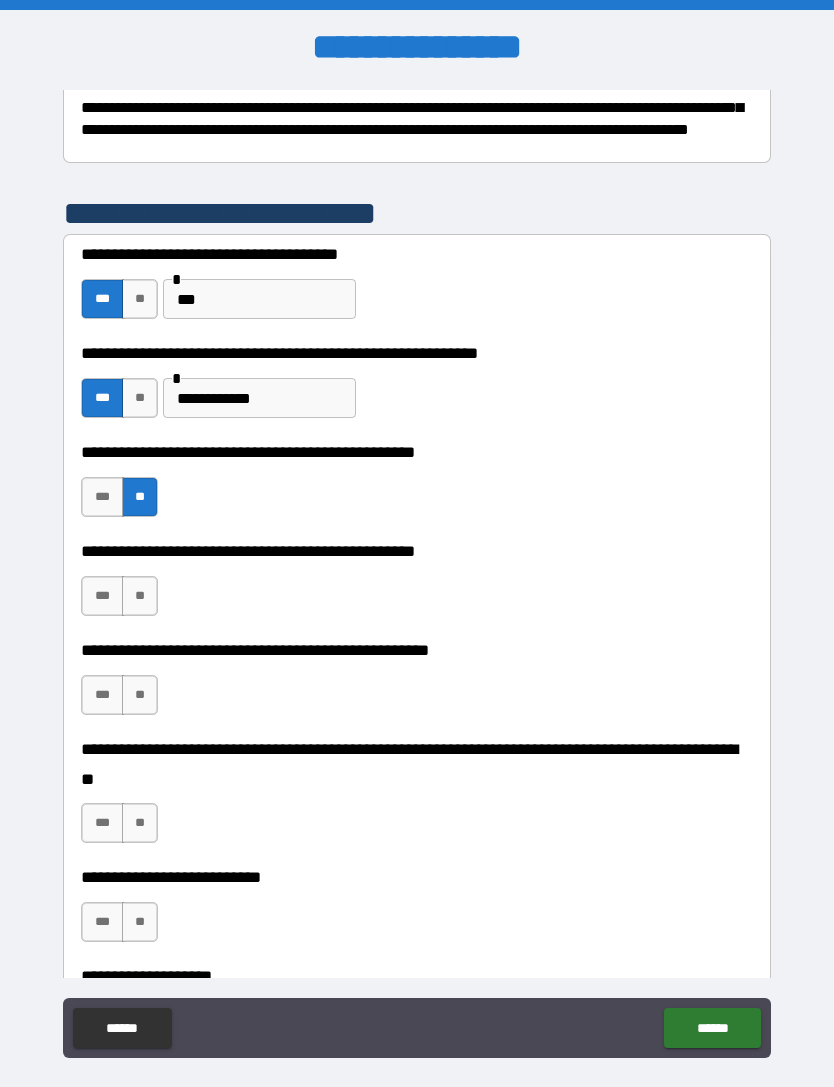 click on "**" at bounding box center (140, 596) 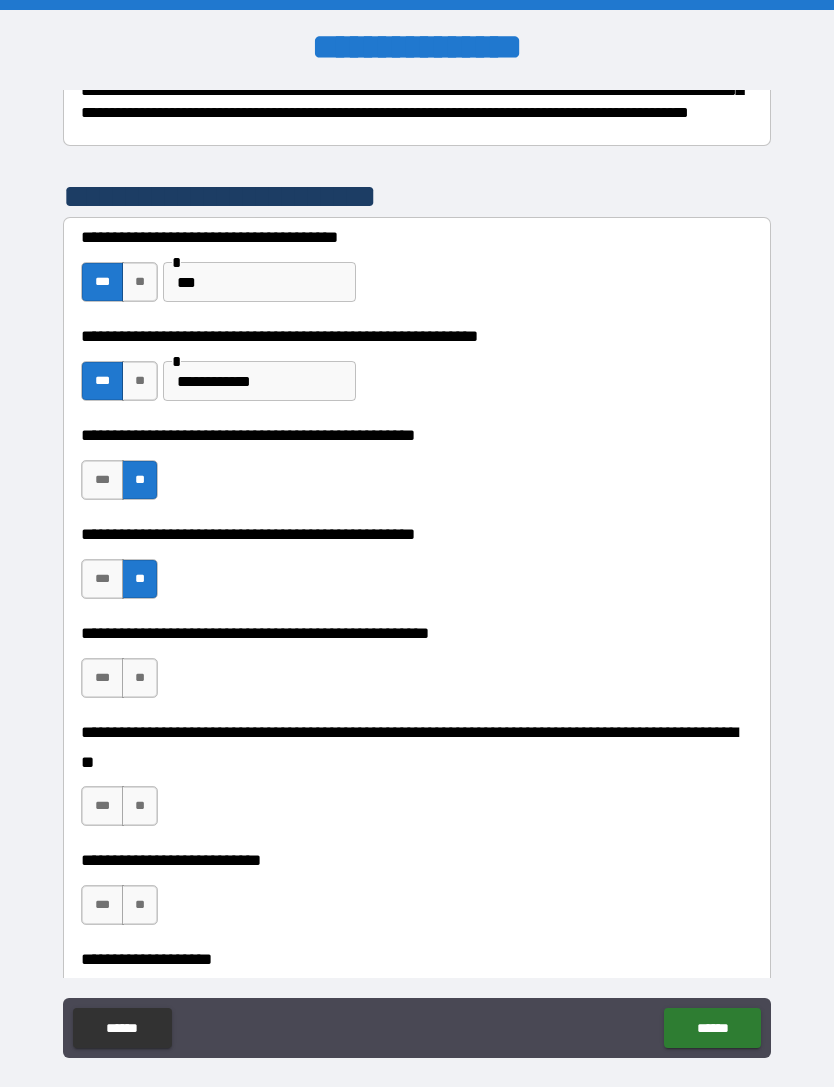 scroll, scrollTop: 414, scrollLeft: 0, axis: vertical 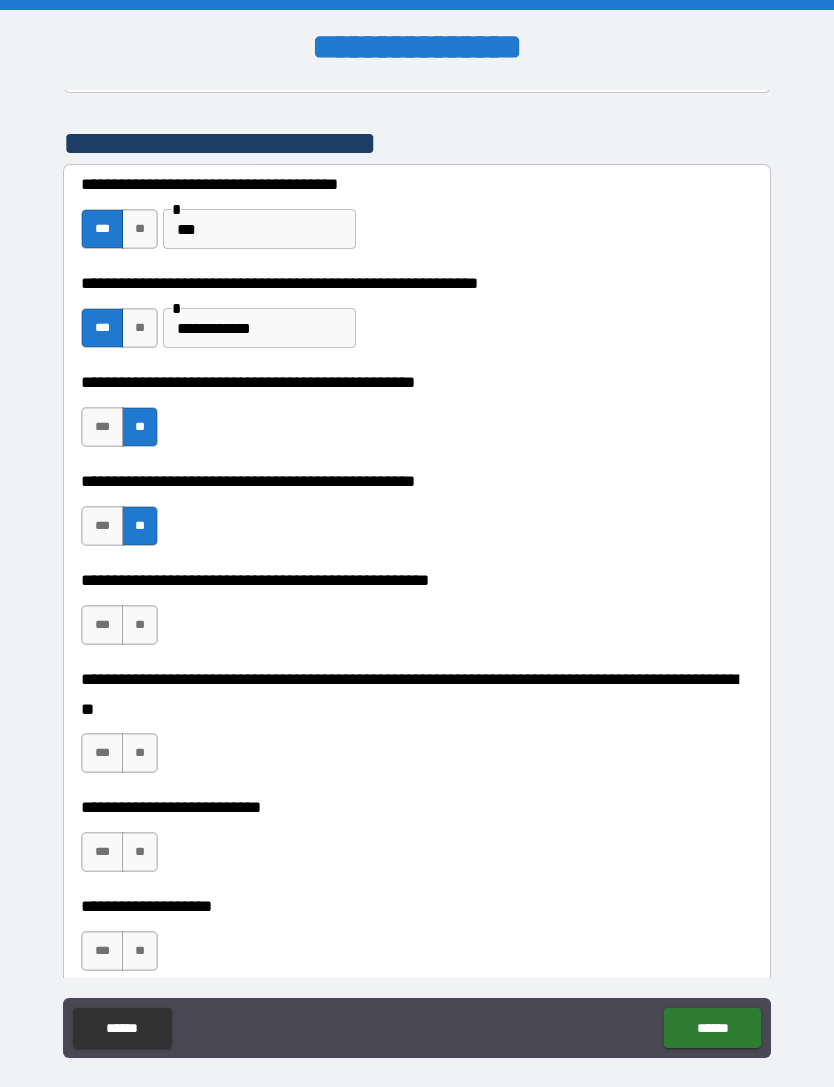 click on "**" at bounding box center (140, 625) 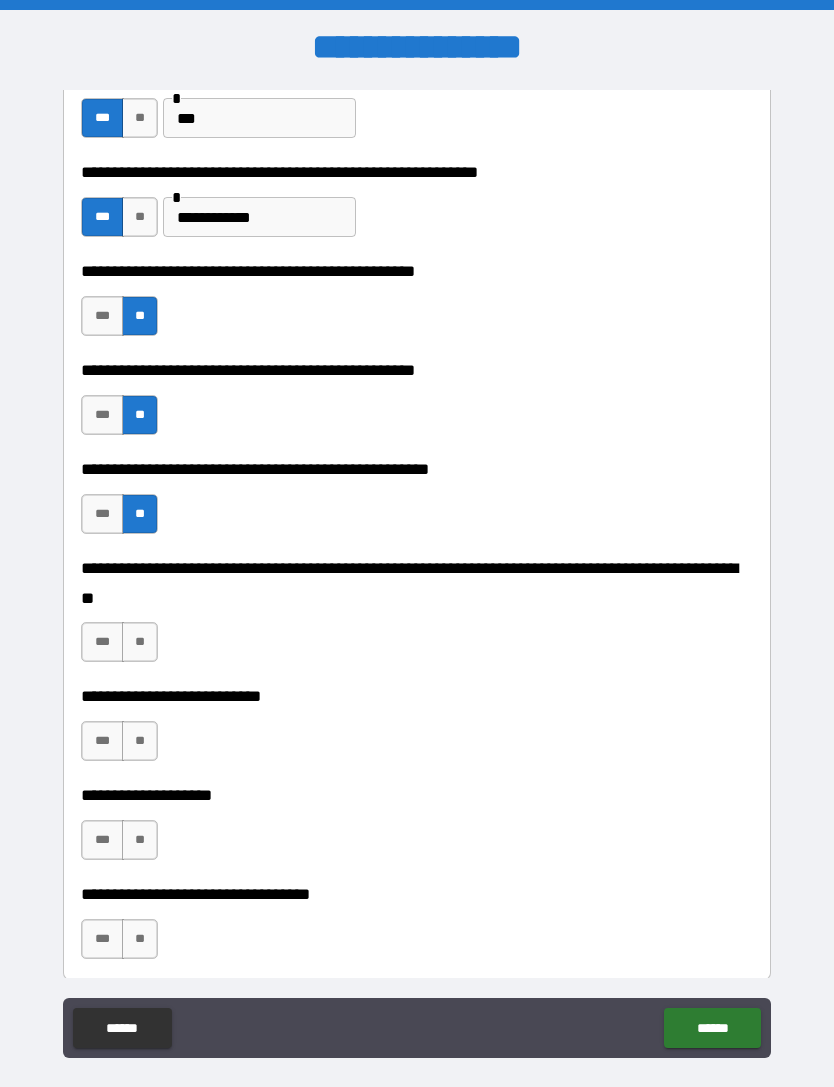 scroll, scrollTop: 532, scrollLeft: 0, axis: vertical 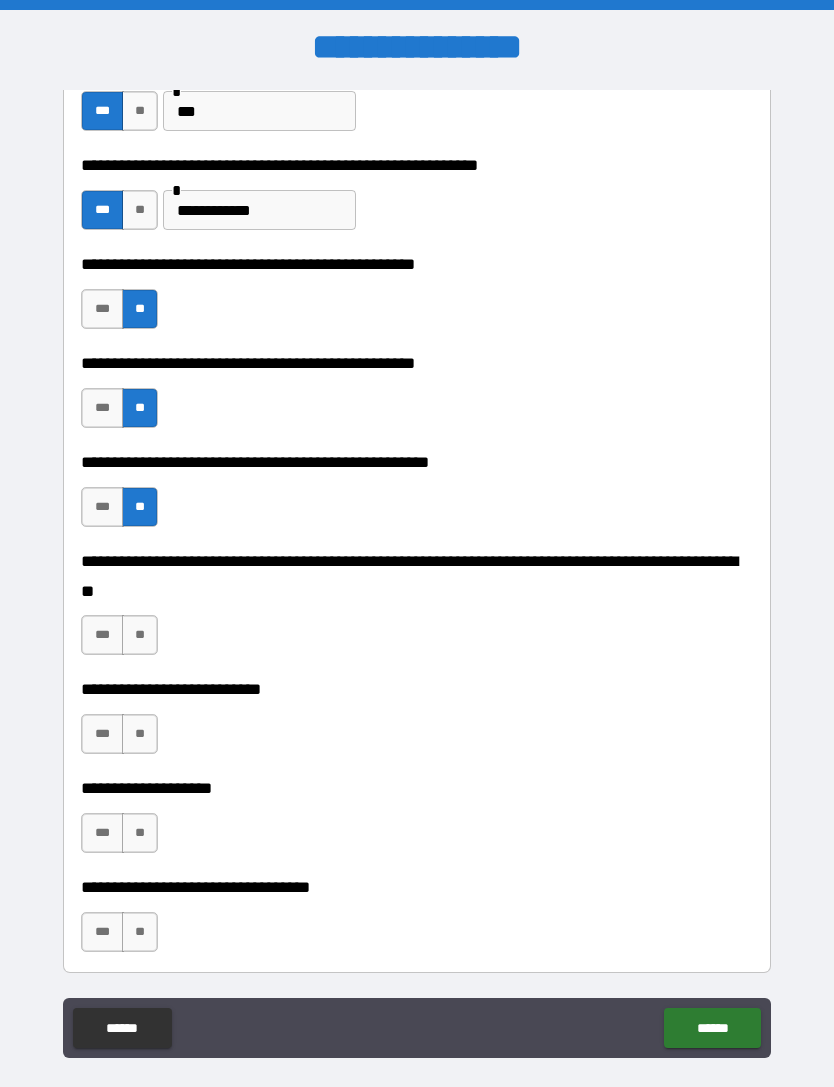 click on "**" at bounding box center [140, 635] 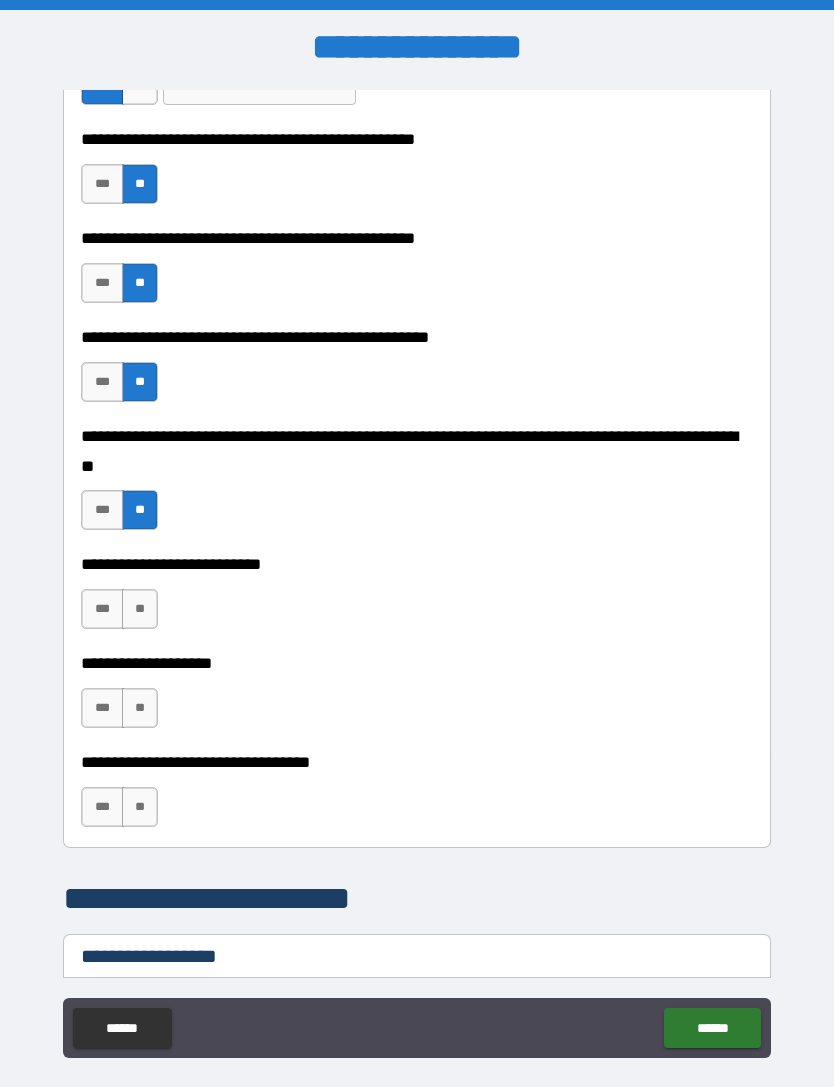 scroll, scrollTop: 665, scrollLeft: 0, axis: vertical 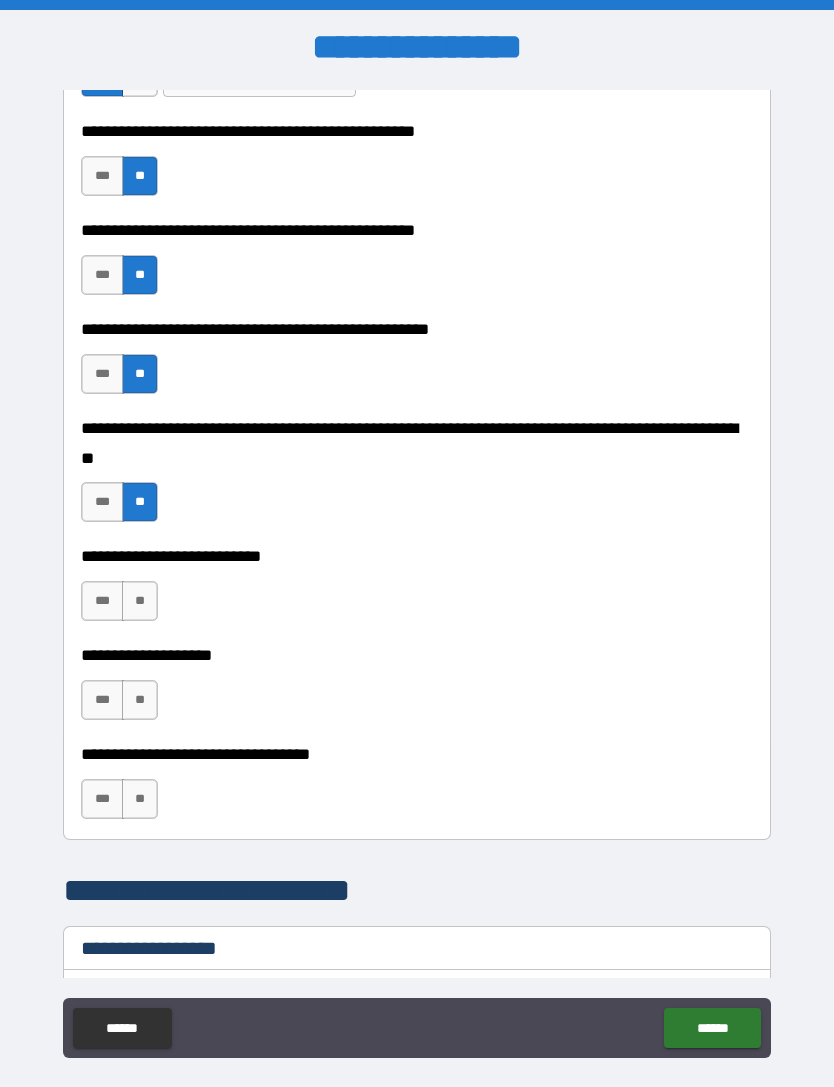 click on "**" at bounding box center (140, 601) 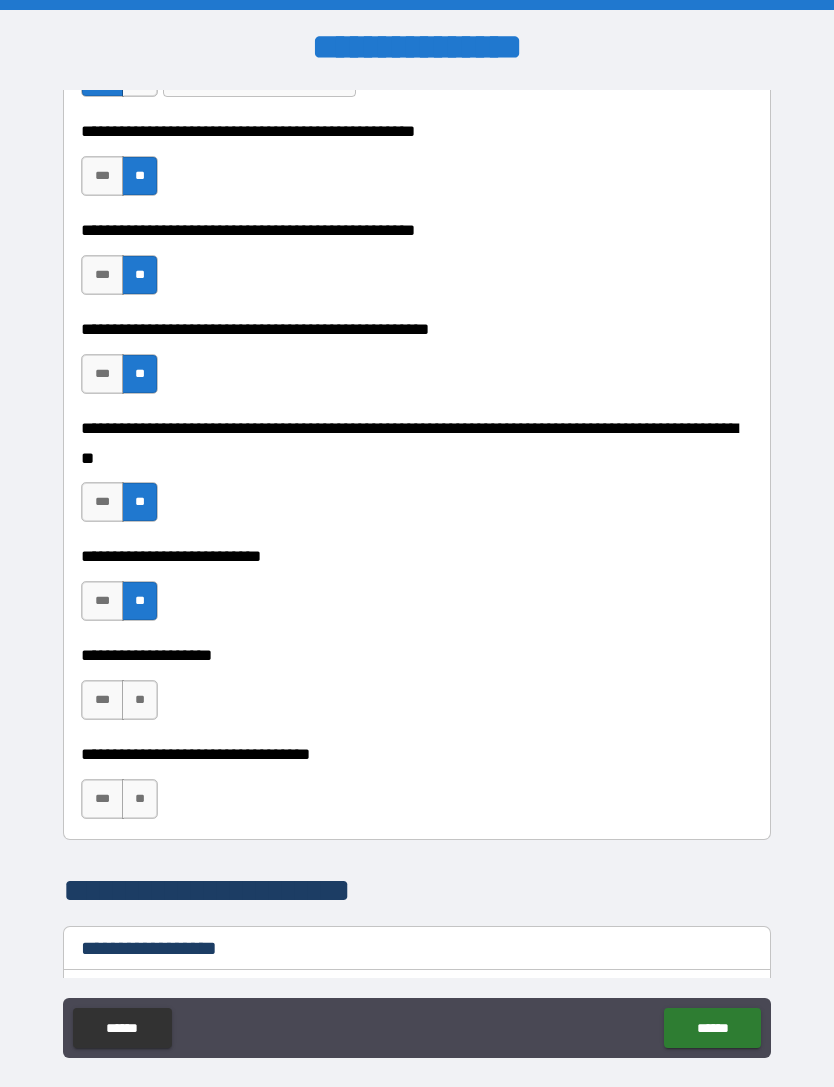 click on "**" at bounding box center [140, 700] 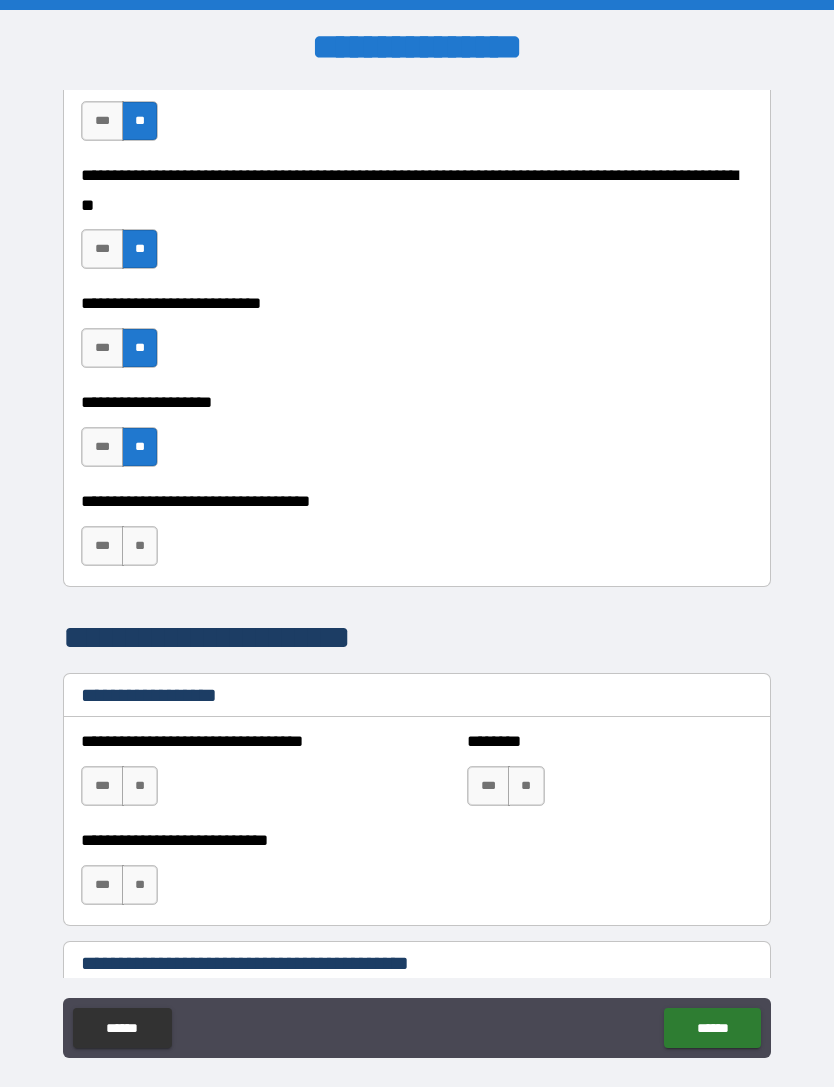 scroll, scrollTop: 921, scrollLeft: 0, axis: vertical 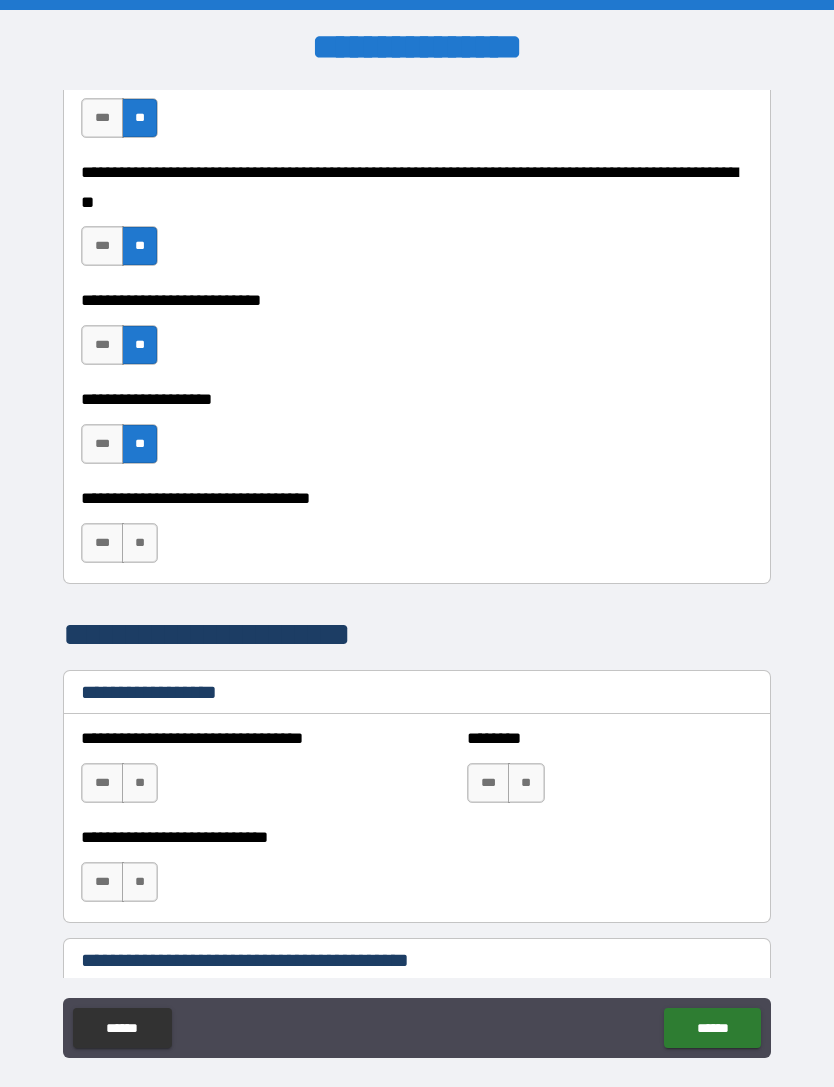 click on "**" at bounding box center (140, 543) 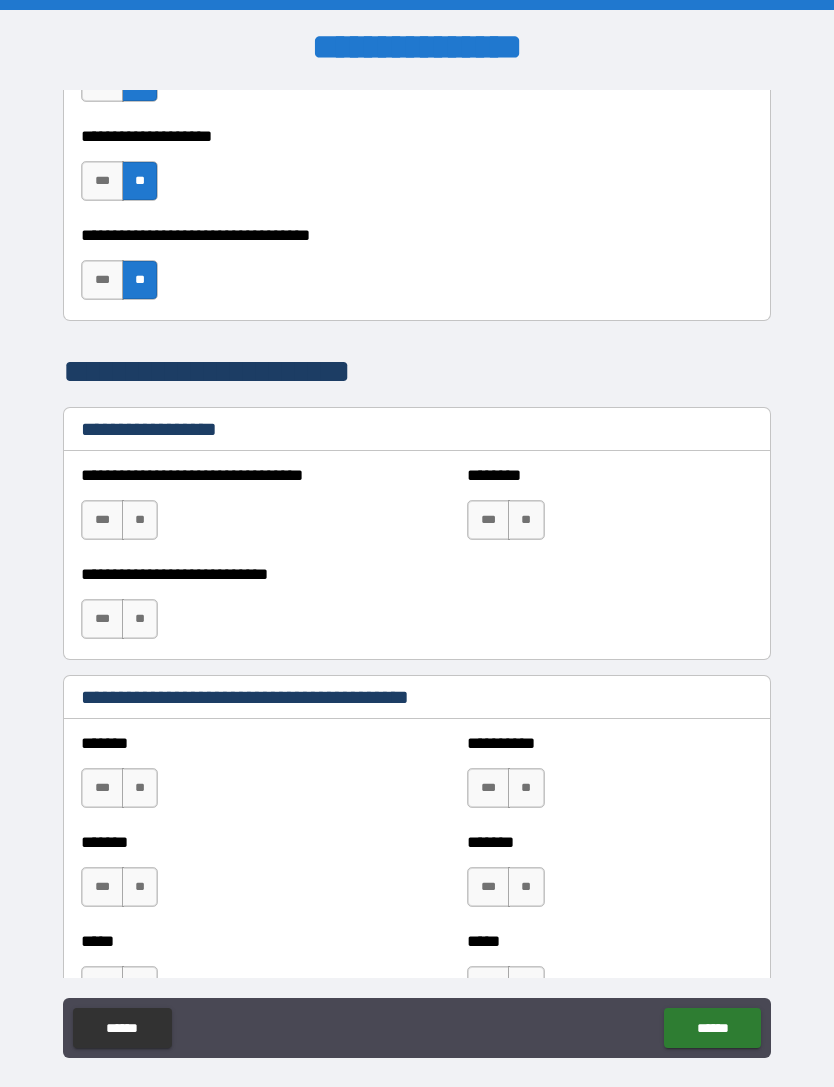 scroll, scrollTop: 1187, scrollLeft: 0, axis: vertical 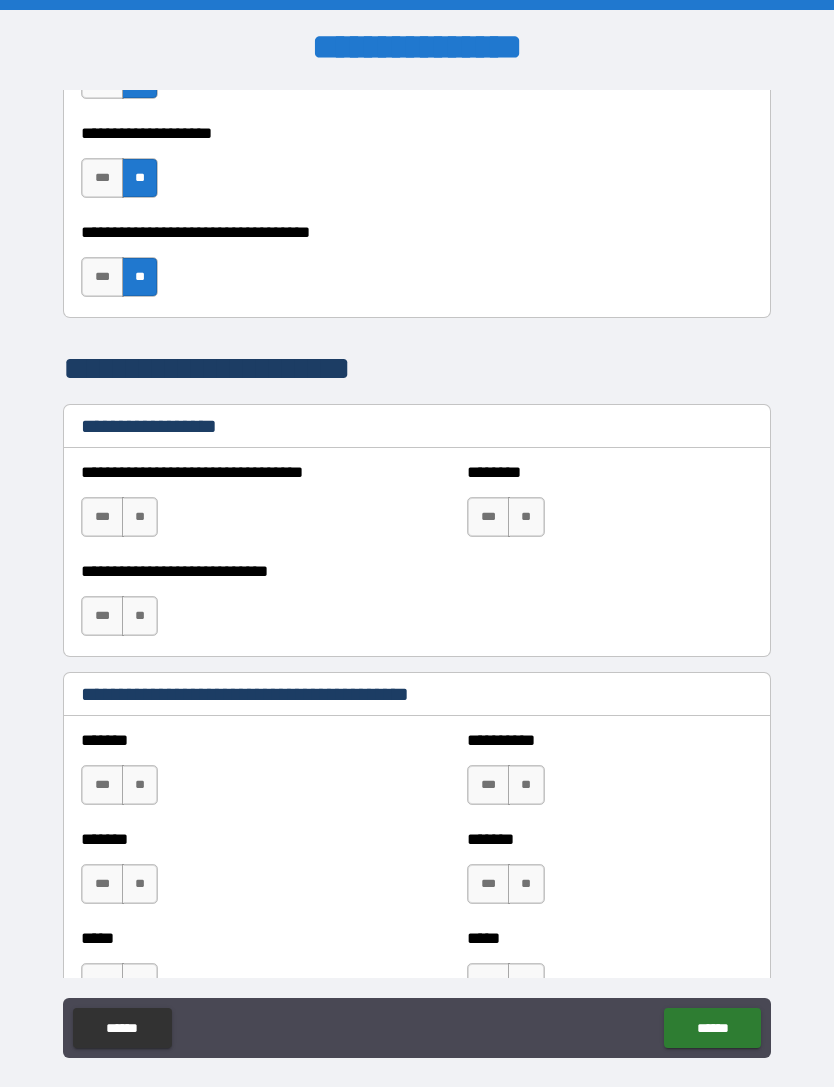 click on "**" at bounding box center [140, 517] 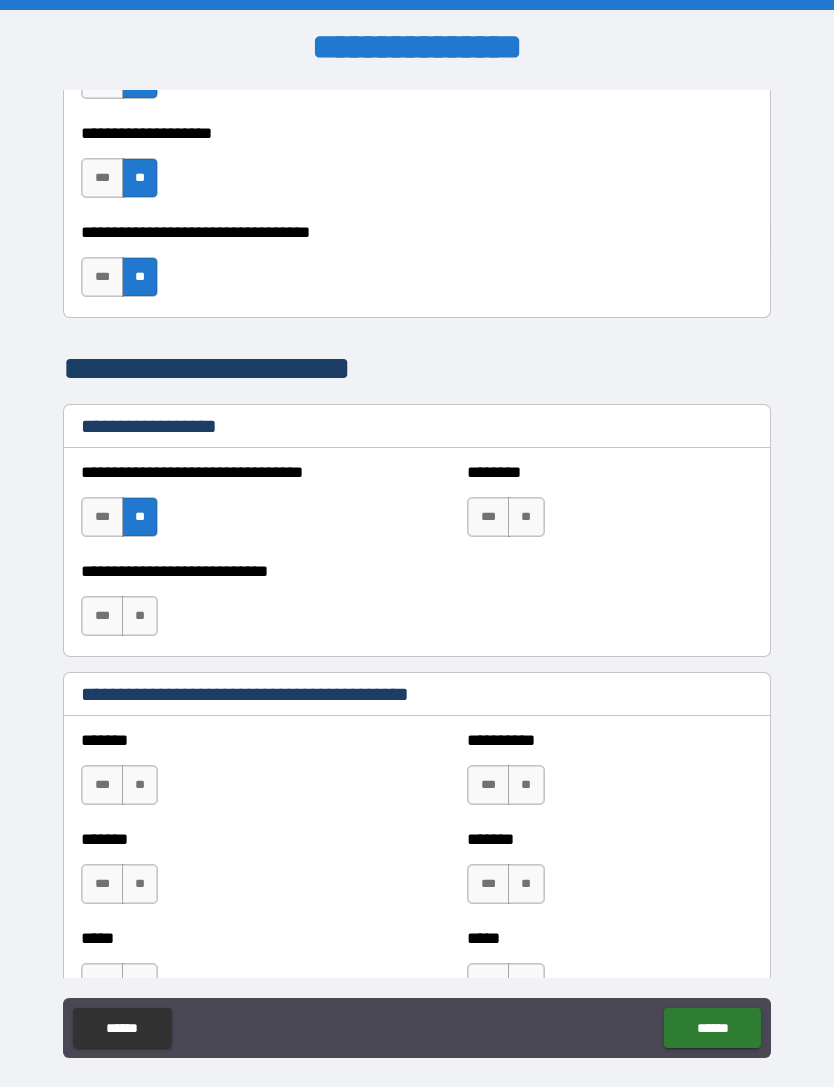 click on "**" at bounding box center [526, 517] 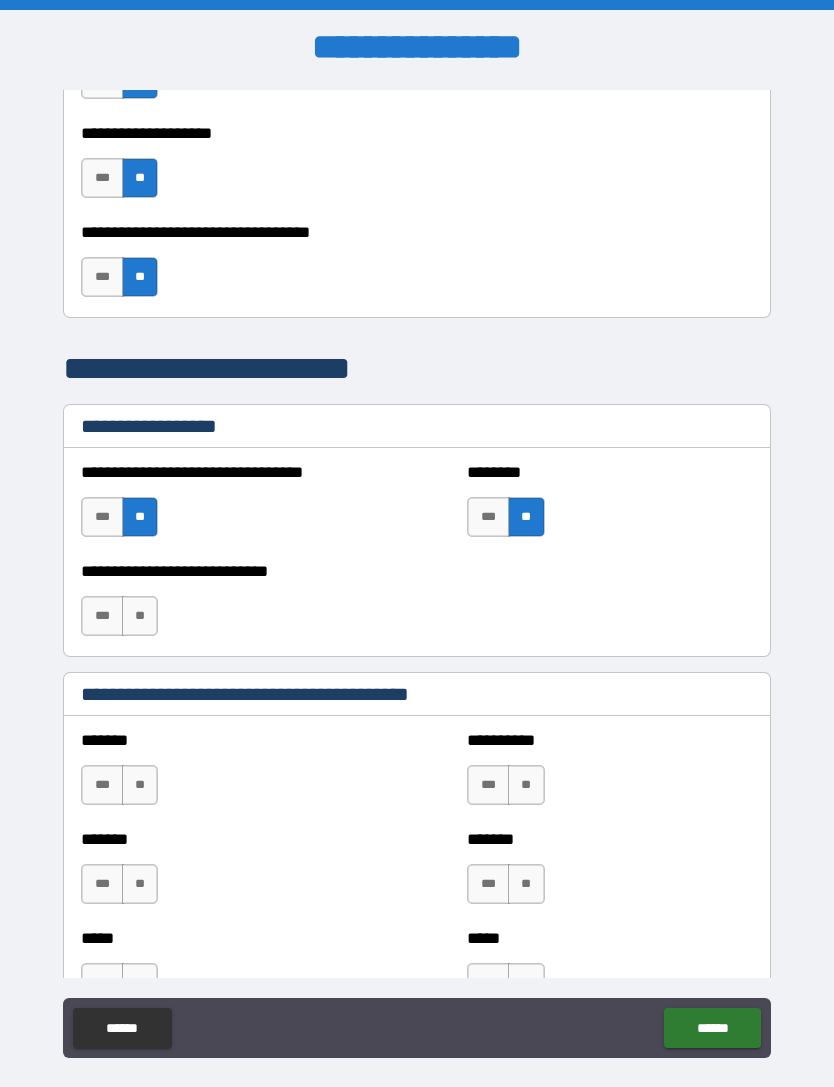 click on "**" at bounding box center [140, 616] 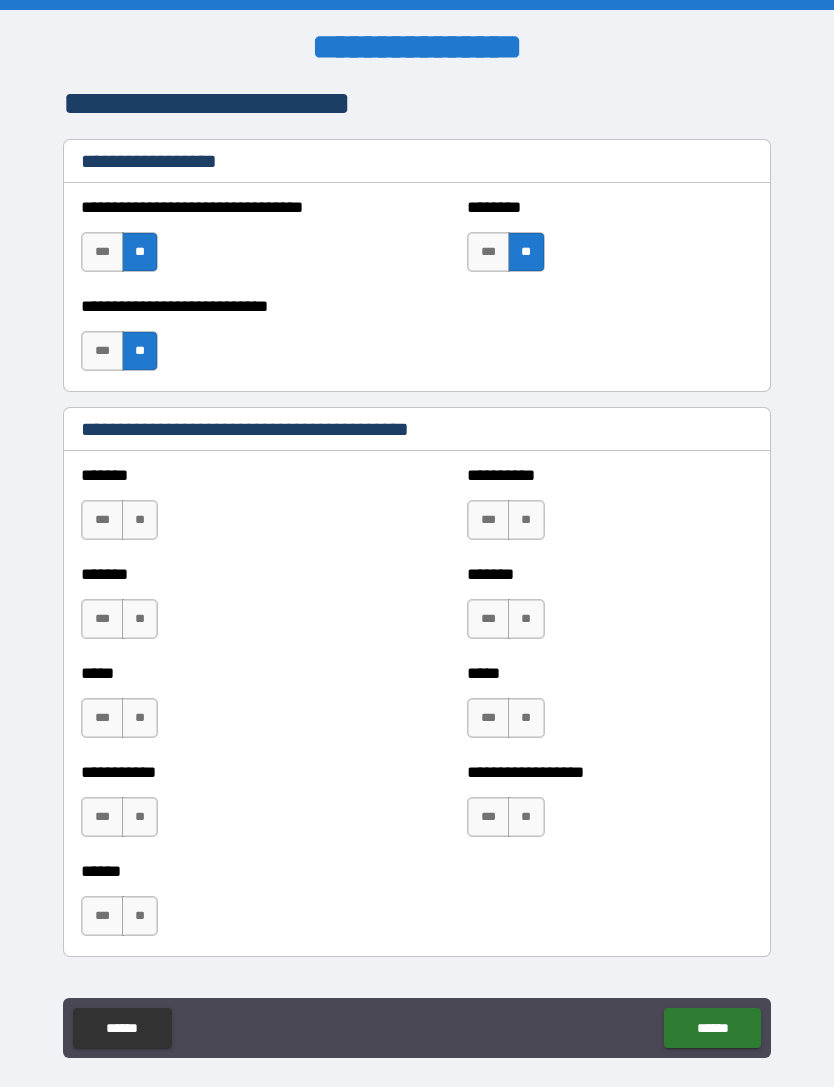 scroll, scrollTop: 1453, scrollLeft: 0, axis: vertical 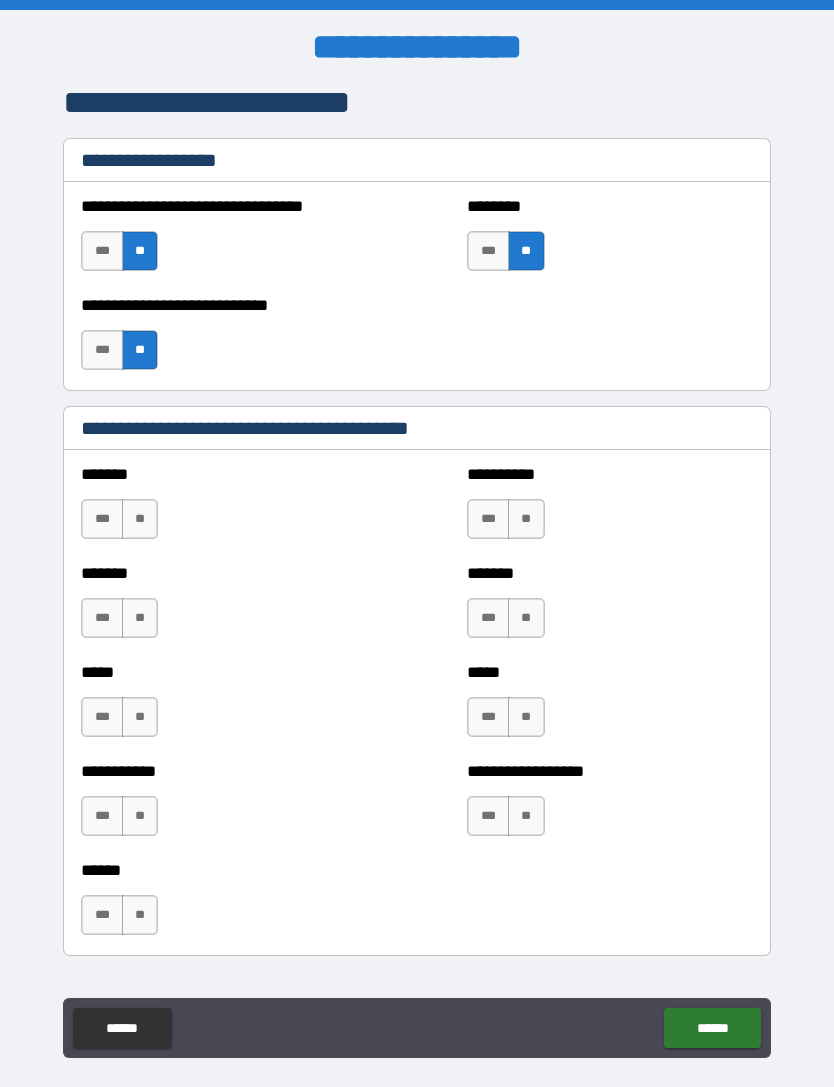 click on "**" at bounding box center [140, 519] 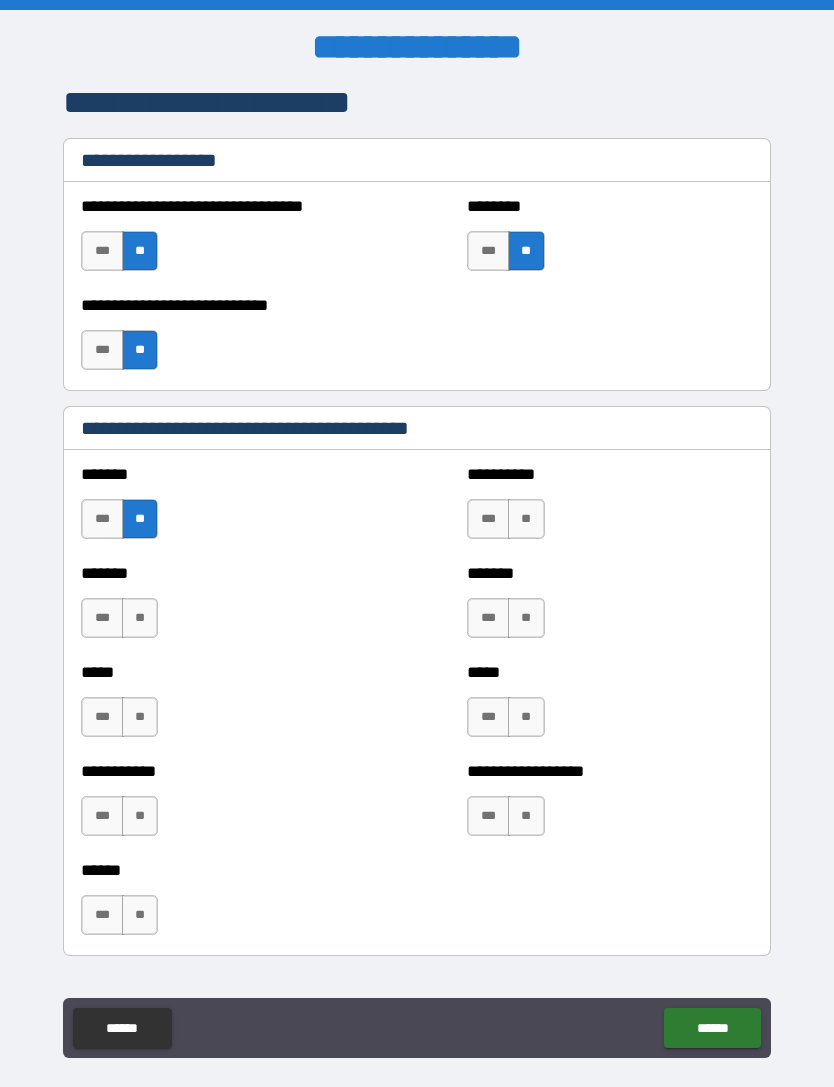 click on "**" at bounding box center [140, 618] 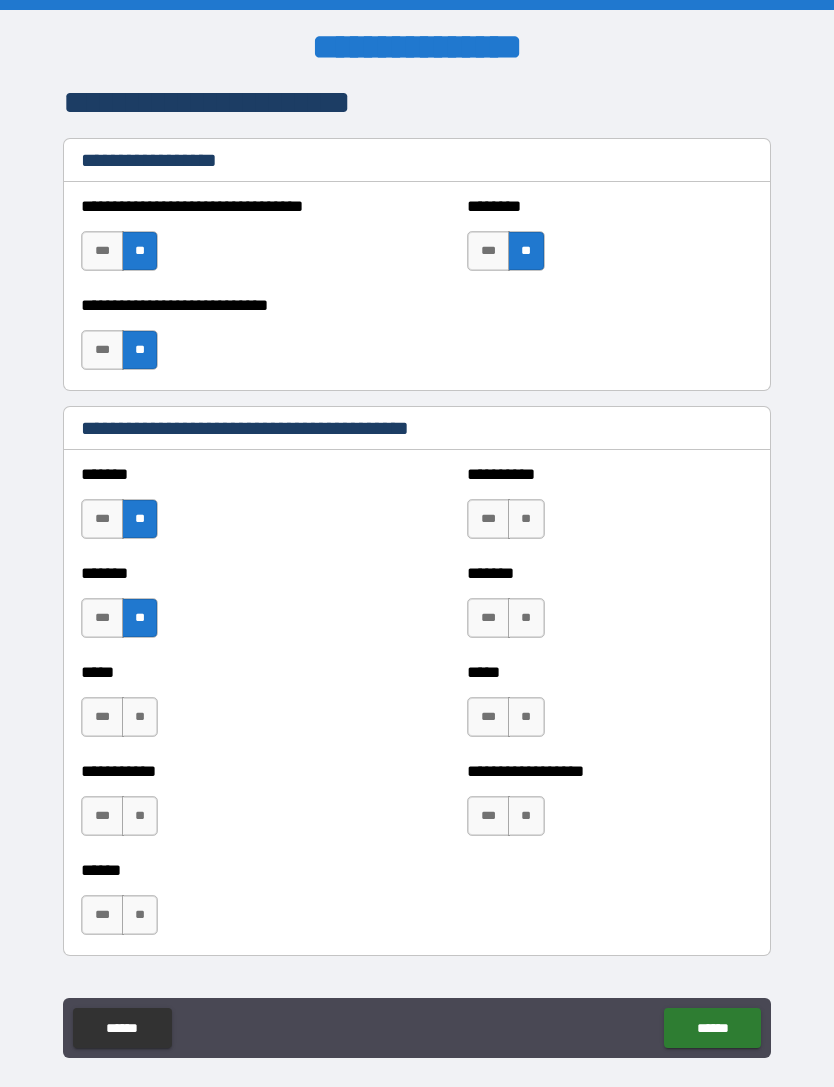 click on "**" at bounding box center [526, 519] 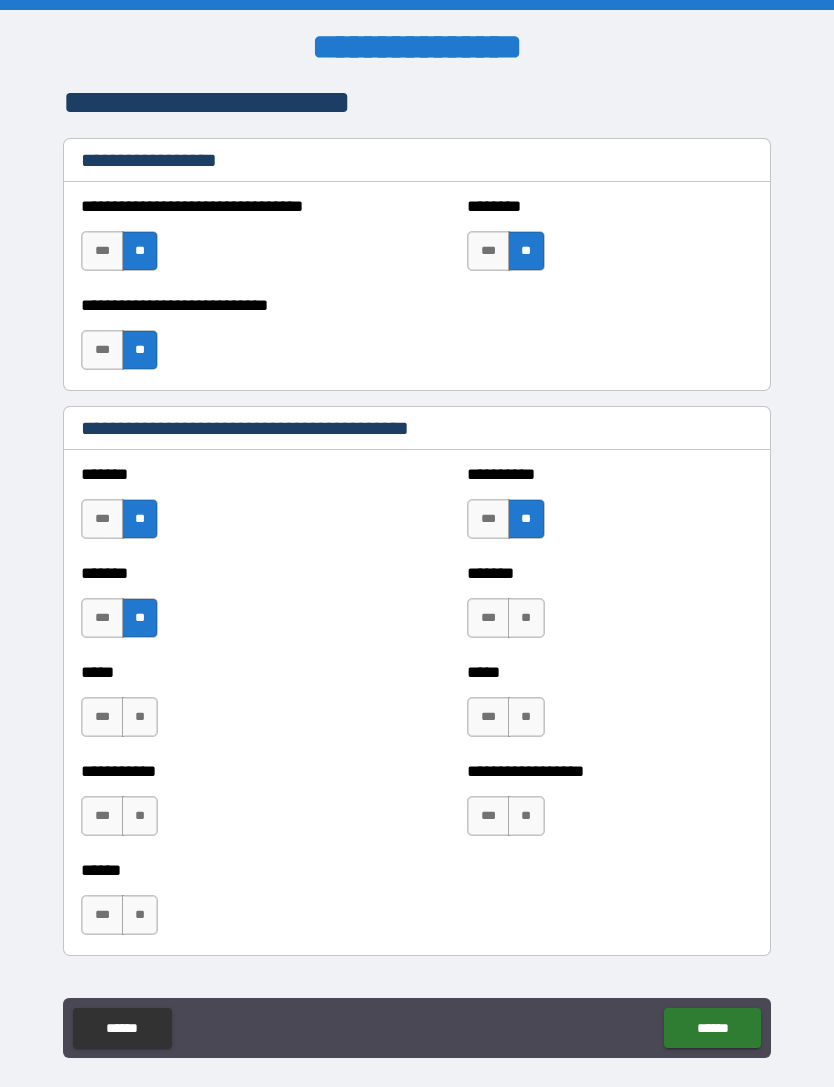 click on "**" at bounding box center [526, 618] 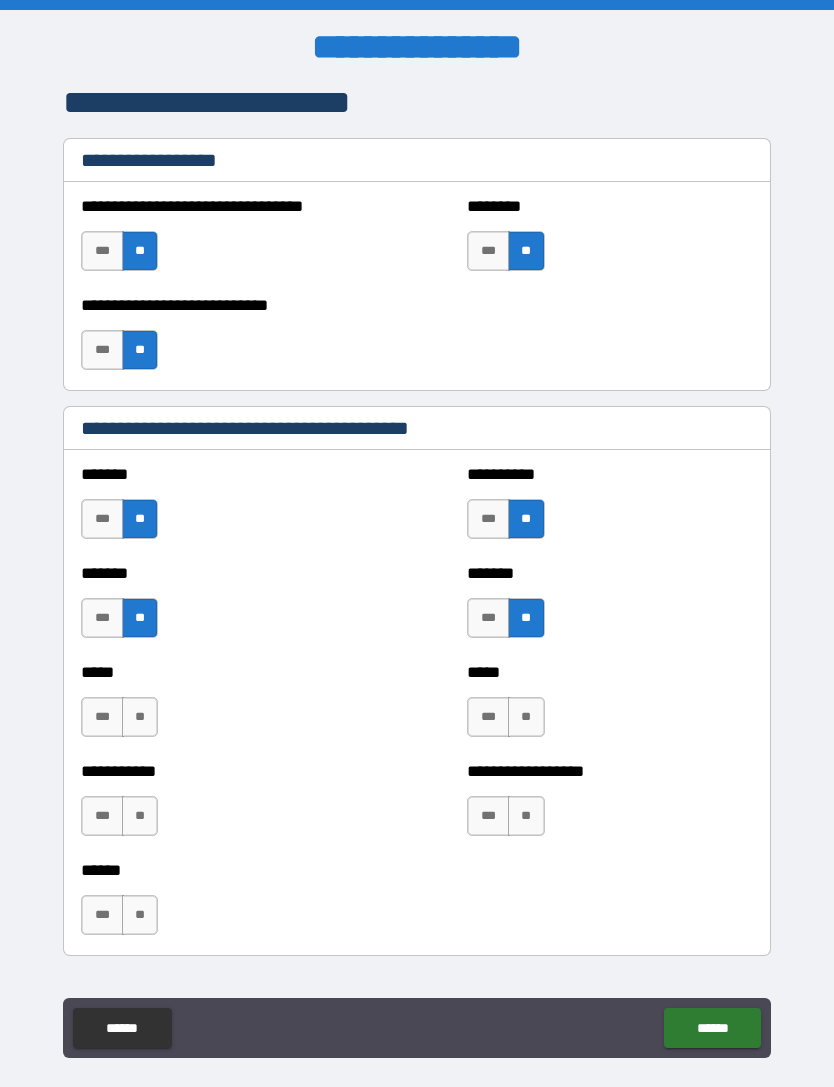 click on "**" at bounding box center [526, 717] 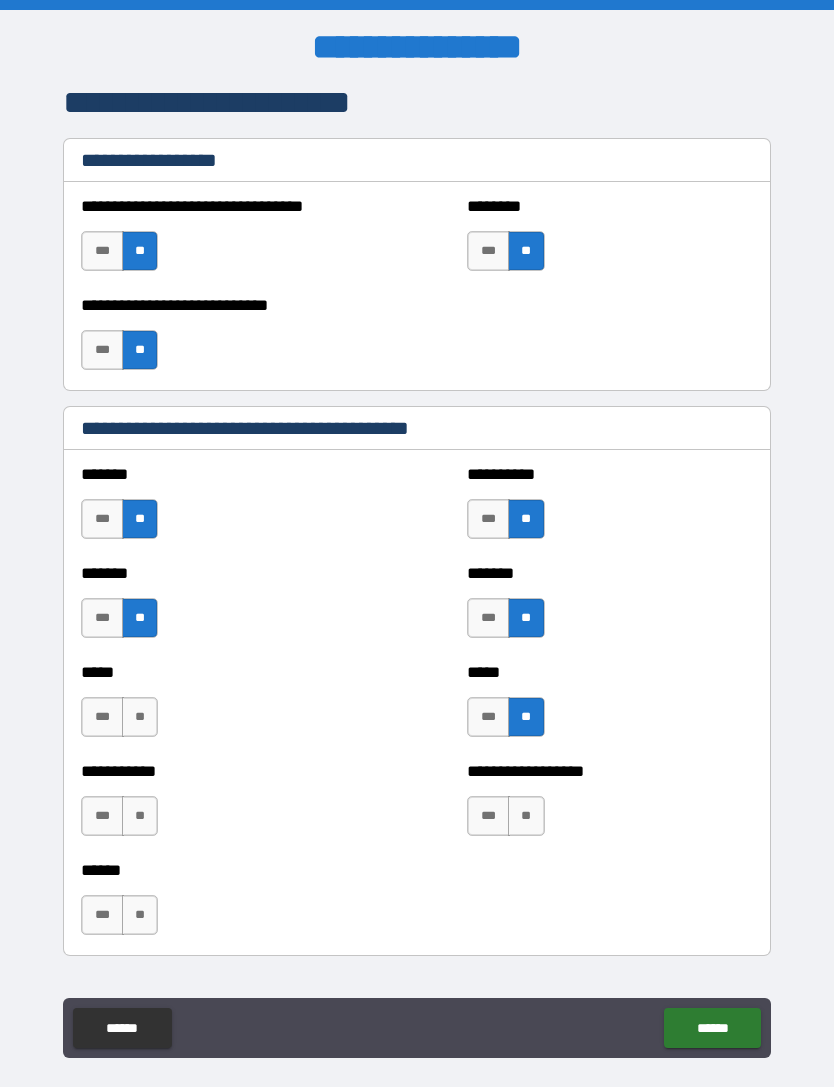 click on "**" at bounding box center [140, 717] 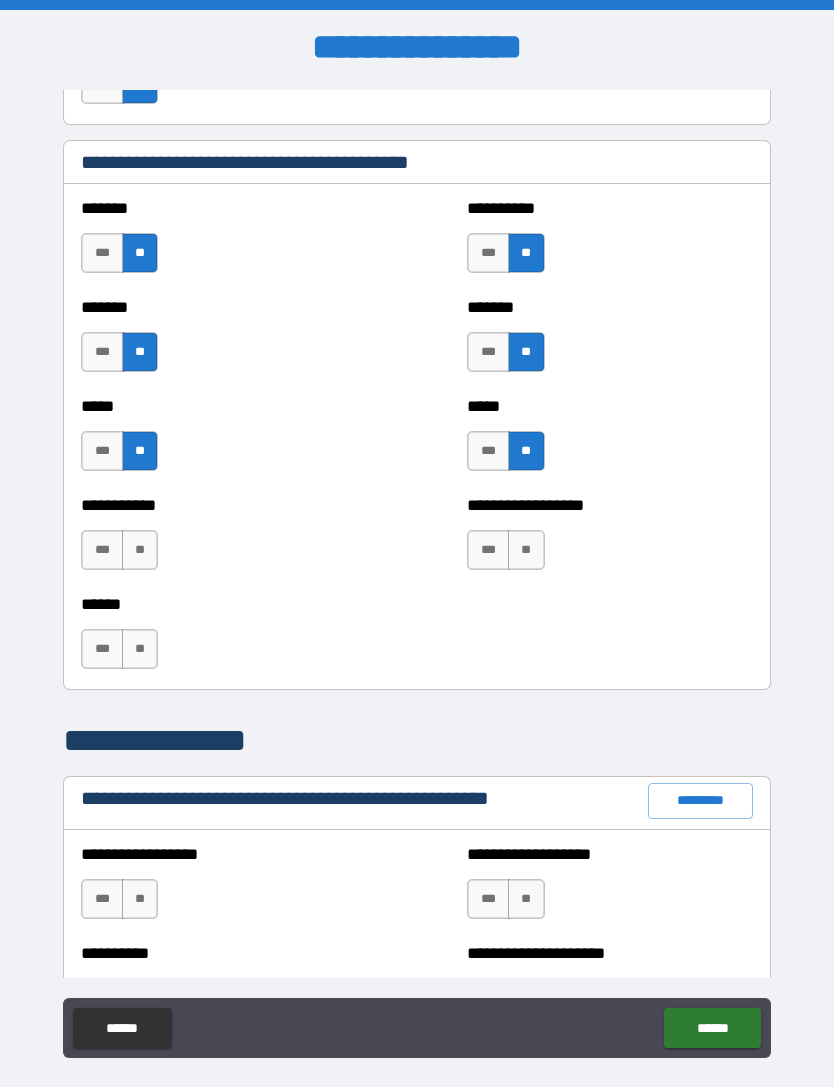 scroll, scrollTop: 1719, scrollLeft: 0, axis: vertical 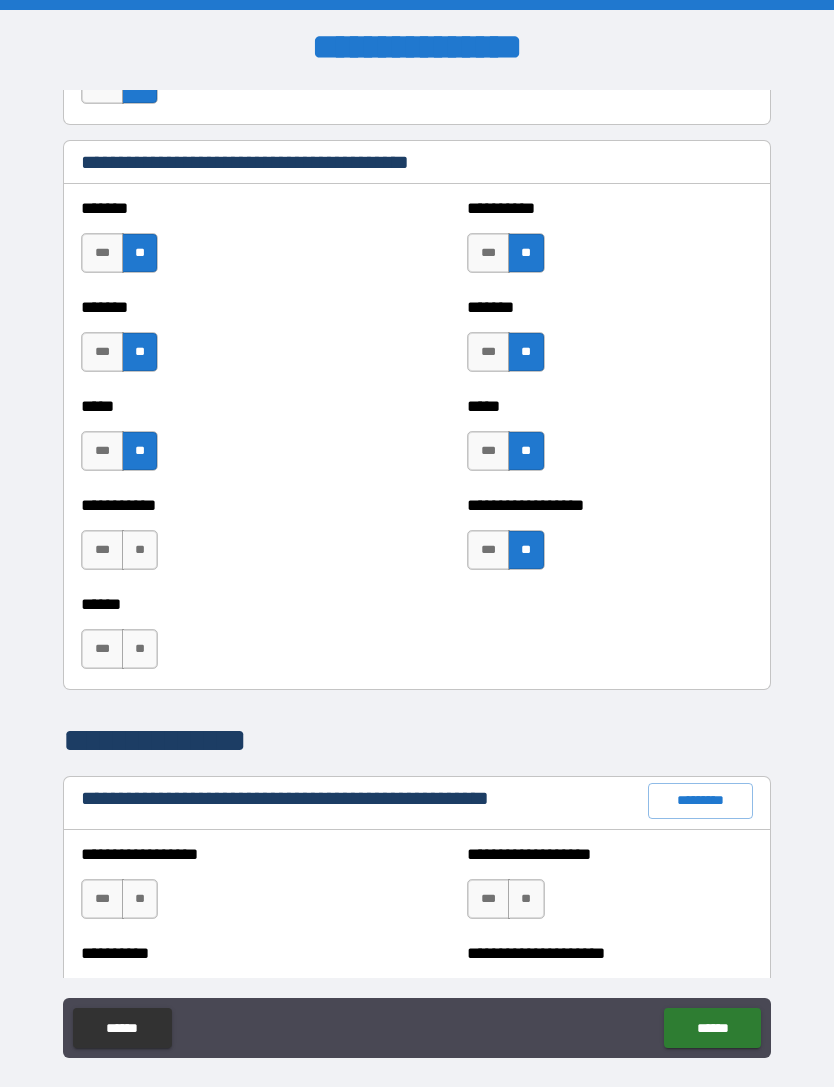 click on "**" at bounding box center [140, 550] 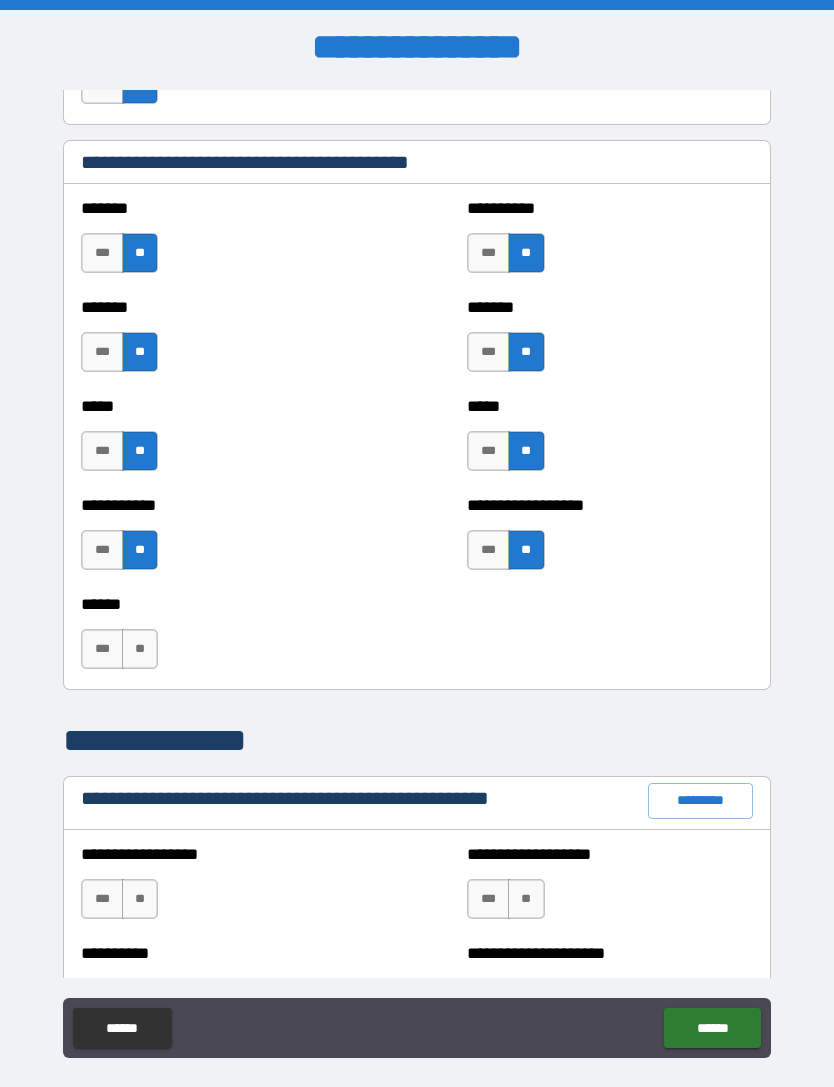 click on "**" at bounding box center [140, 649] 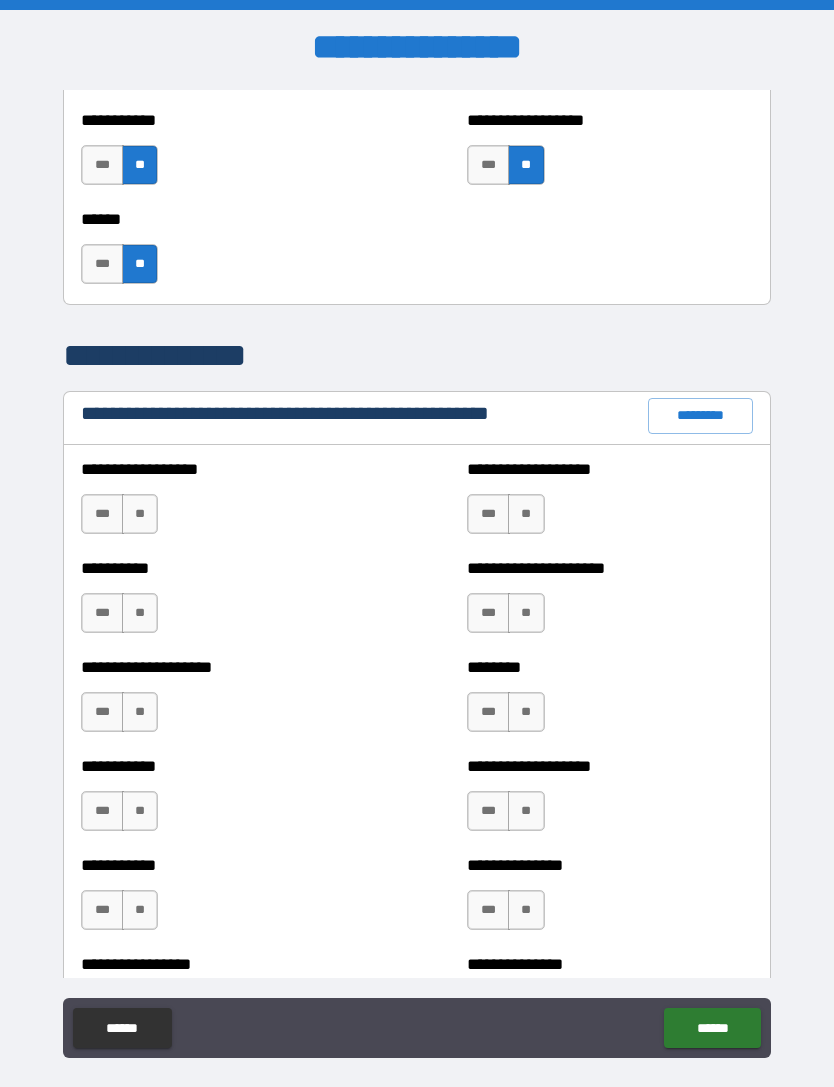 scroll, scrollTop: 2106, scrollLeft: 0, axis: vertical 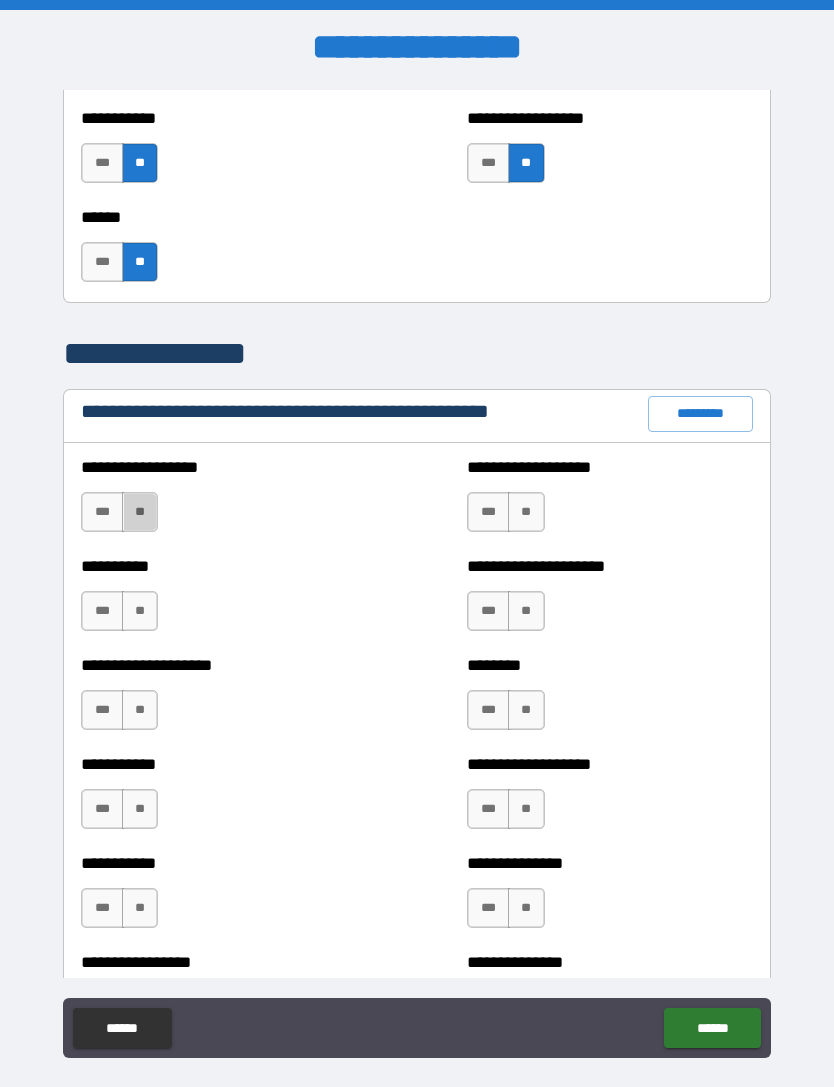 click on "**" at bounding box center [140, 512] 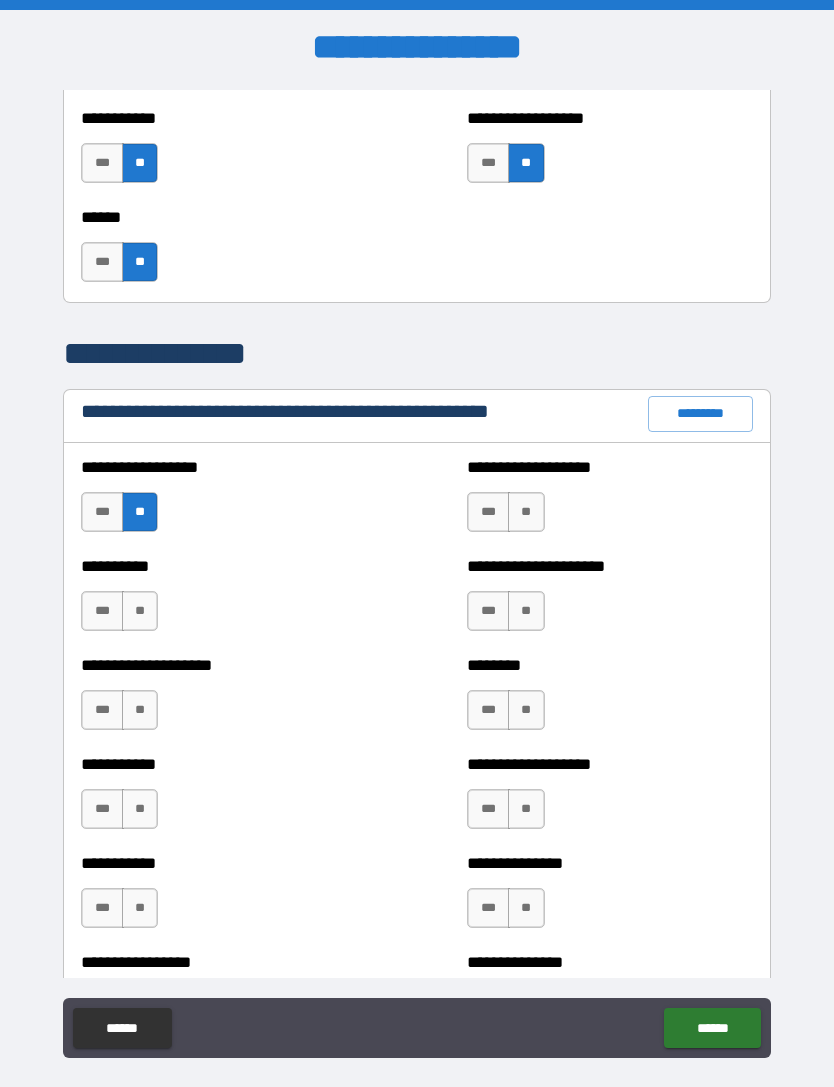 click on "**" at bounding box center [140, 611] 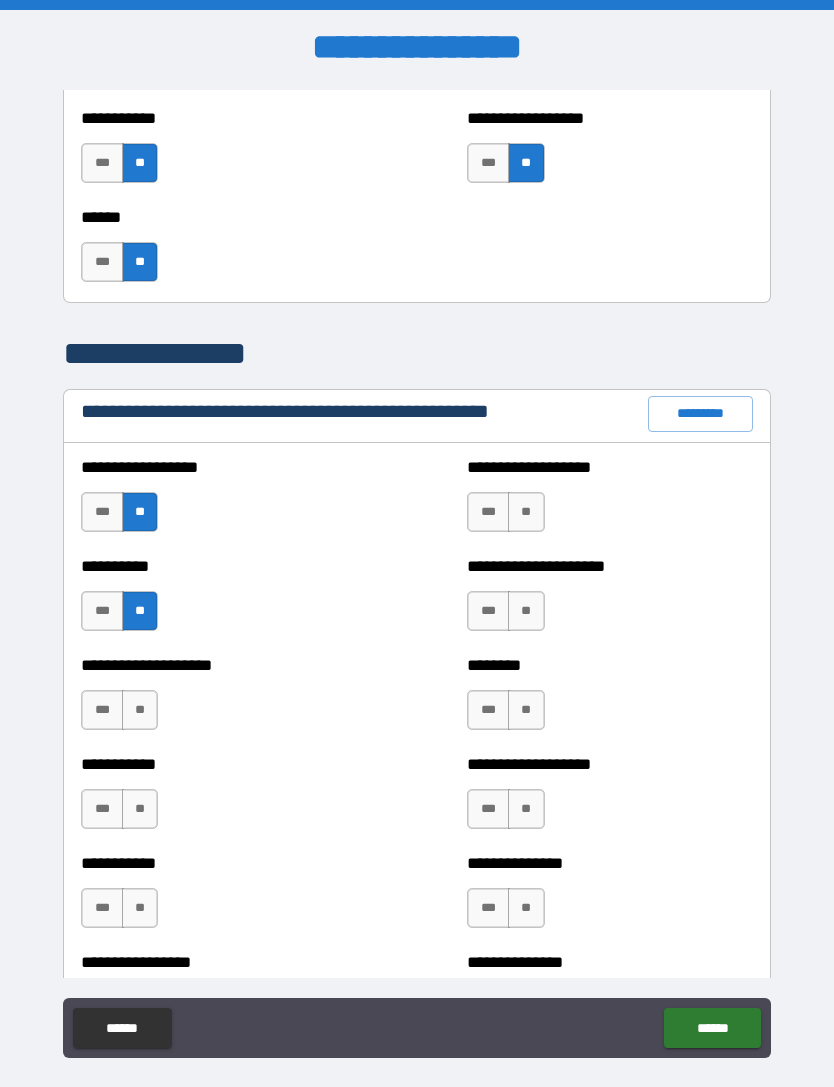 click on "**" at bounding box center [140, 710] 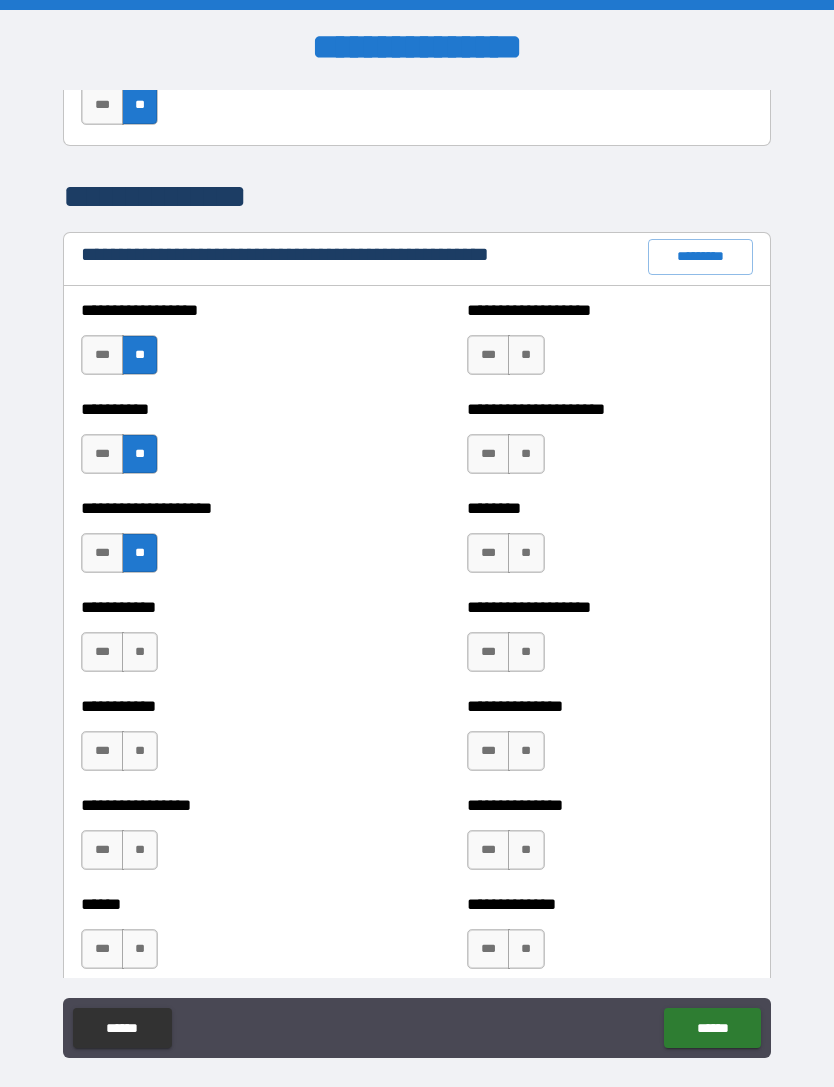 scroll, scrollTop: 2265, scrollLeft: 0, axis: vertical 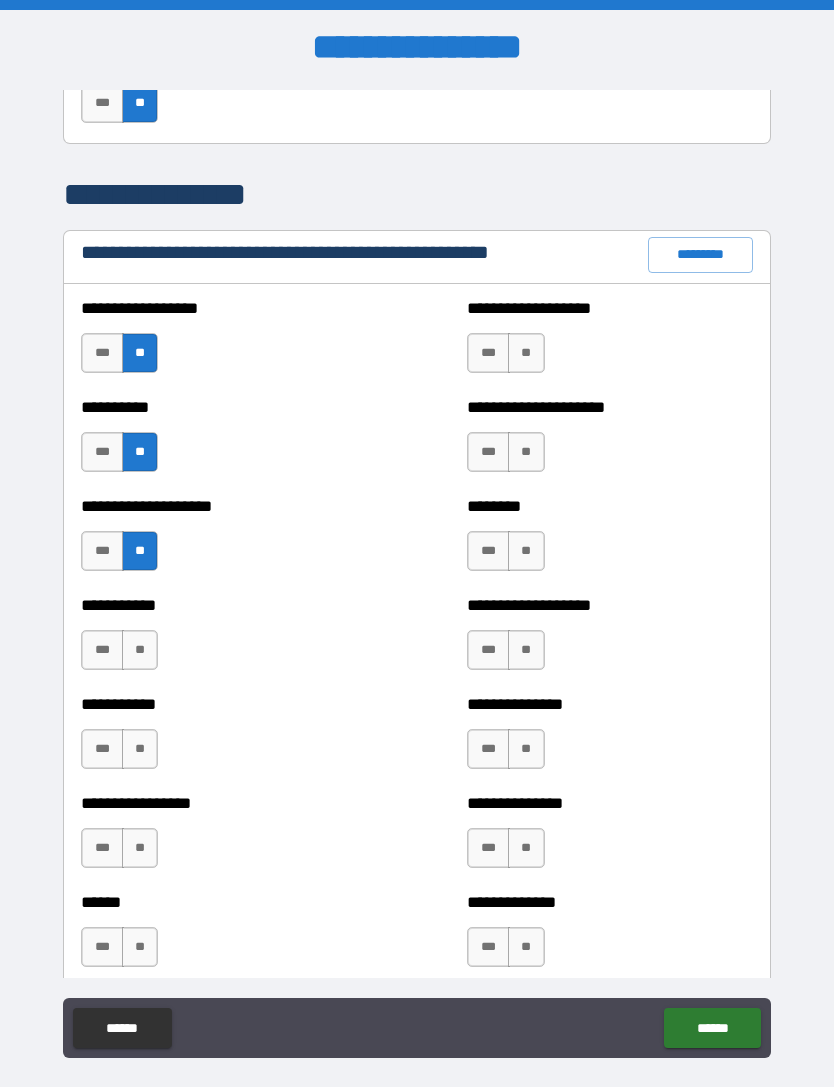 click on "**" at bounding box center [140, 650] 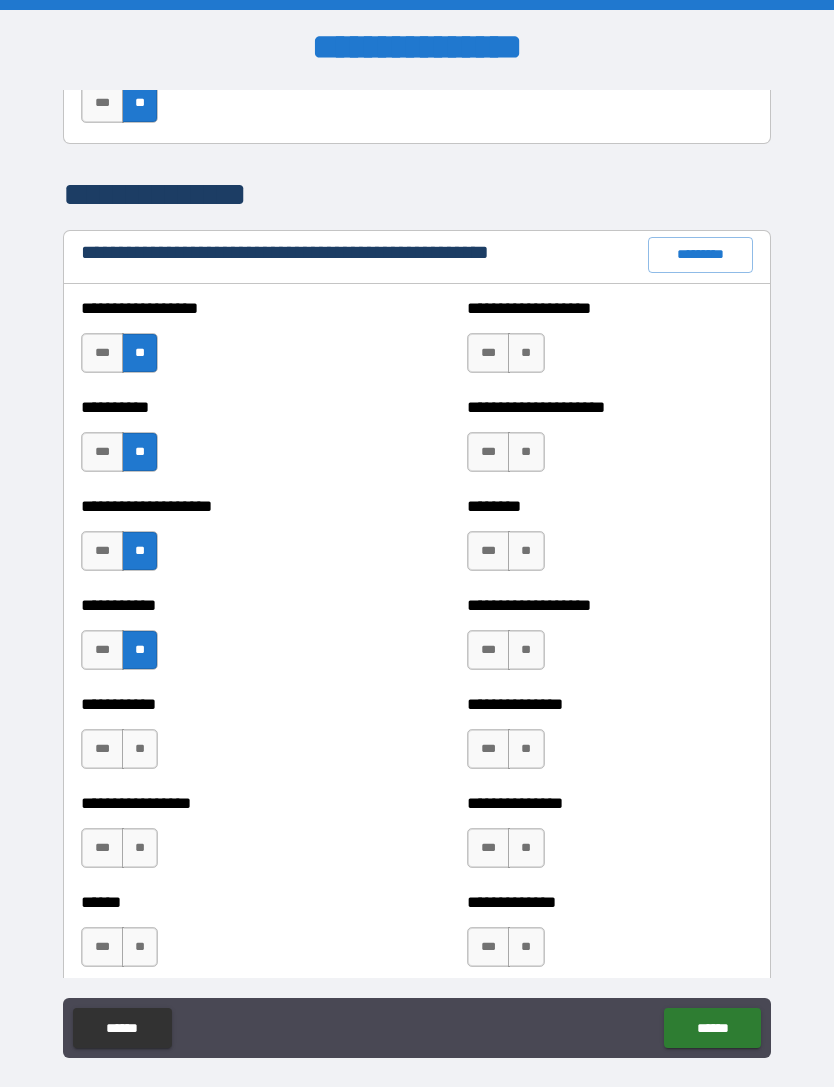 click on "**" at bounding box center (140, 749) 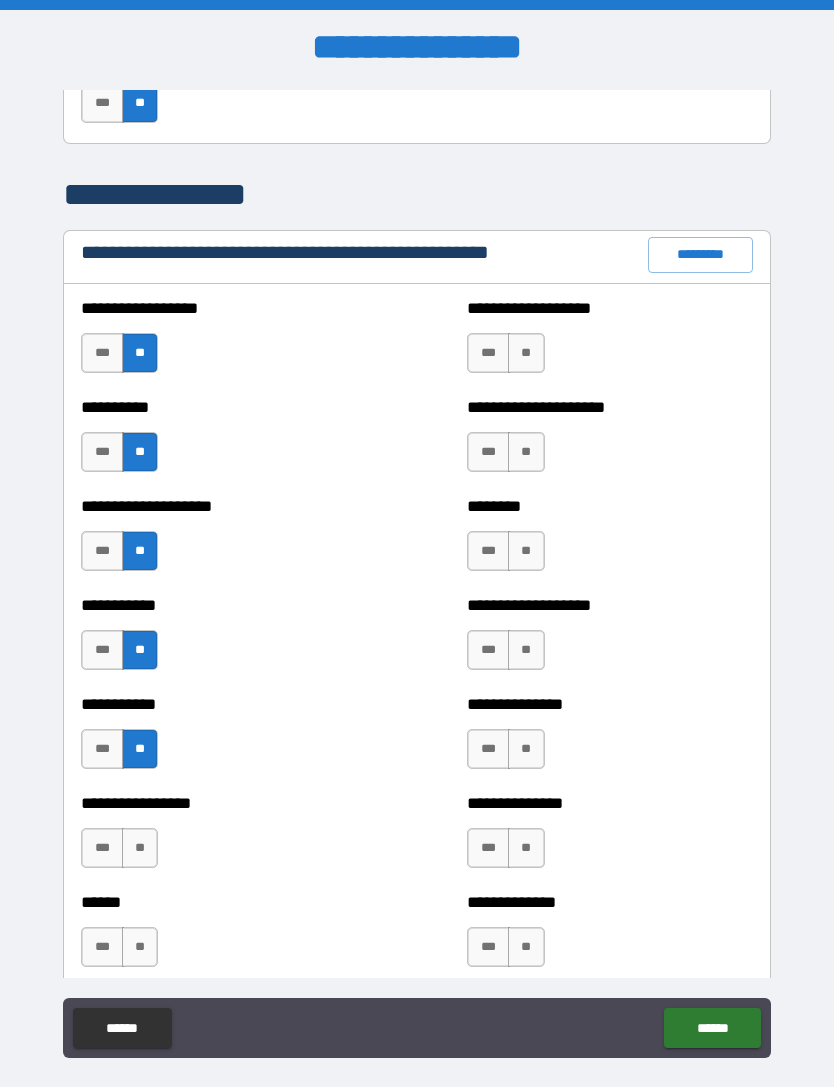 click on "**" at bounding box center [140, 848] 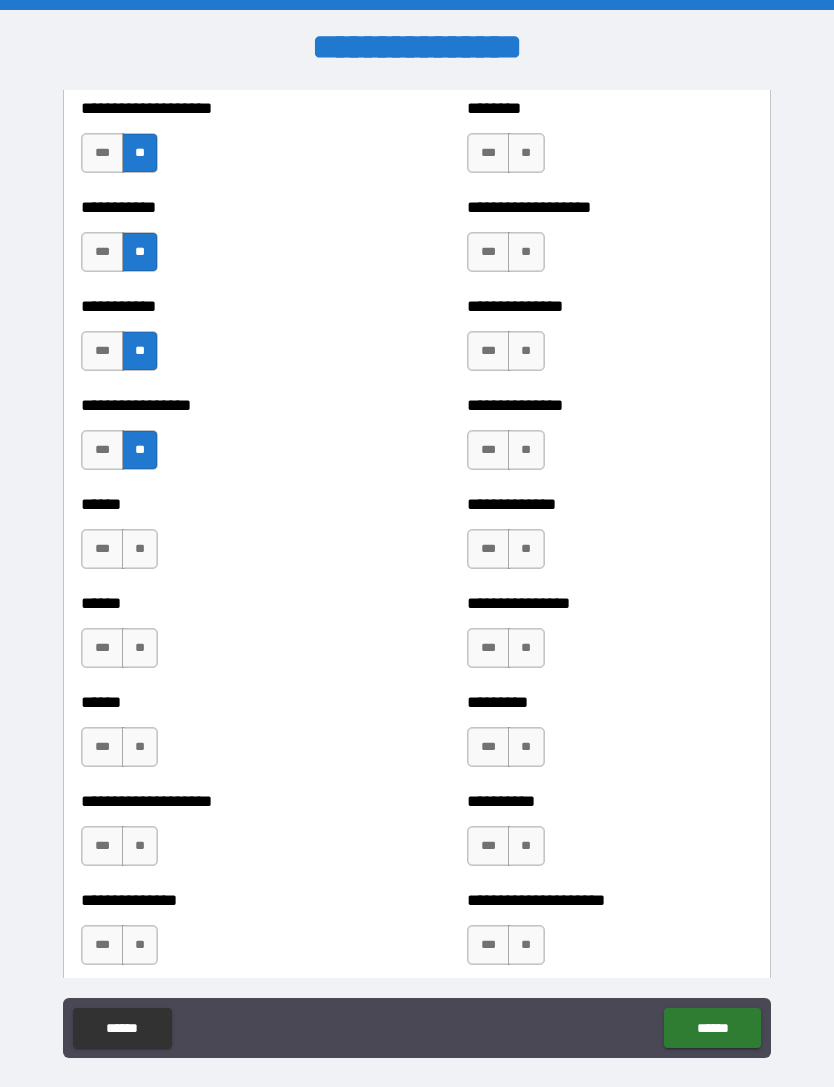 scroll, scrollTop: 2664, scrollLeft: 0, axis: vertical 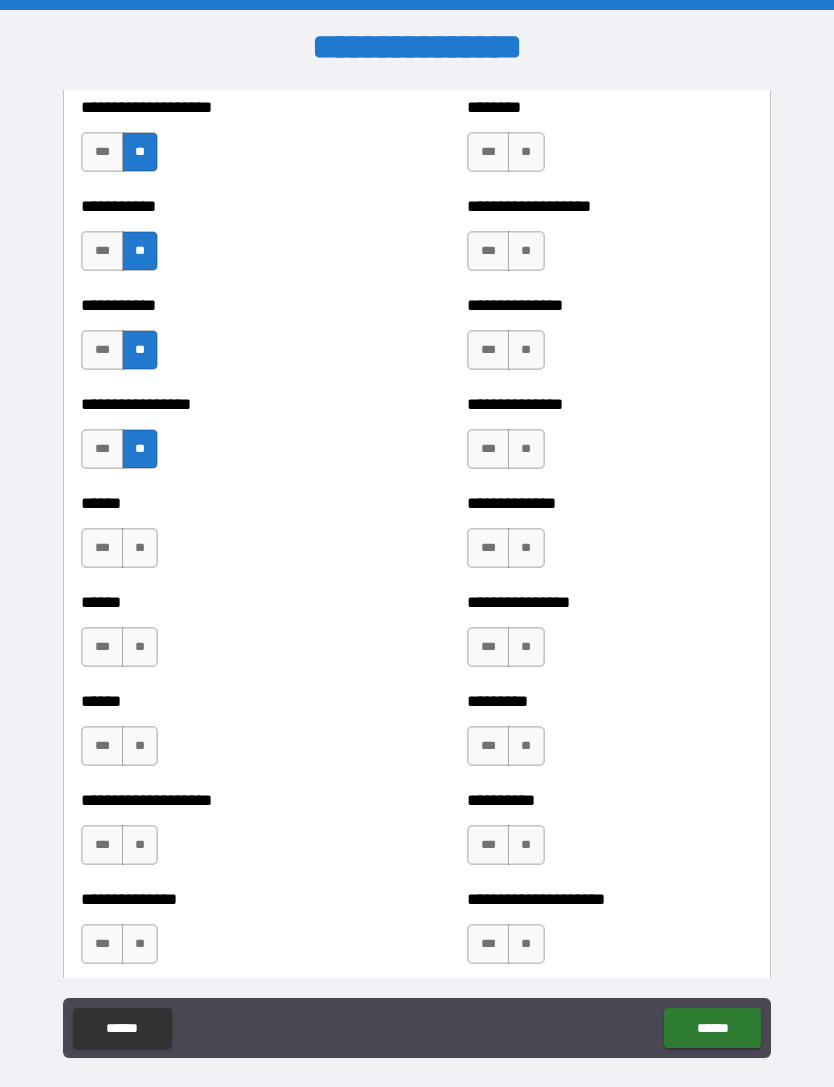 click on "***" at bounding box center [102, 548] 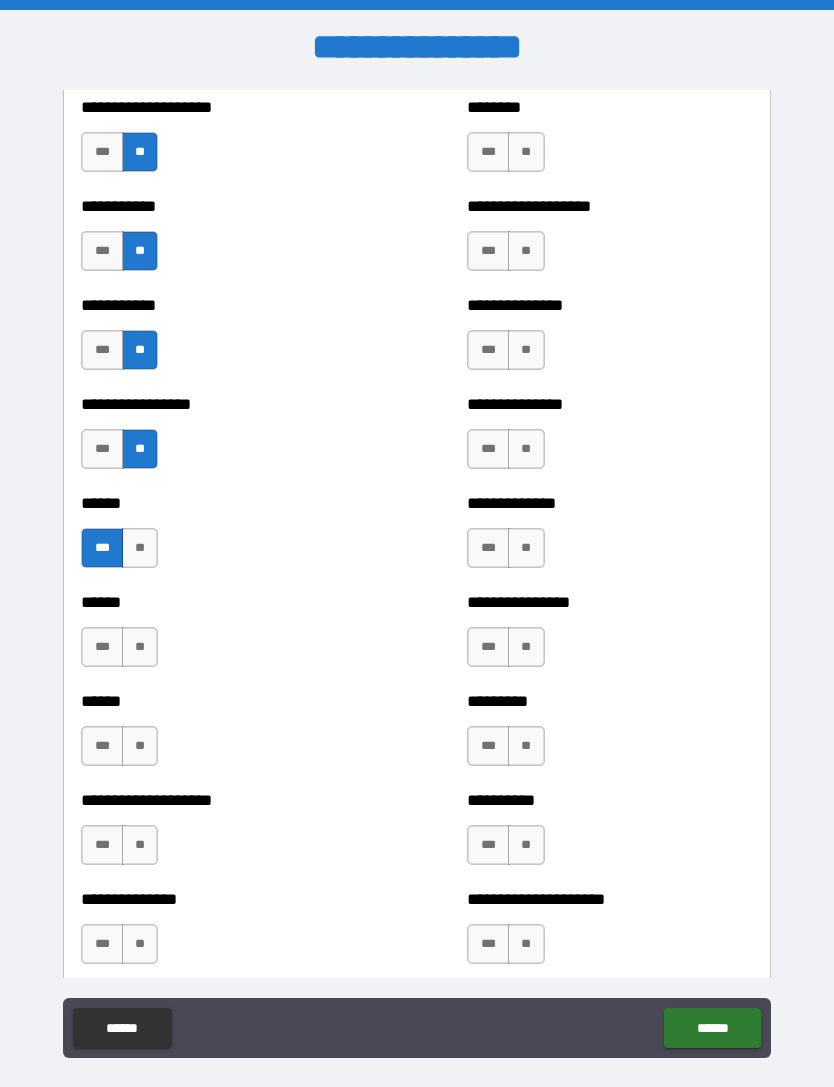 click on "**" at bounding box center (140, 647) 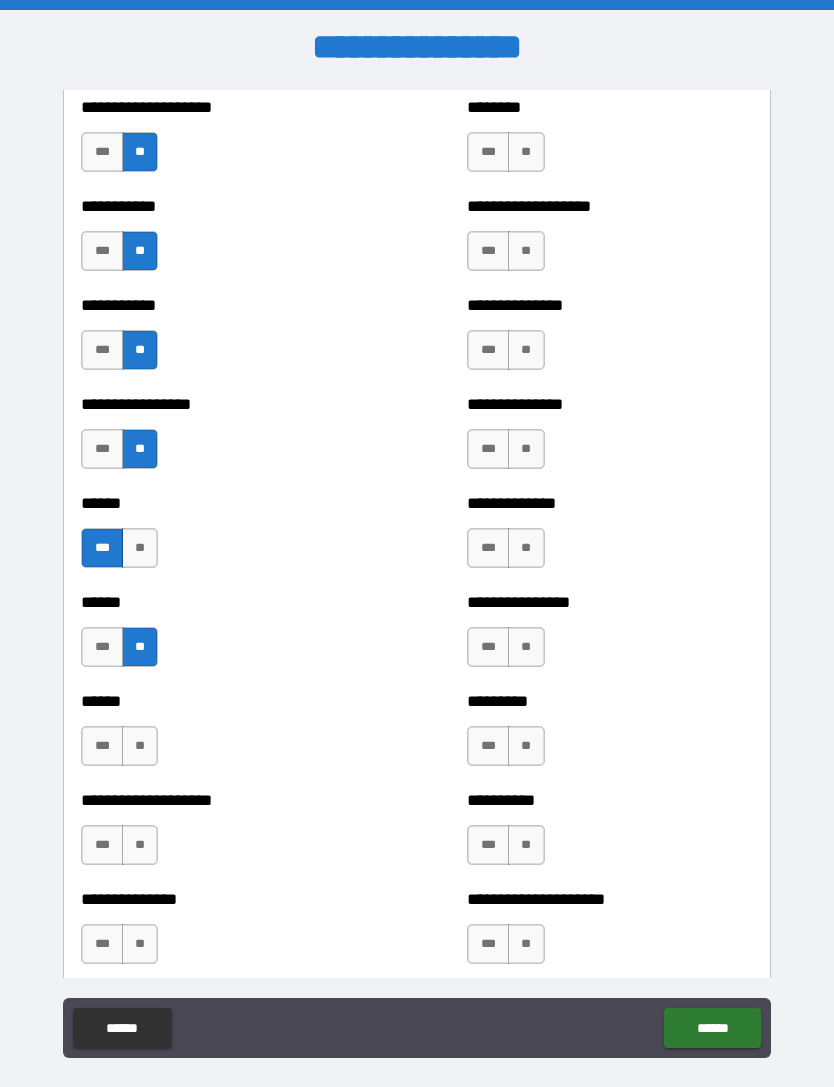 click on "**" at bounding box center [140, 746] 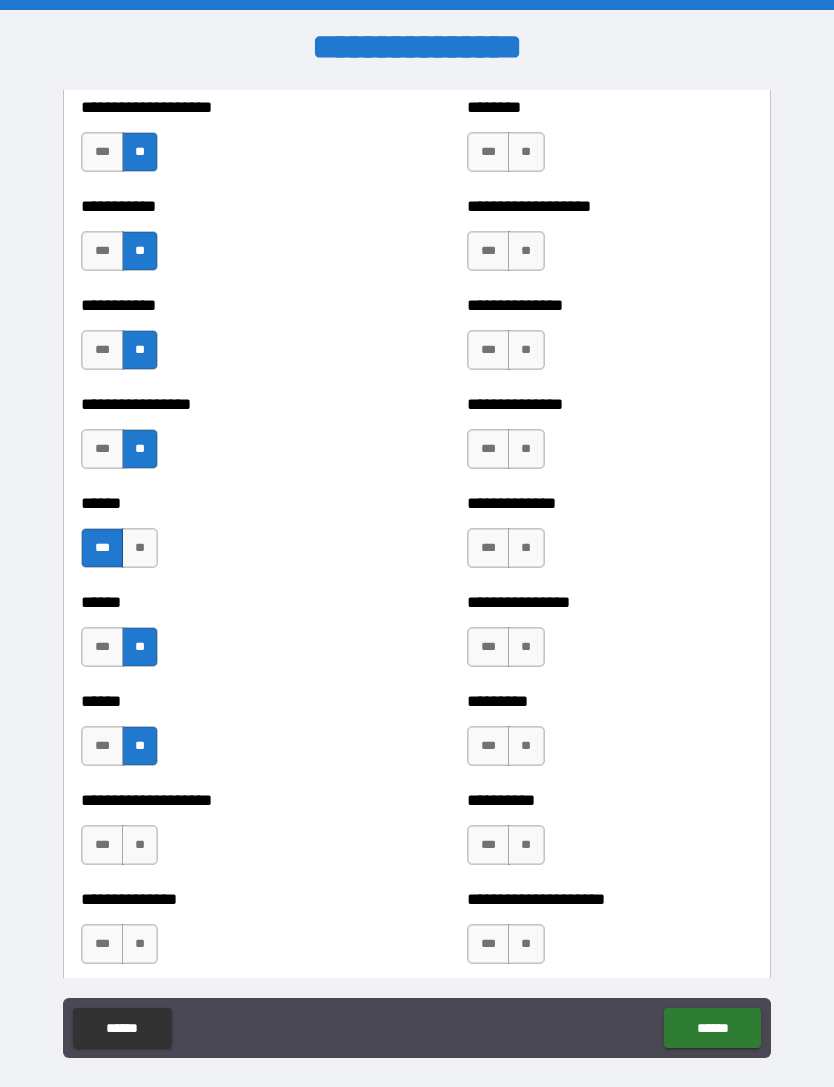 click on "**" at bounding box center [140, 845] 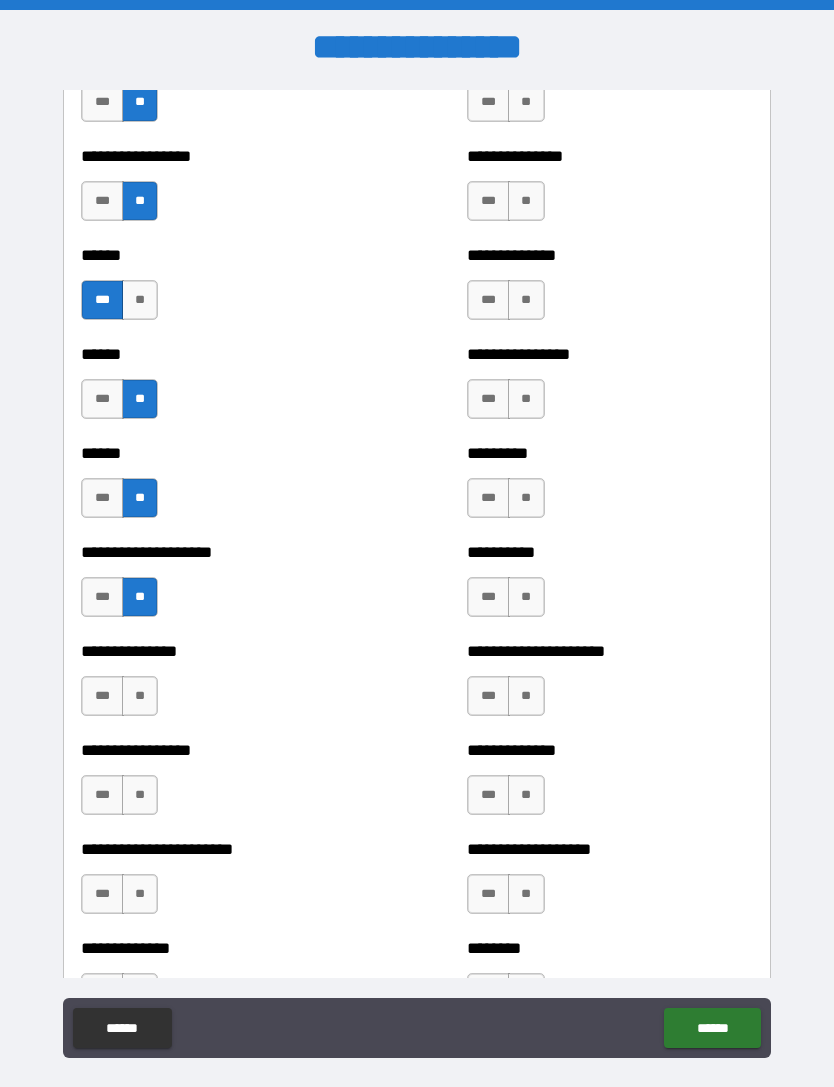 scroll, scrollTop: 2914, scrollLeft: 0, axis: vertical 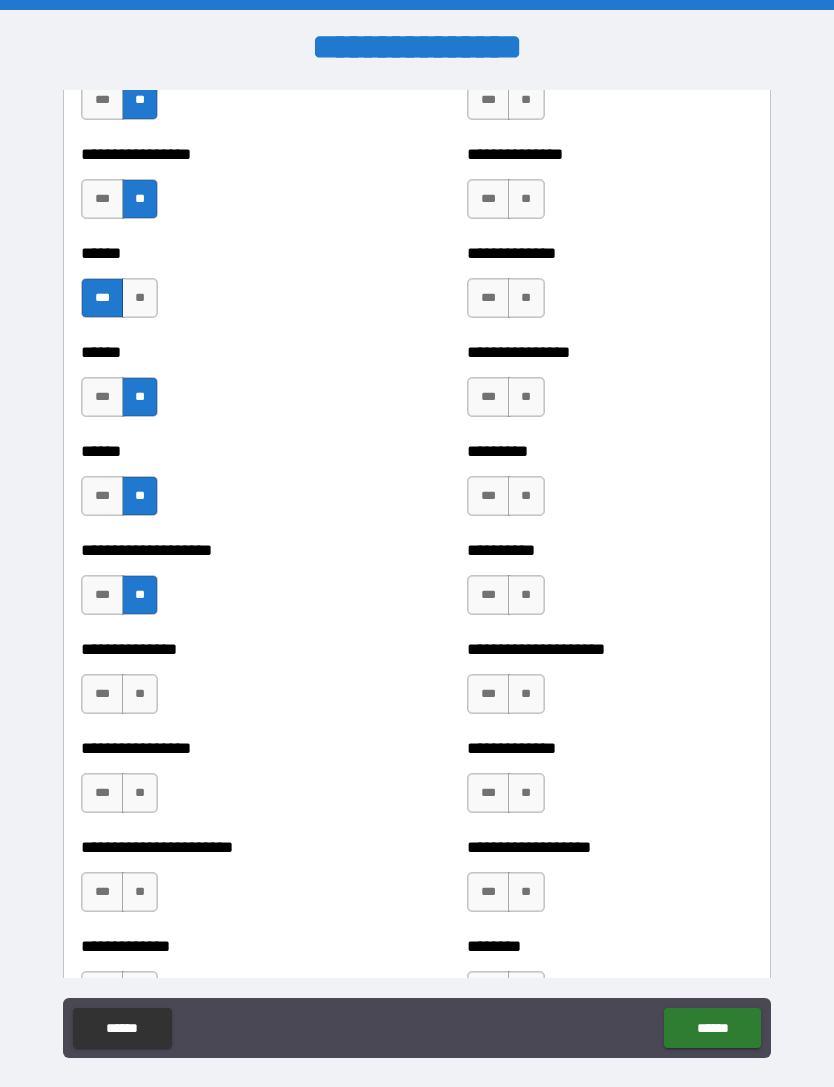 click on "**" at bounding box center [140, 694] 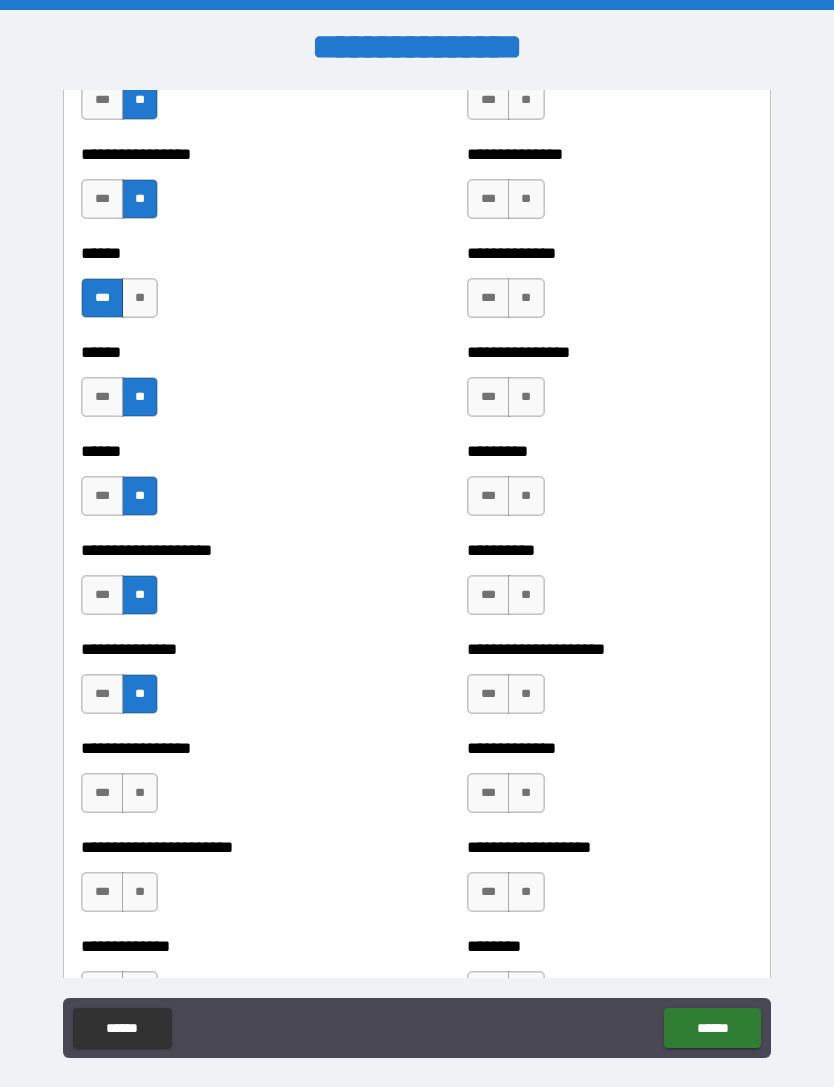 click on "**" at bounding box center (140, 793) 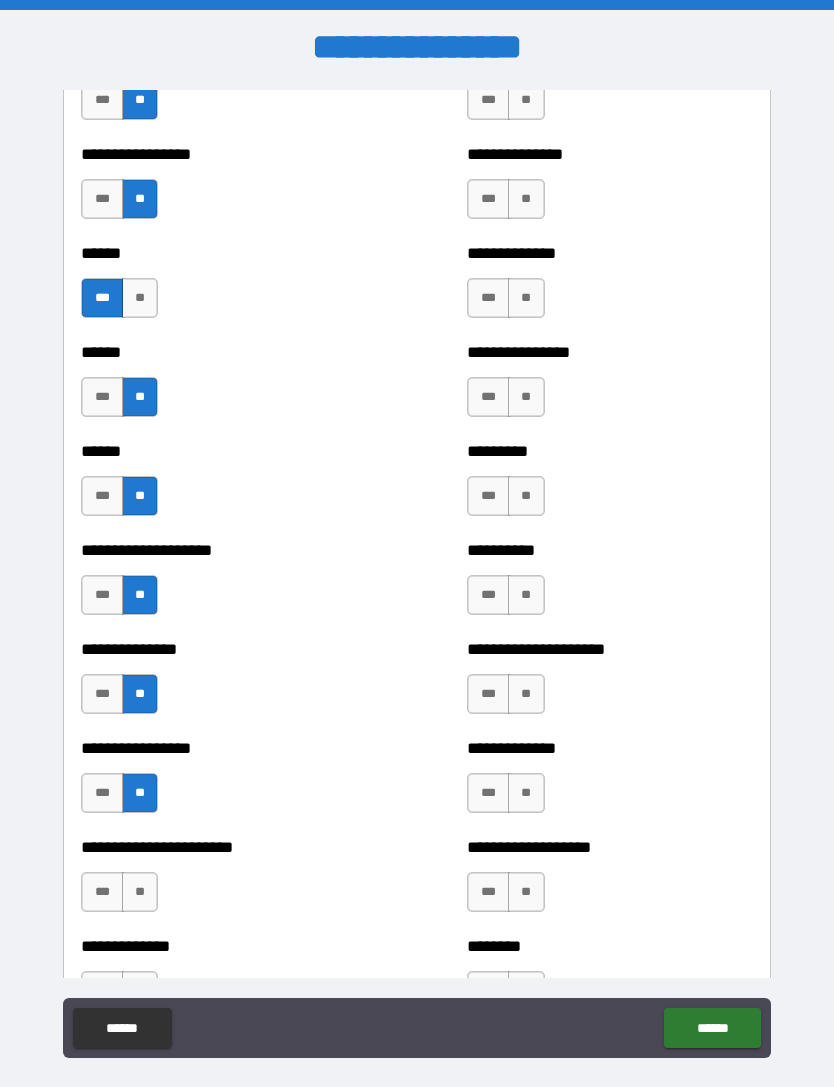 click on "**" at bounding box center (140, 892) 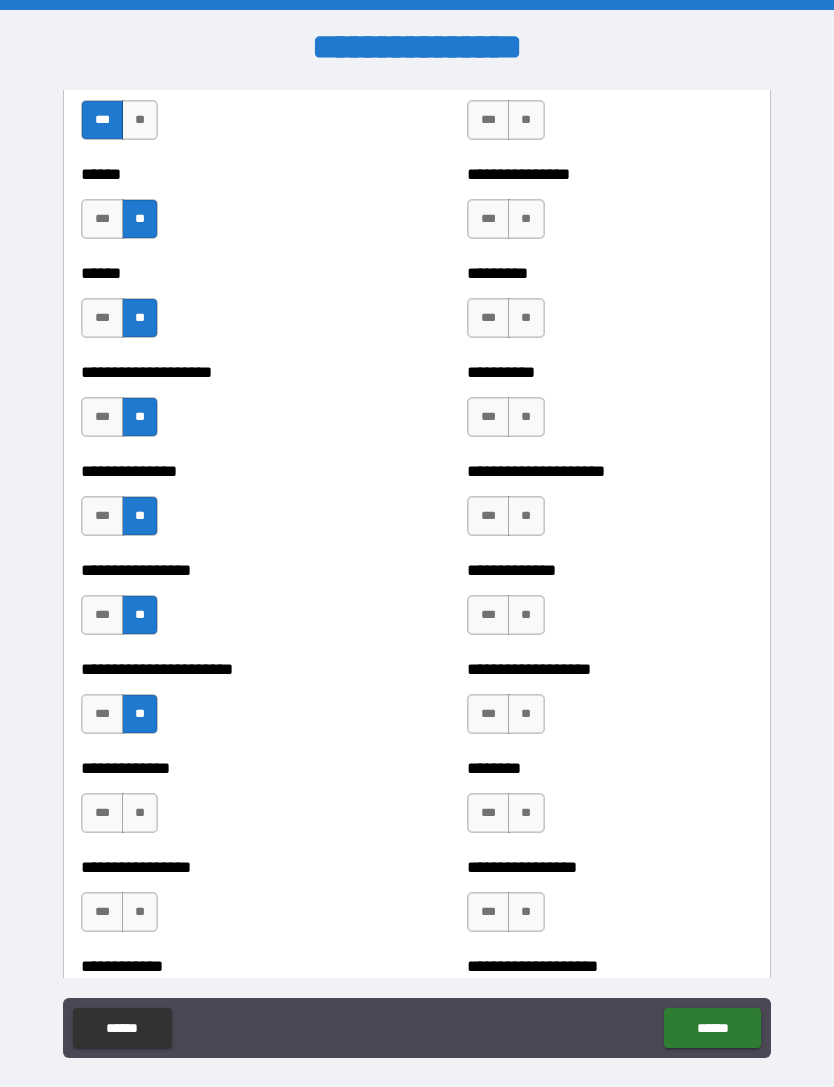 scroll, scrollTop: 3093, scrollLeft: 0, axis: vertical 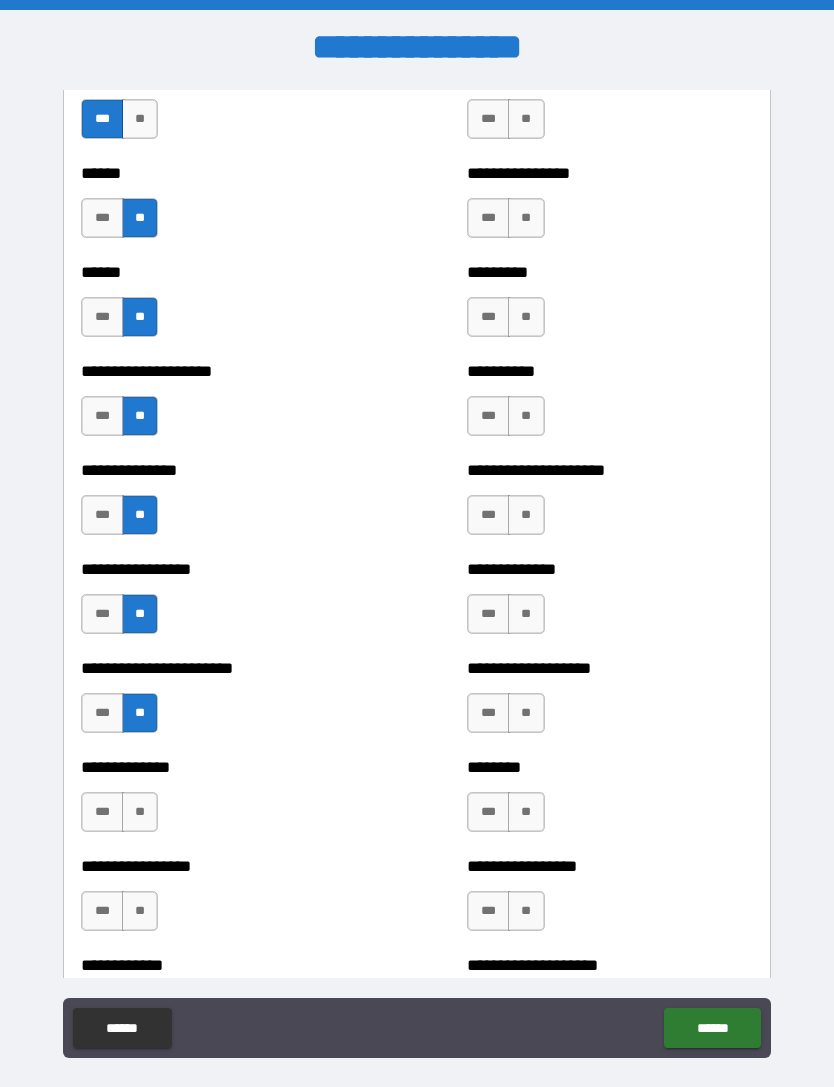 click on "**" at bounding box center (140, 812) 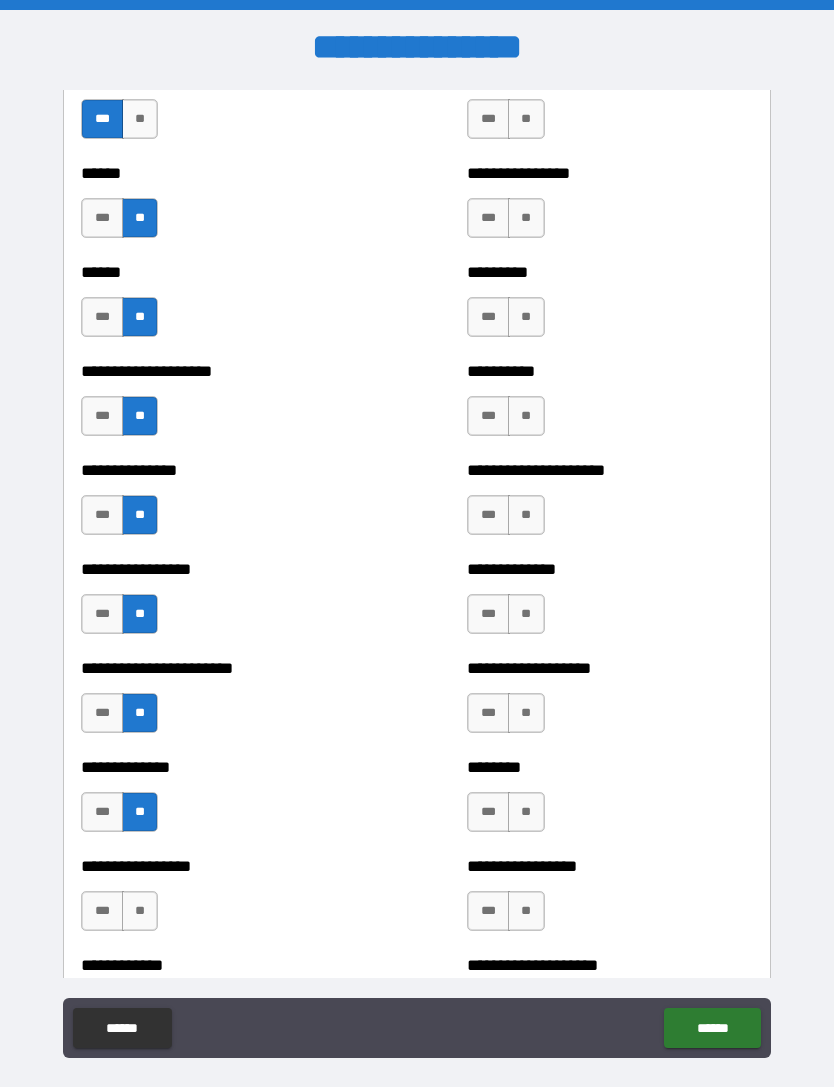 click on "**" at bounding box center [140, 911] 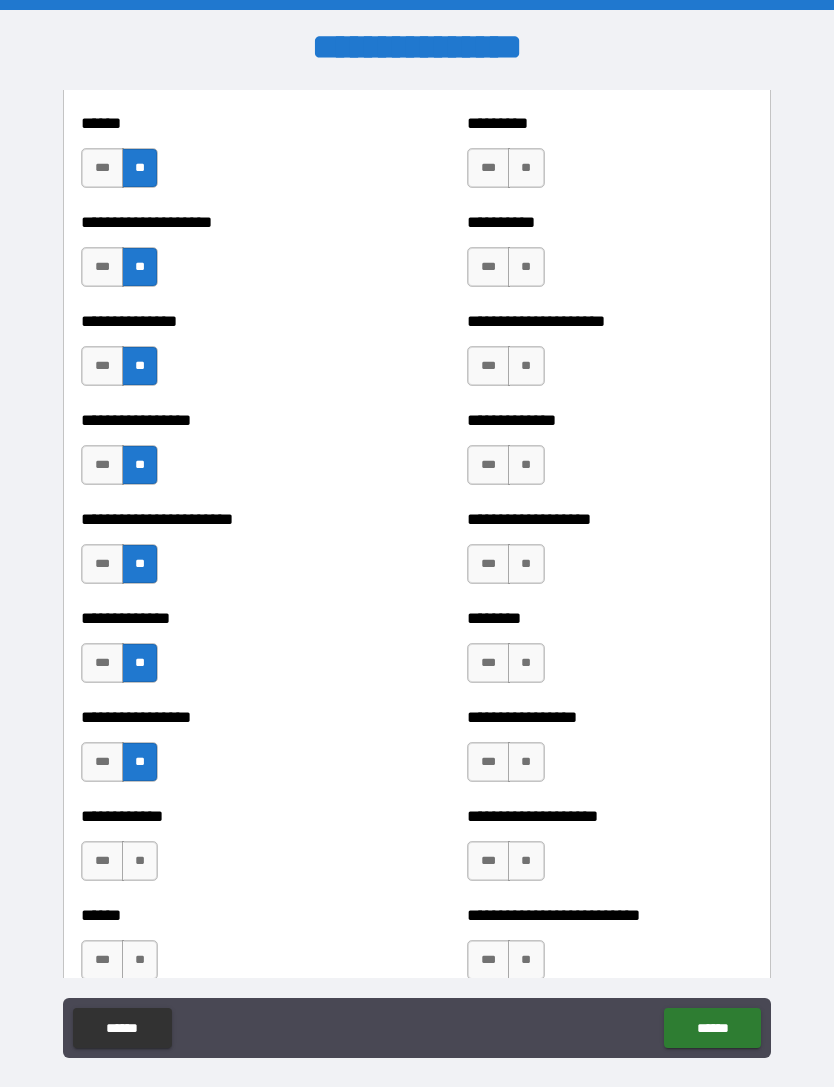 click on "**" at bounding box center [140, 861] 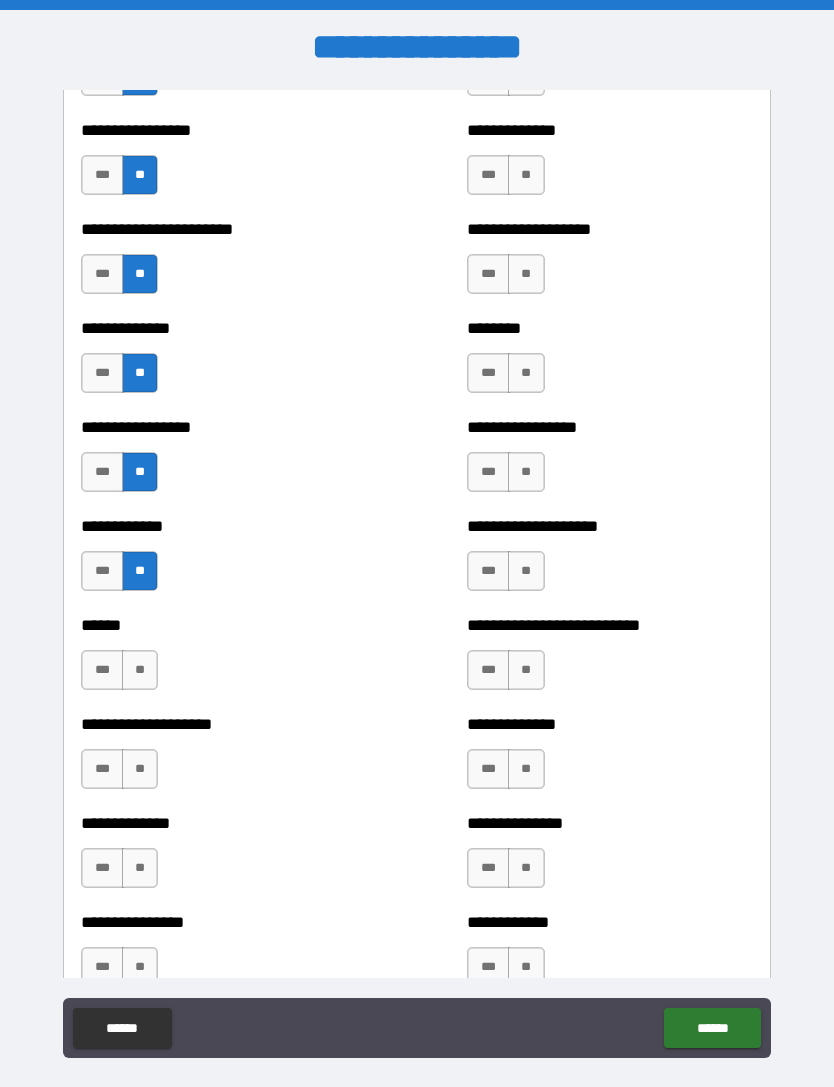 scroll, scrollTop: 3544, scrollLeft: 0, axis: vertical 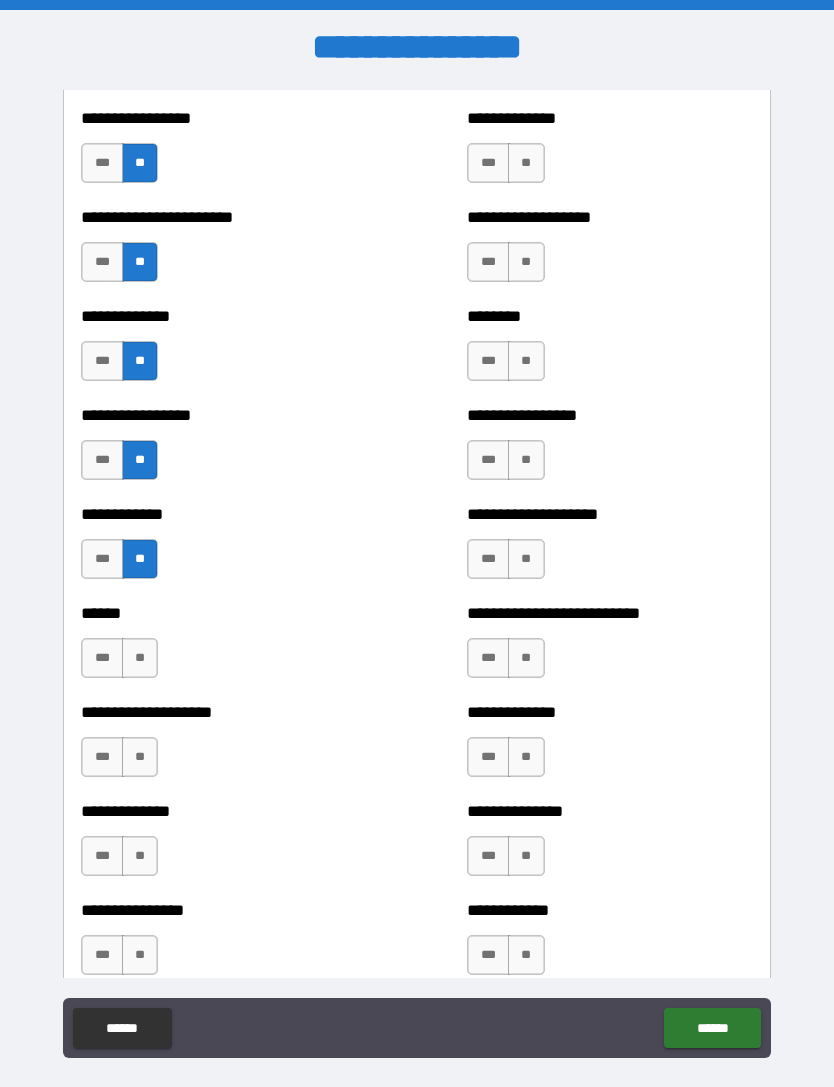 click on "**" at bounding box center (140, 757) 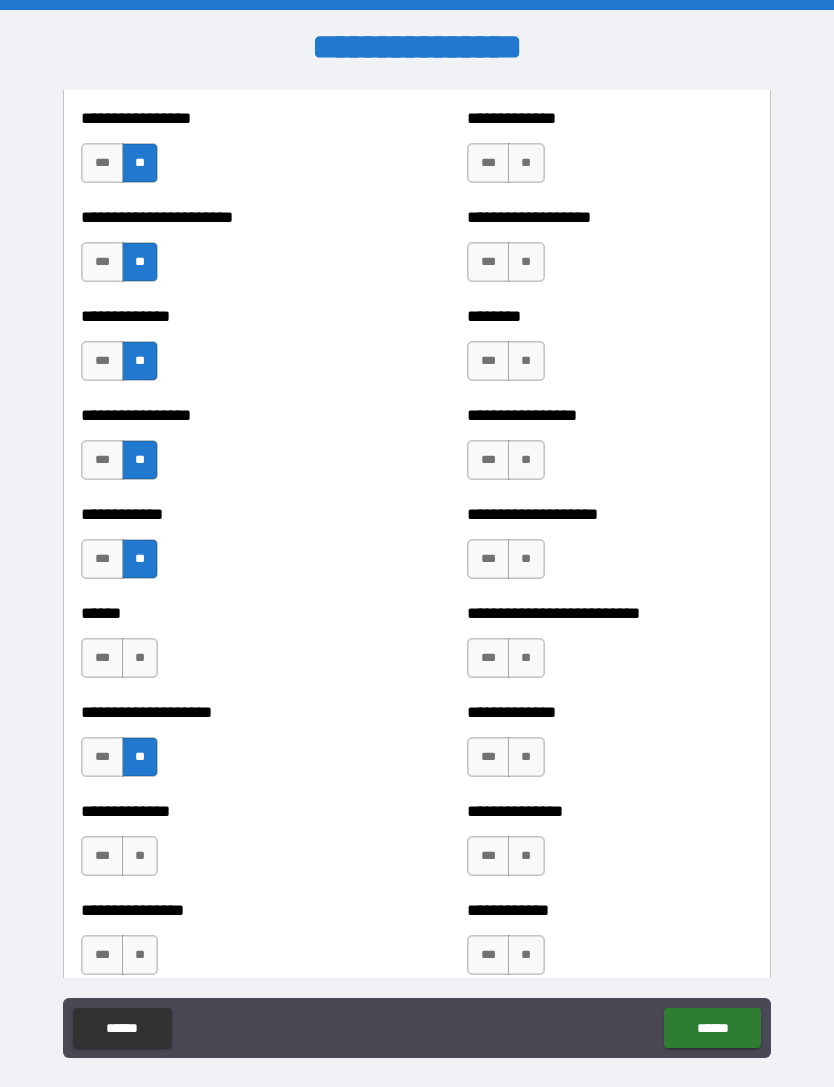 click on "**" at bounding box center [140, 658] 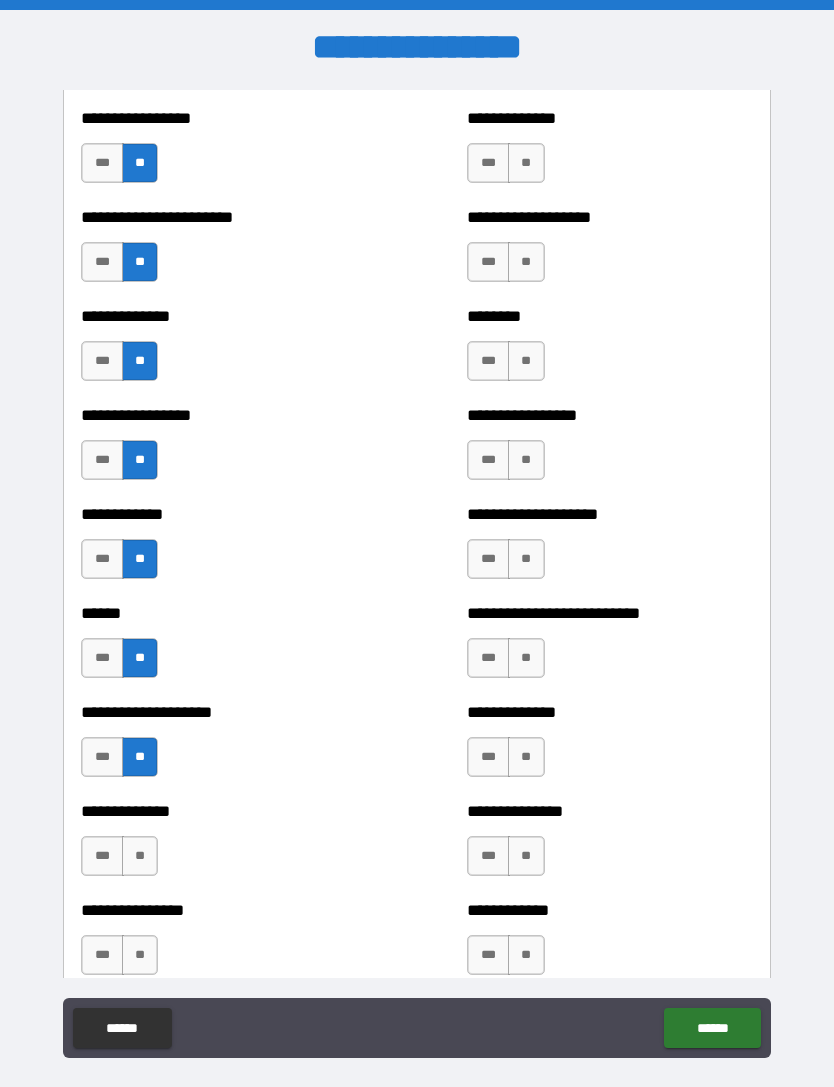 click on "**" at bounding box center [140, 856] 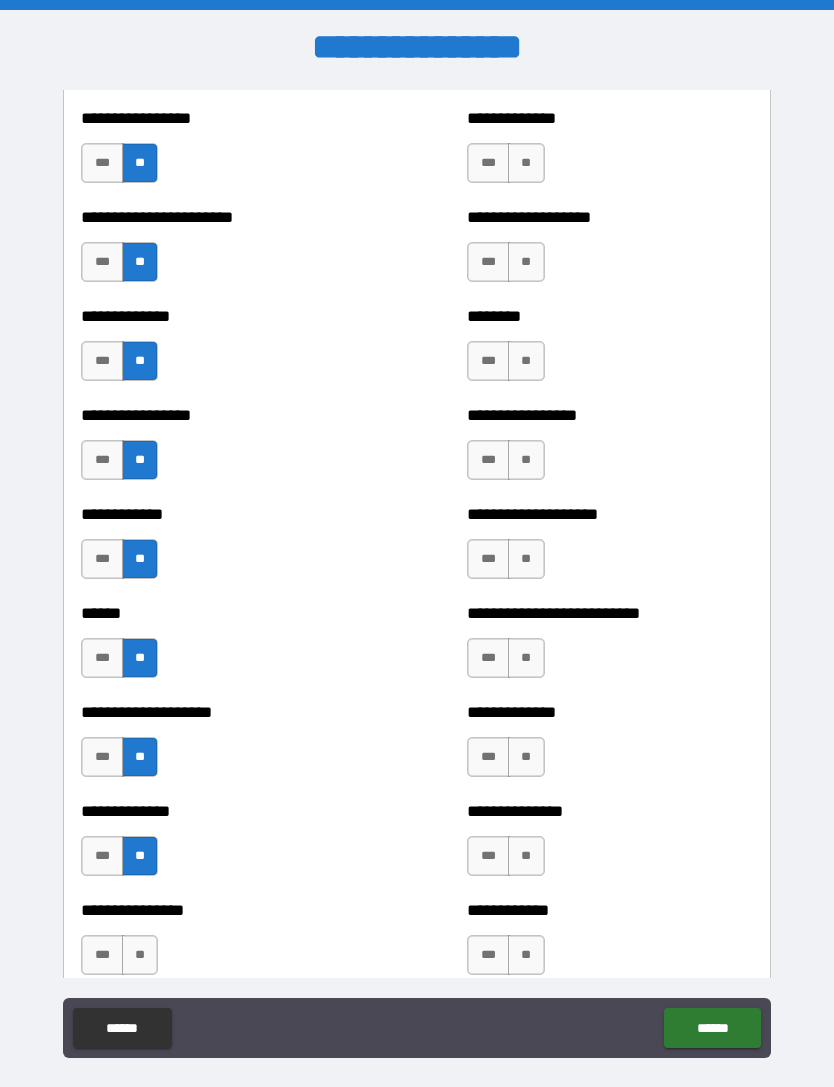 click on "**" at bounding box center (140, 955) 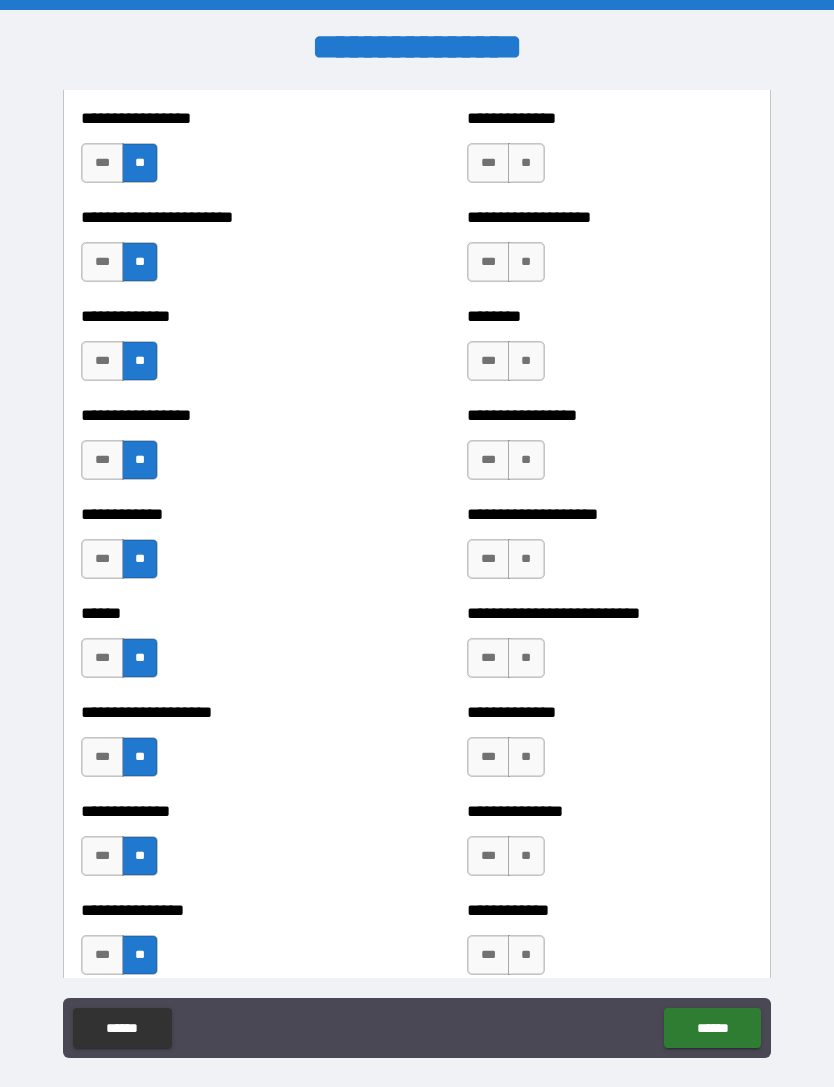 click on "**" at bounding box center (526, 163) 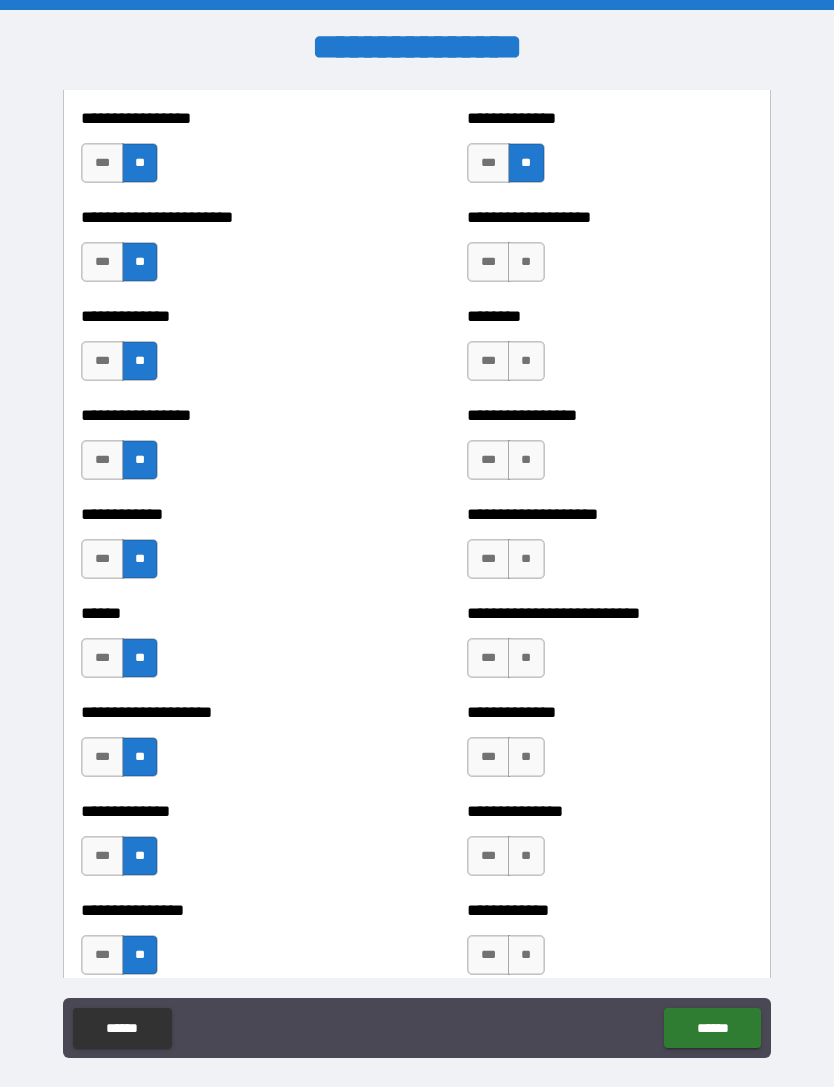 click on "**" at bounding box center (526, 262) 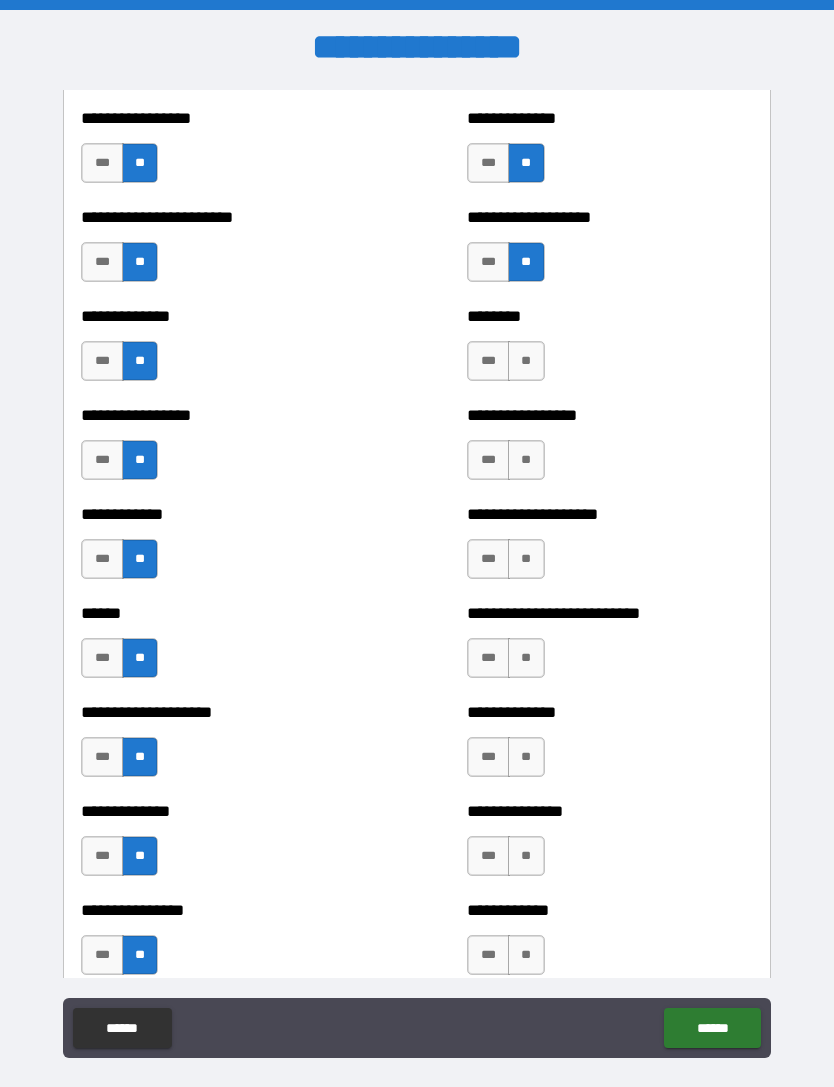 click on "**" at bounding box center (526, 361) 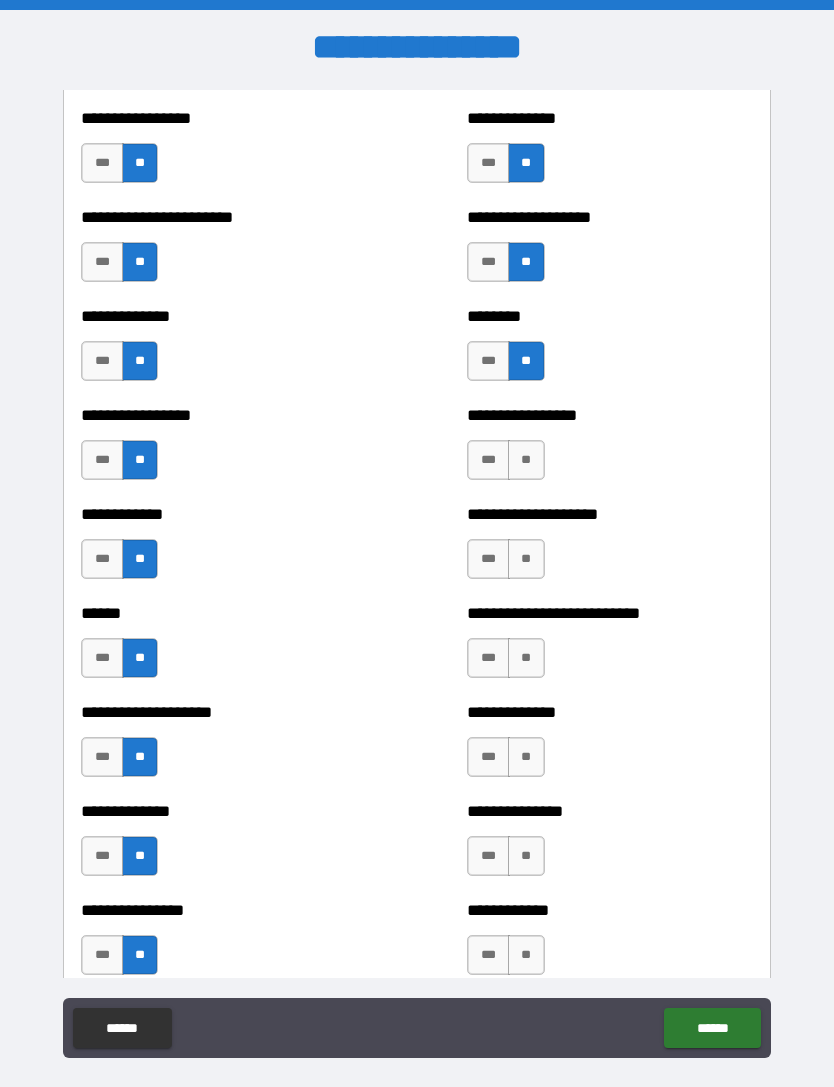 click on "**" at bounding box center (526, 460) 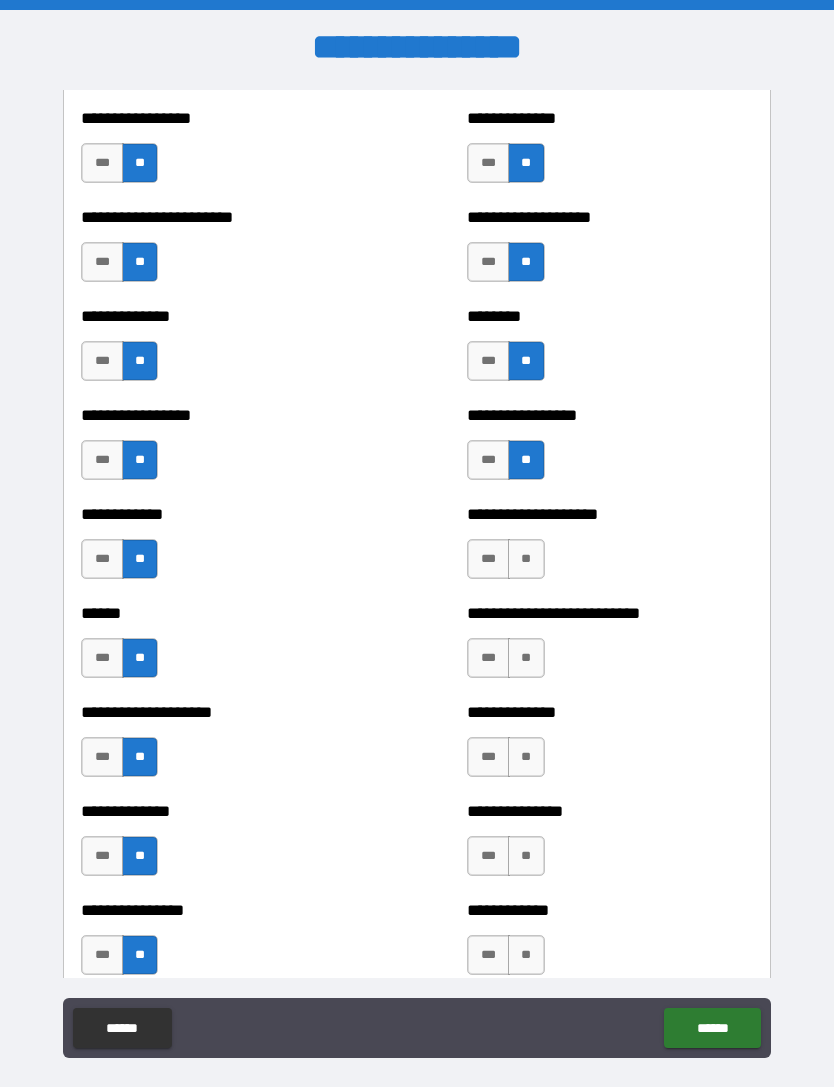 click on "**" at bounding box center (526, 559) 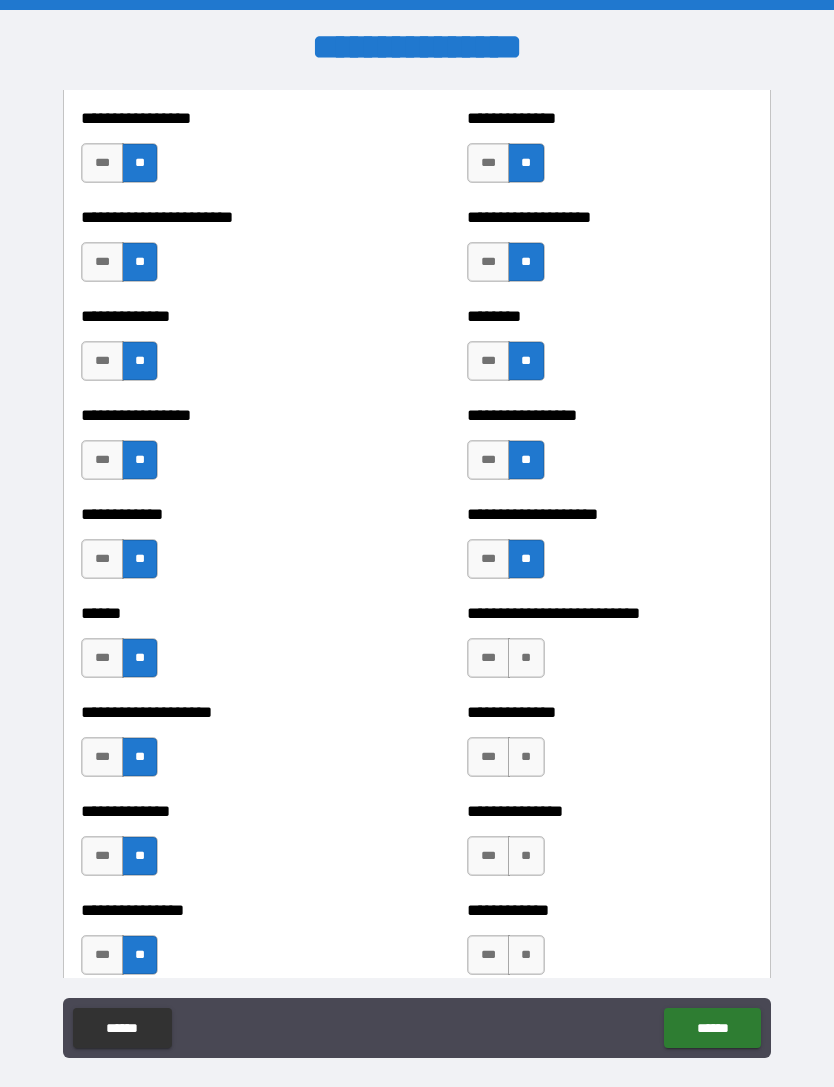 click on "**" at bounding box center (526, 658) 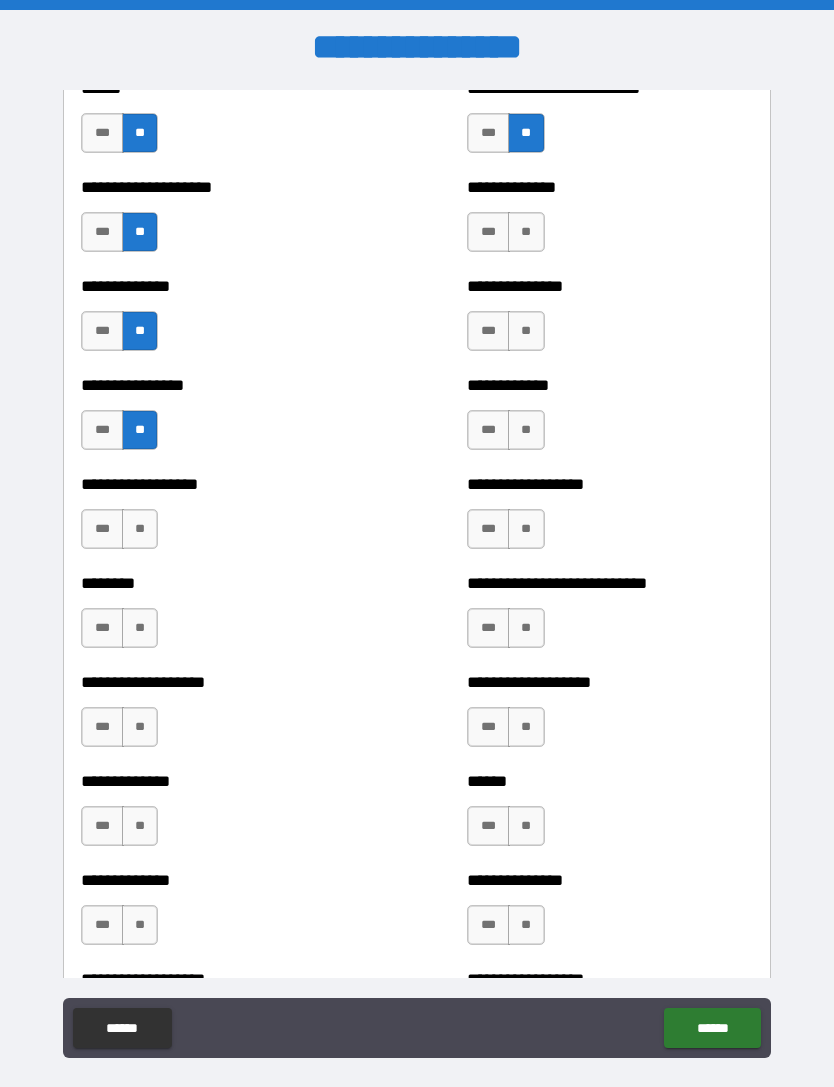 scroll, scrollTop: 4074, scrollLeft: 0, axis: vertical 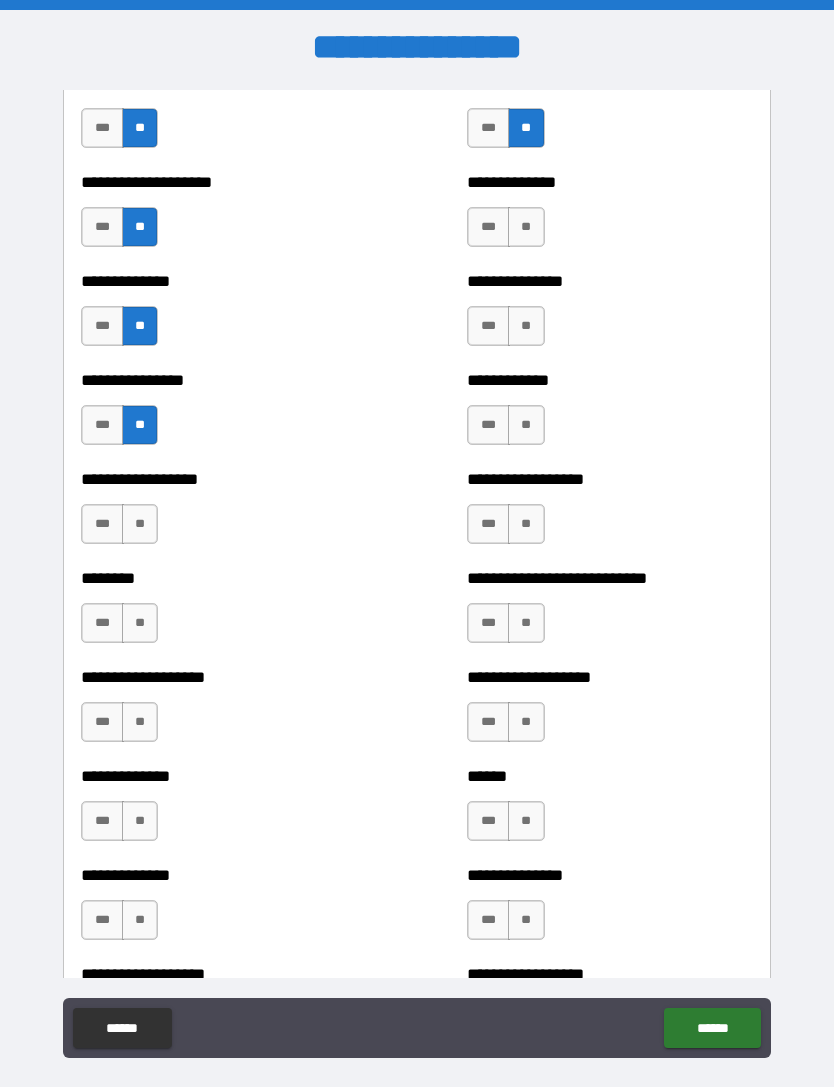 click on "**" at bounding box center [526, 227] 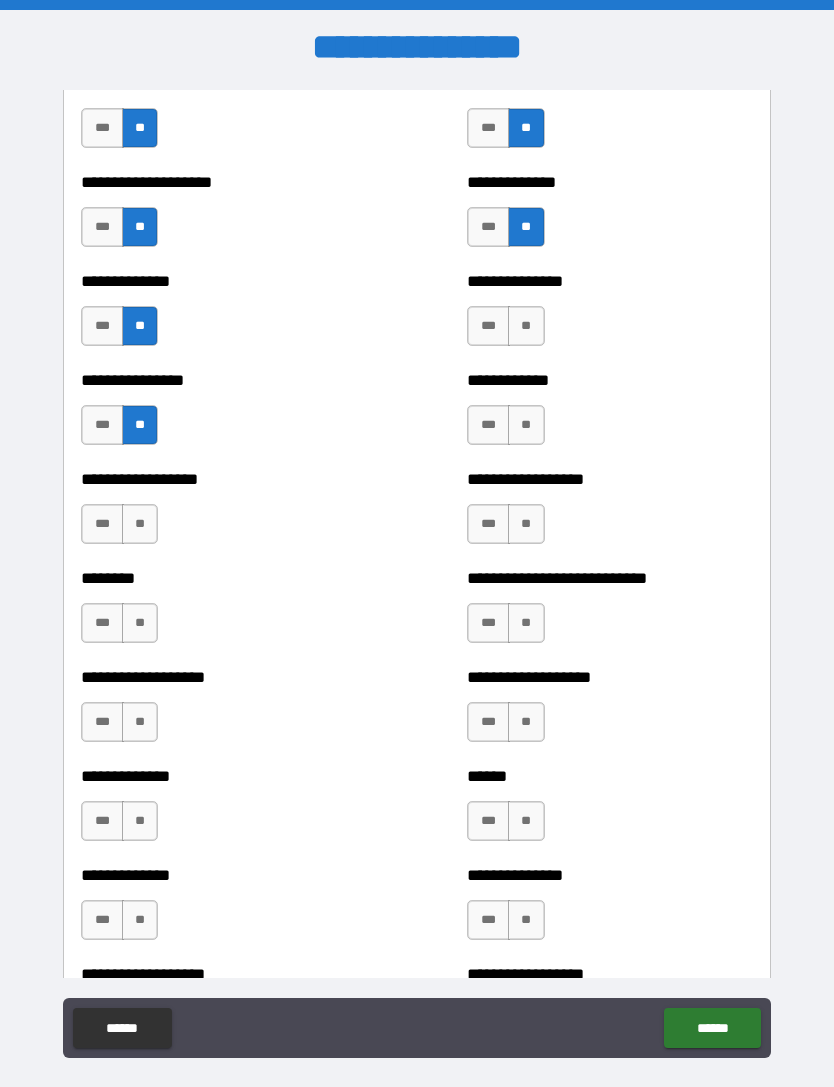 click on "**" at bounding box center [526, 326] 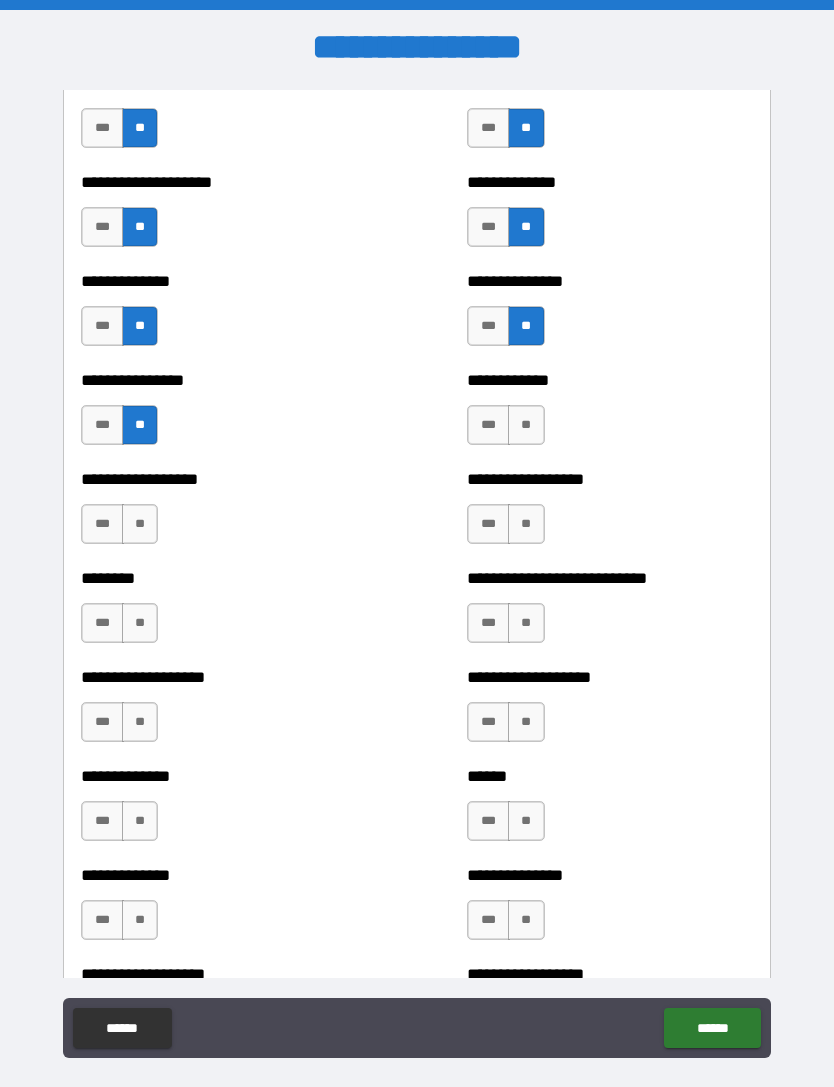 click on "**" at bounding box center [526, 425] 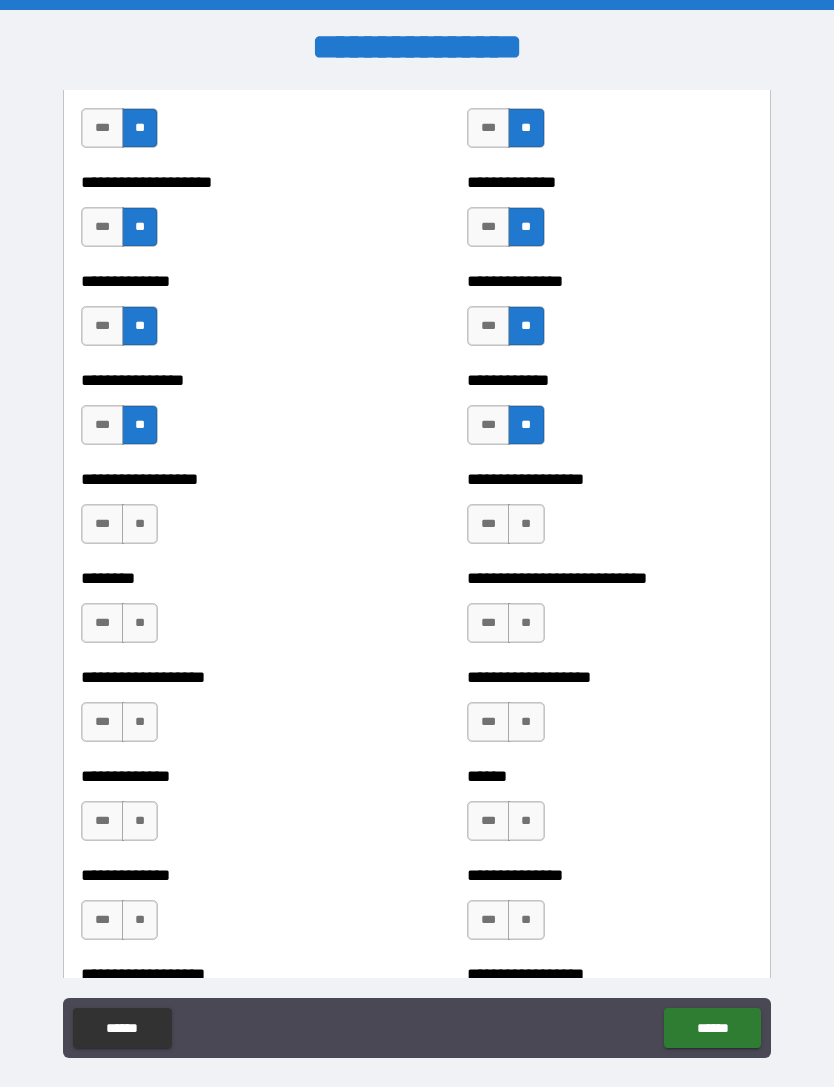 click on "**" at bounding box center [526, 524] 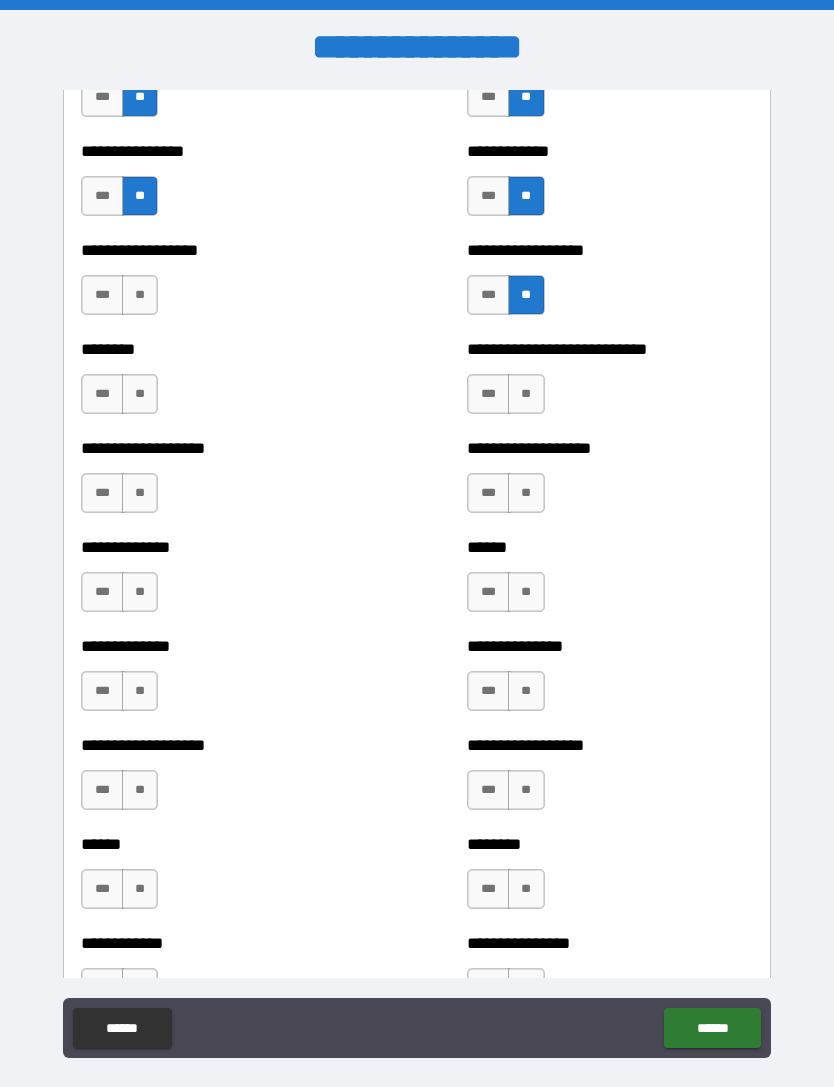 scroll, scrollTop: 4308, scrollLeft: 0, axis: vertical 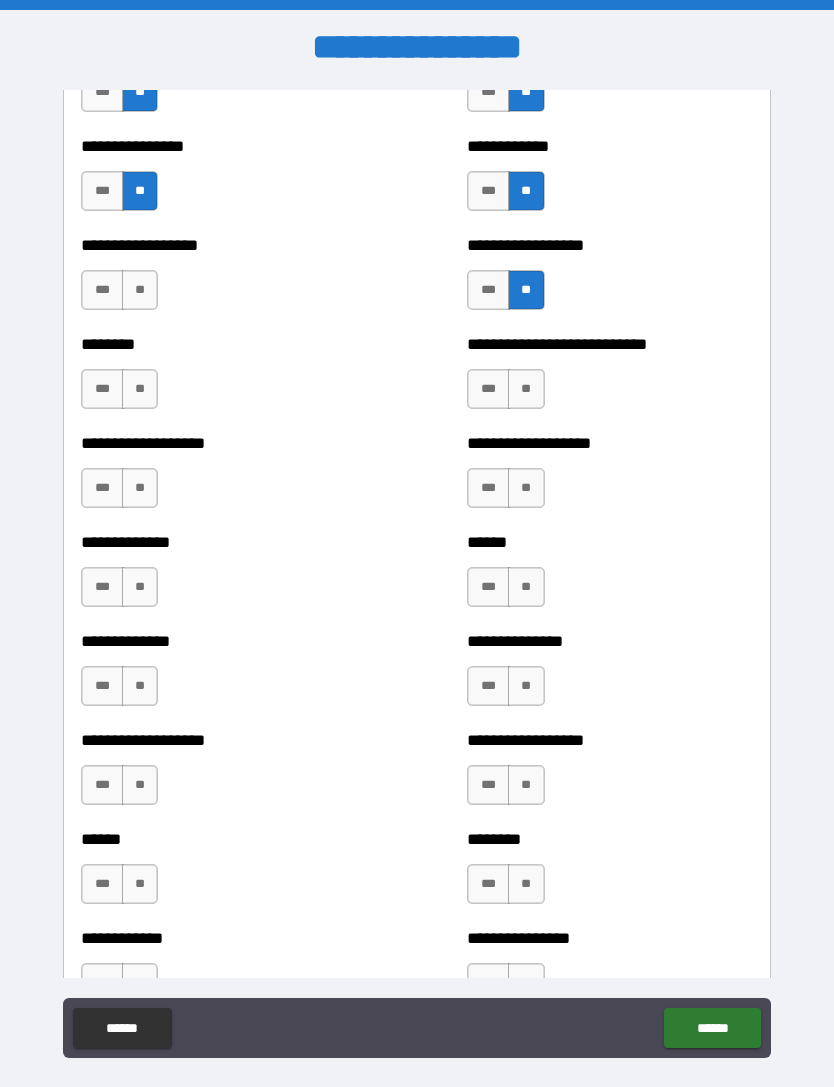 click on "**" at bounding box center [526, 389] 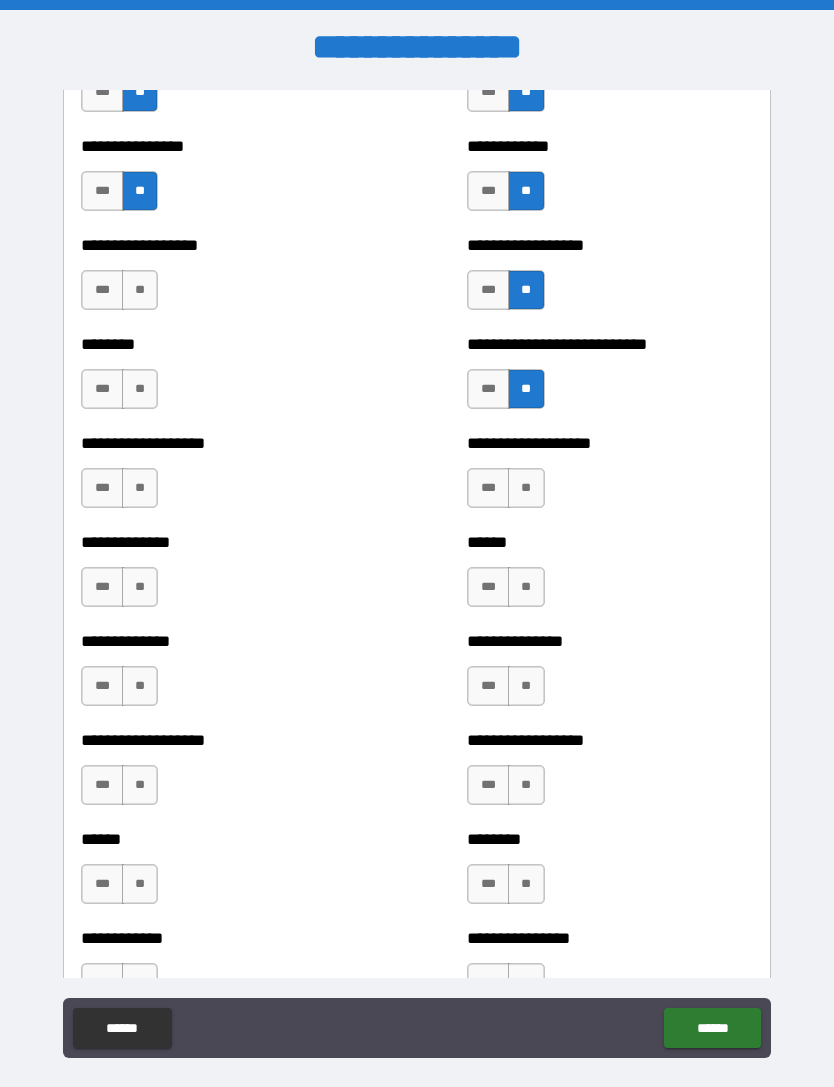 click on "**" at bounding box center (526, 488) 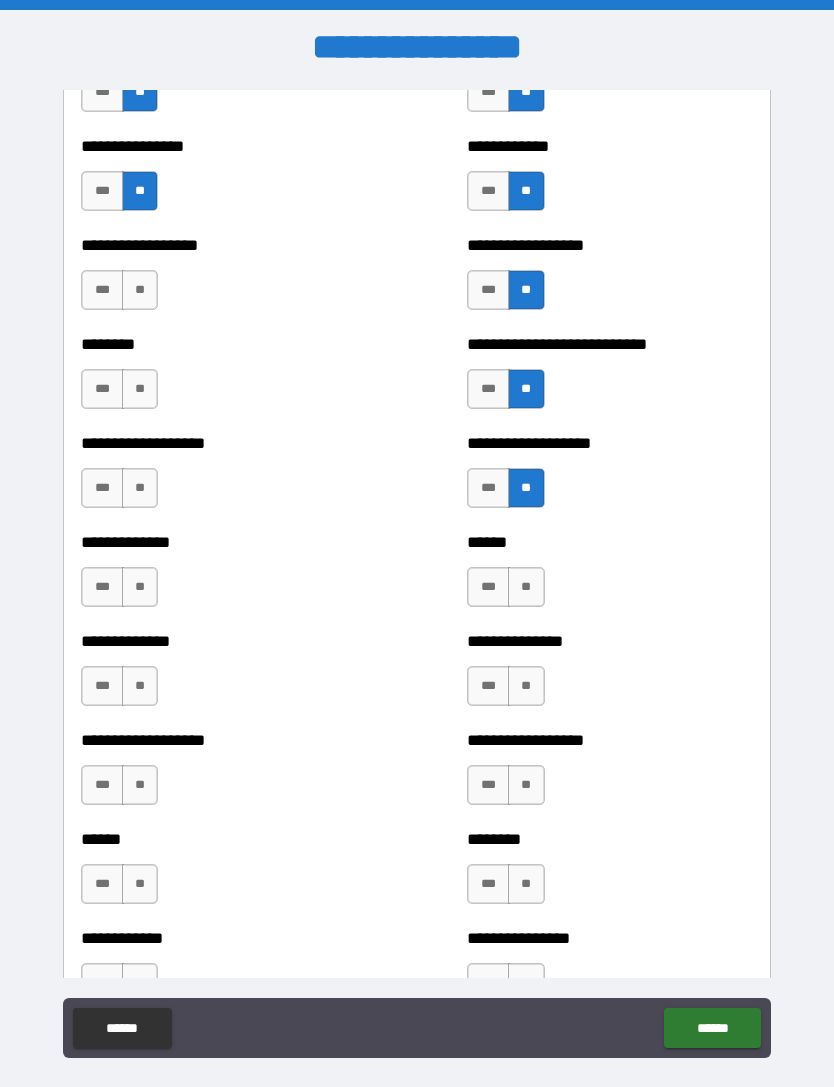 click on "**" at bounding box center (526, 587) 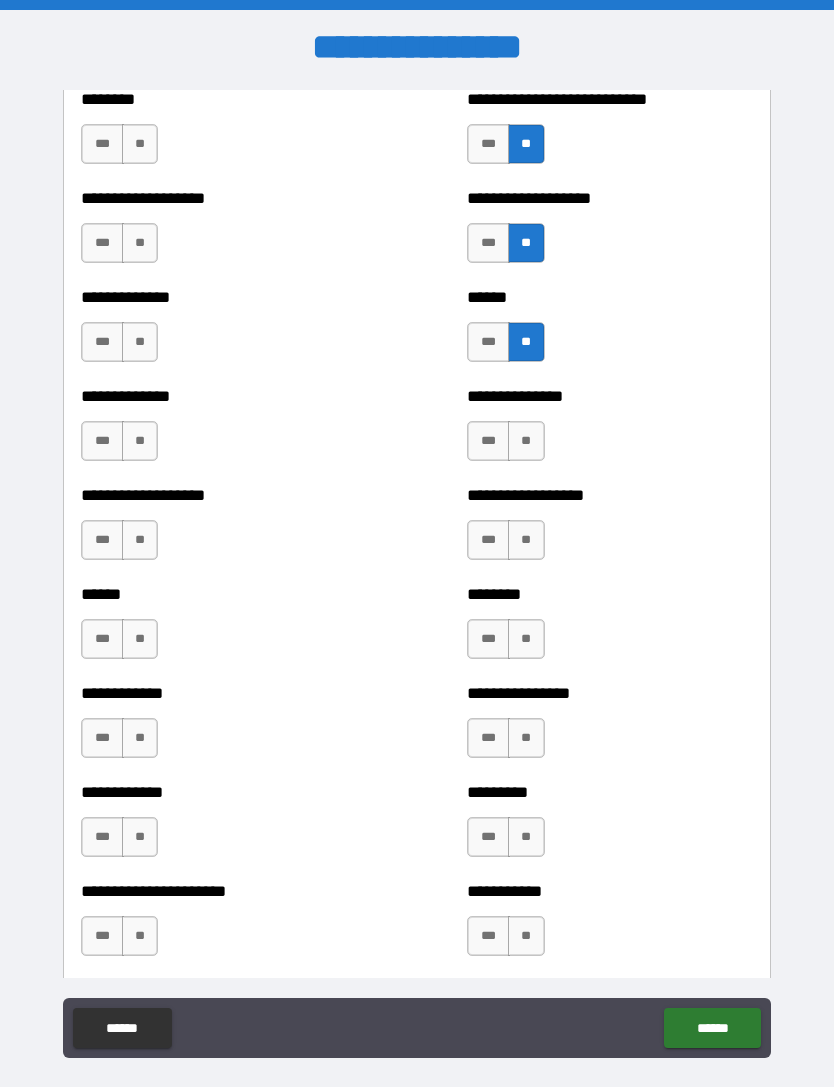 scroll, scrollTop: 4560, scrollLeft: 0, axis: vertical 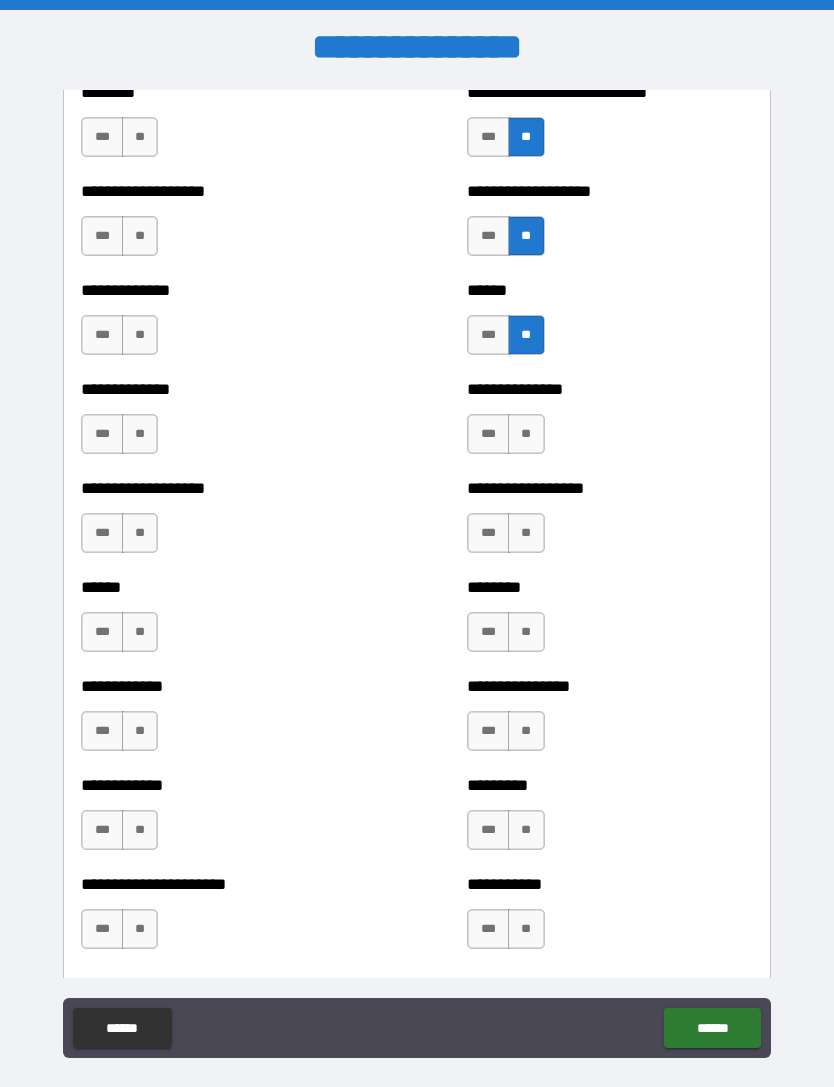 click on "**" at bounding box center (526, 533) 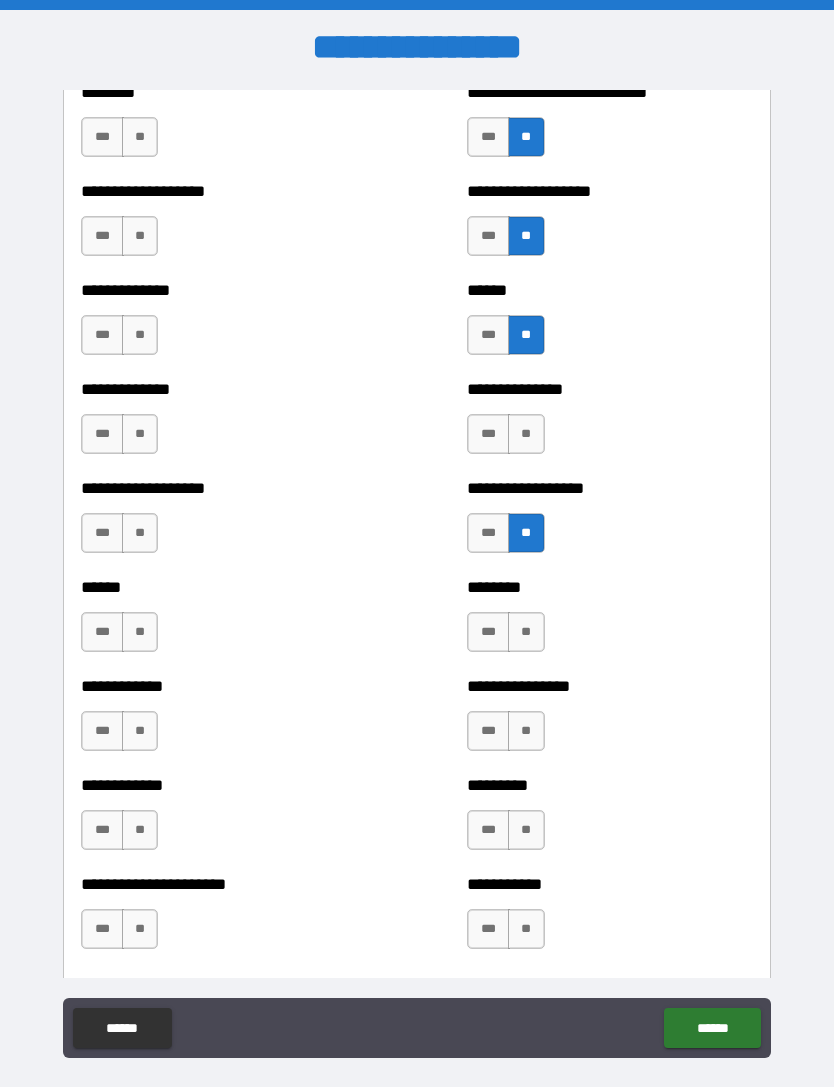 click on "**" at bounding box center [526, 434] 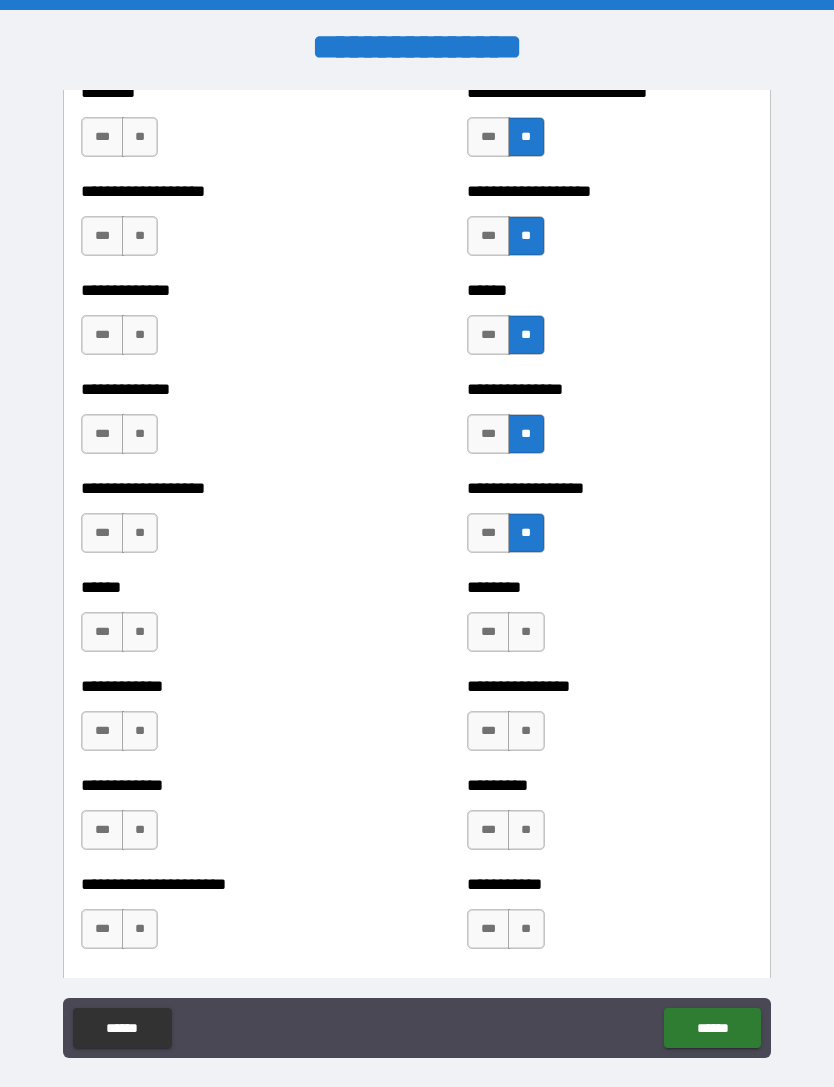 click on "**" at bounding box center [526, 632] 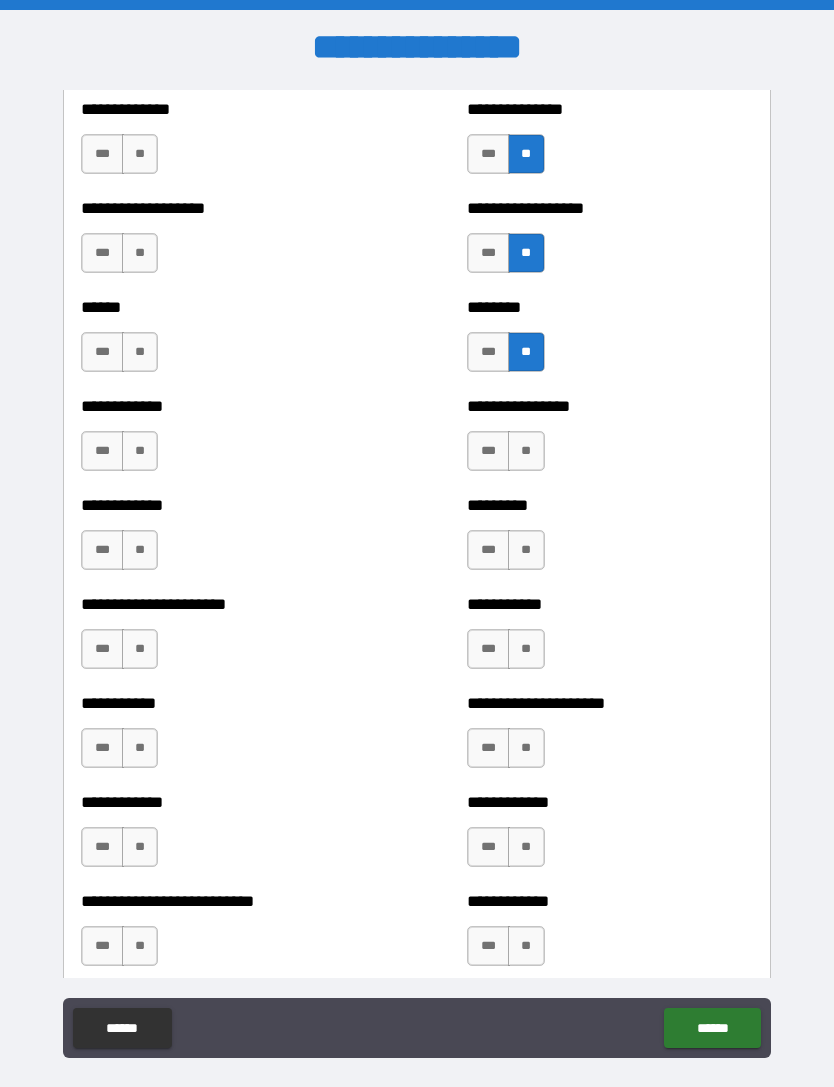 scroll, scrollTop: 4841, scrollLeft: 0, axis: vertical 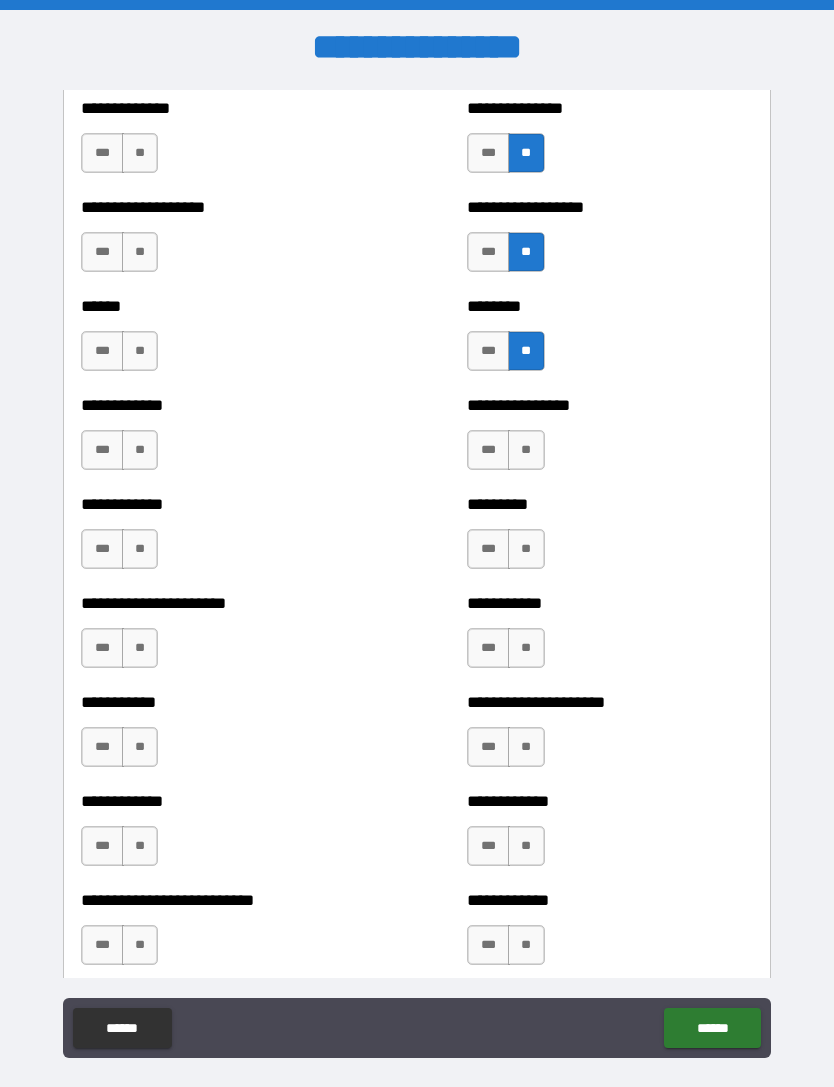 click on "**" at bounding box center [526, 549] 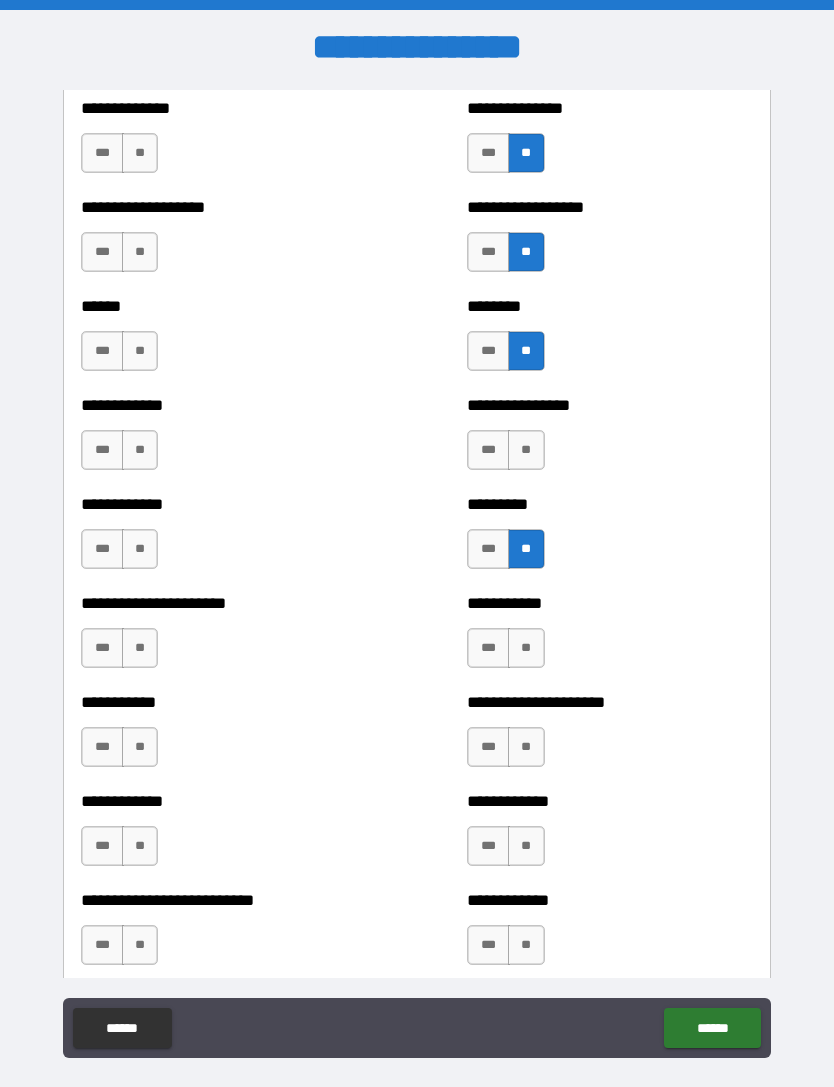 click on "**" at bounding box center [526, 450] 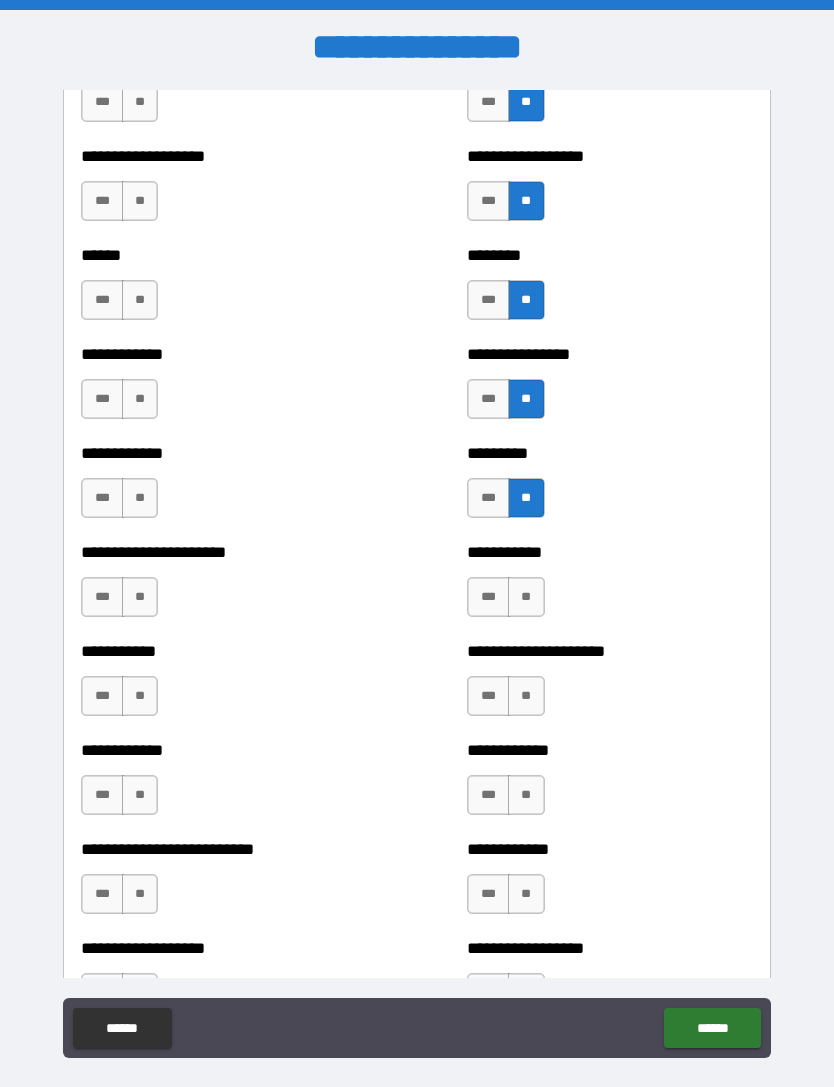 scroll, scrollTop: 4965, scrollLeft: 0, axis: vertical 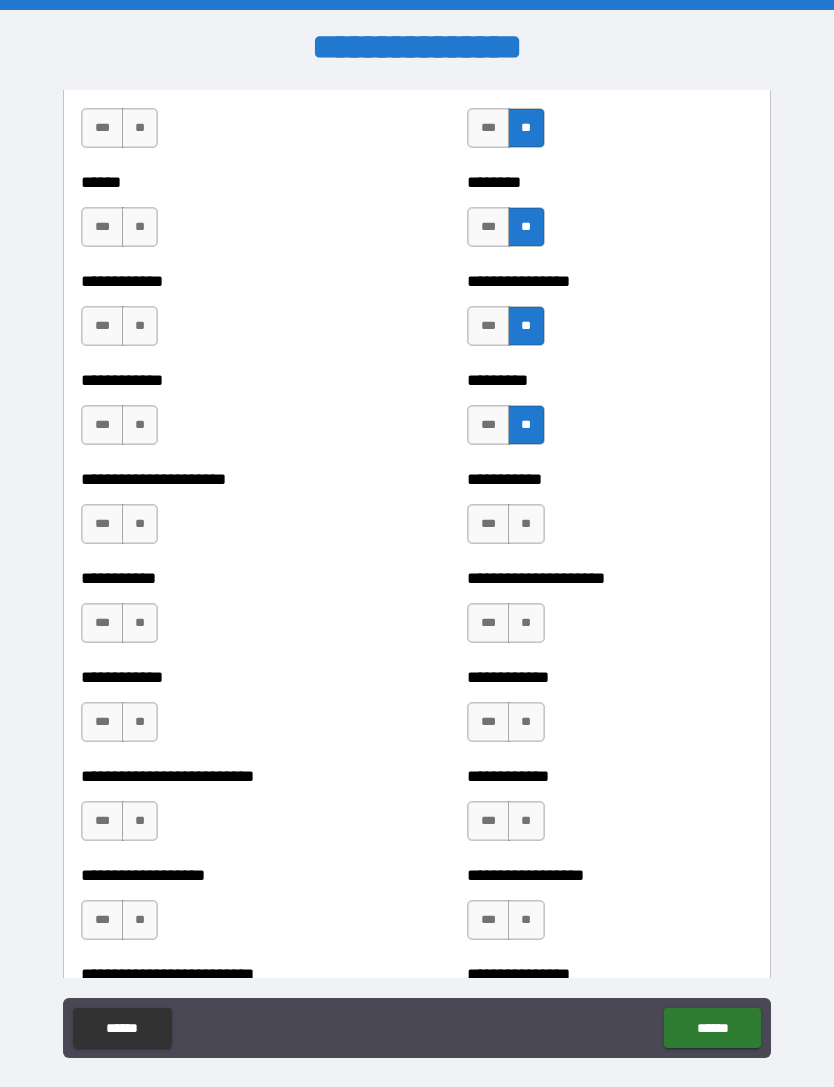 click on "**" at bounding box center [526, 524] 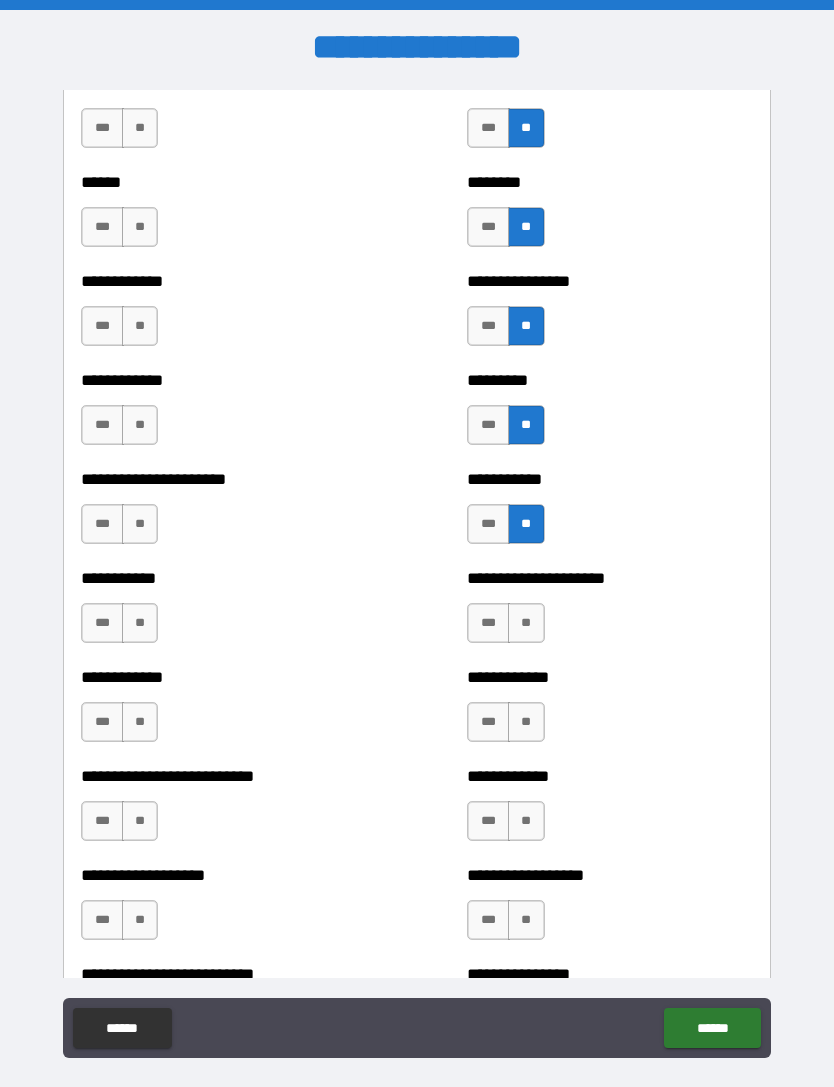 click on "**" at bounding box center (140, 326) 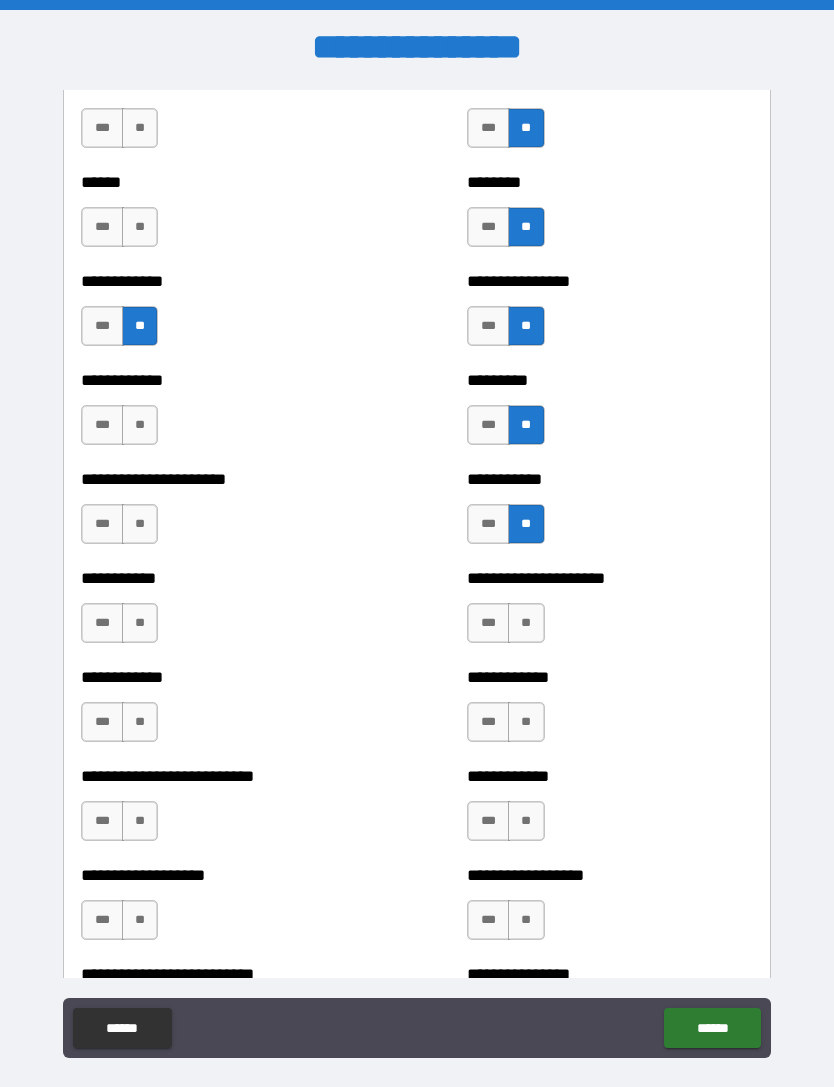 click on "**" at bounding box center (140, 227) 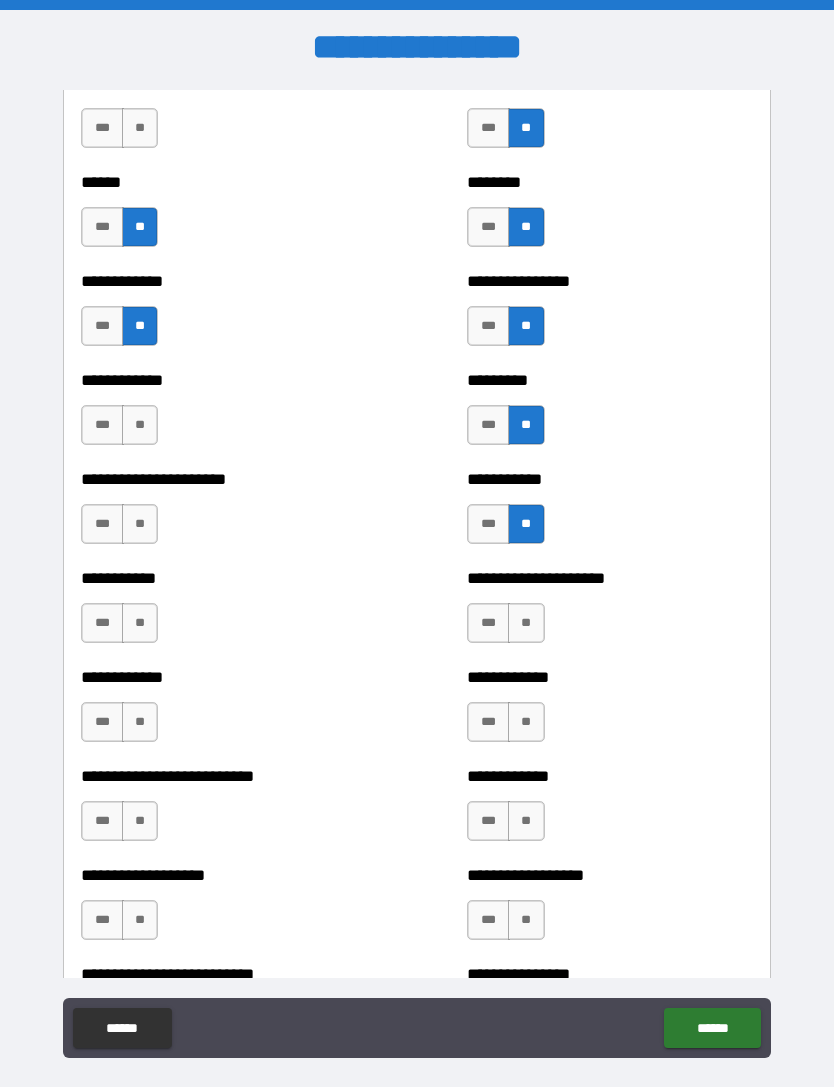 click on "**" at bounding box center [140, 128] 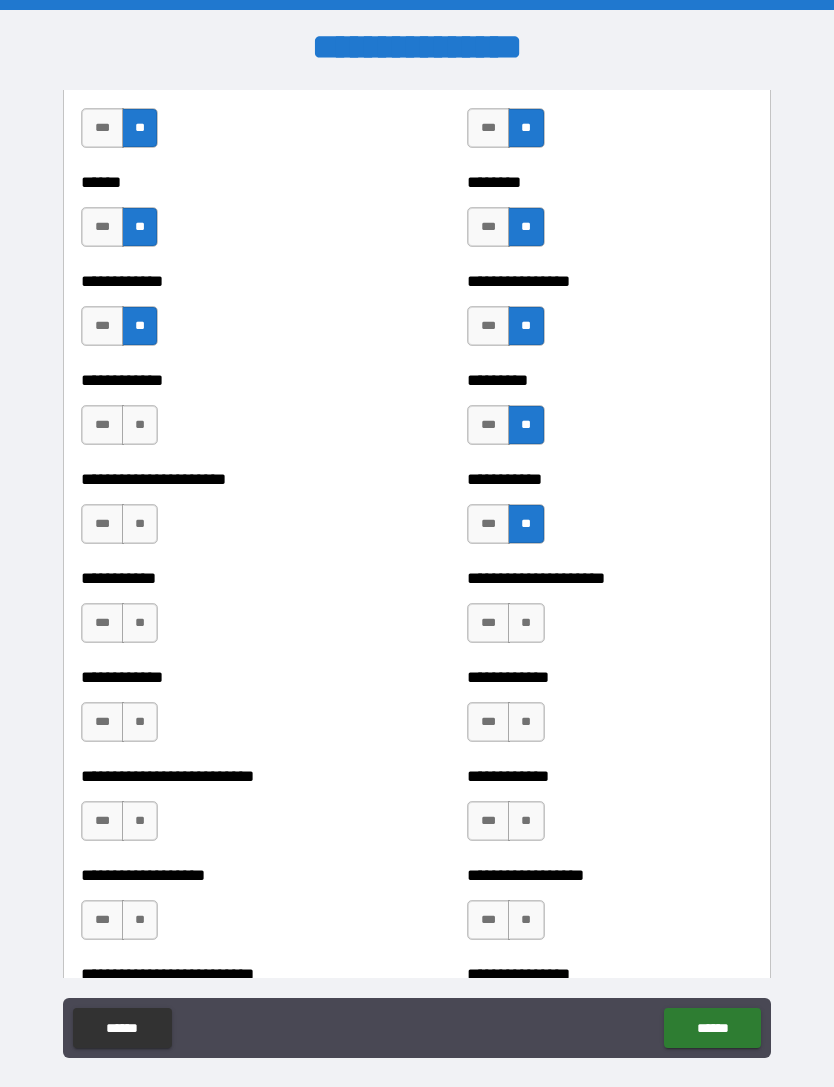 click on "**" at bounding box center (140, 425) 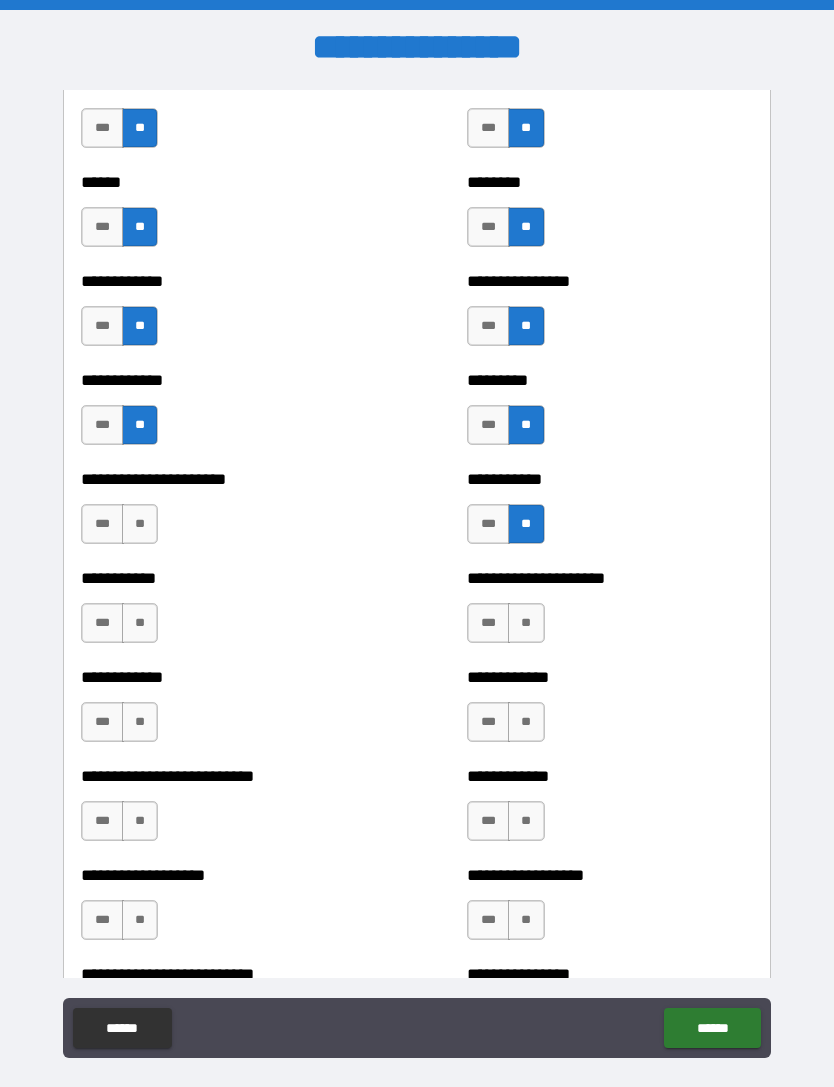 click on "**" at bounding box center (140, 524) 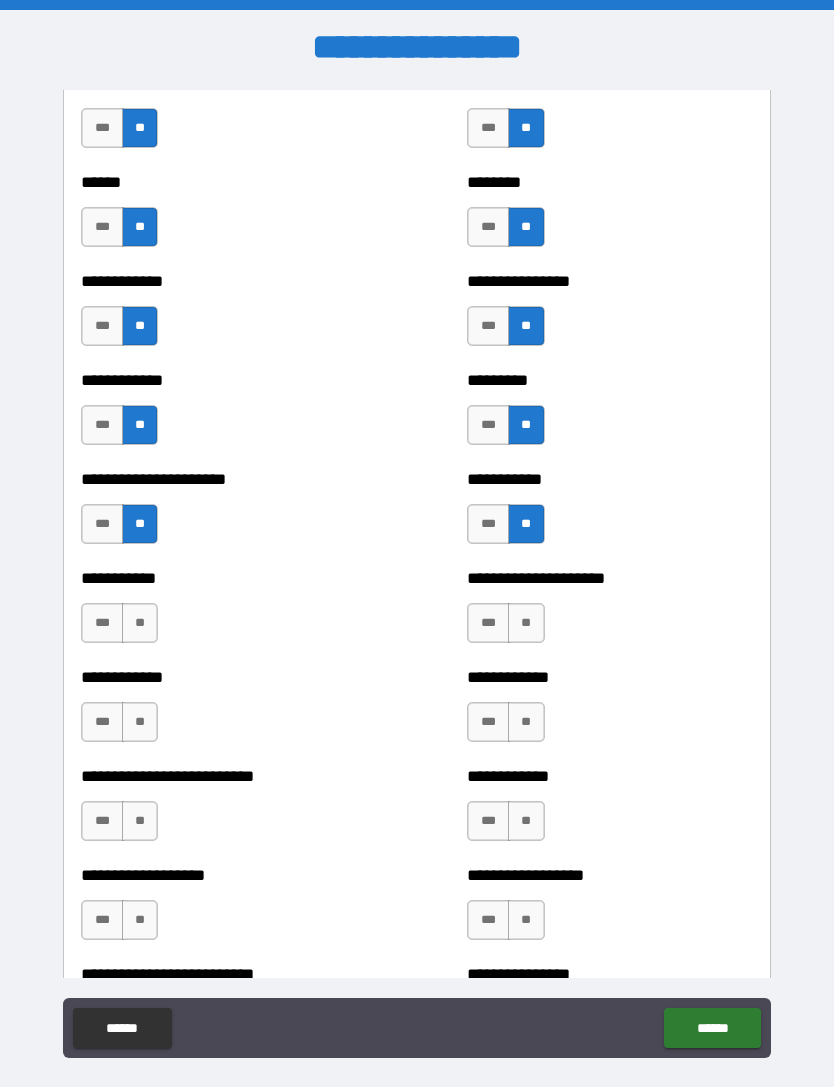 click on "**" at bounding box center [140, 623] 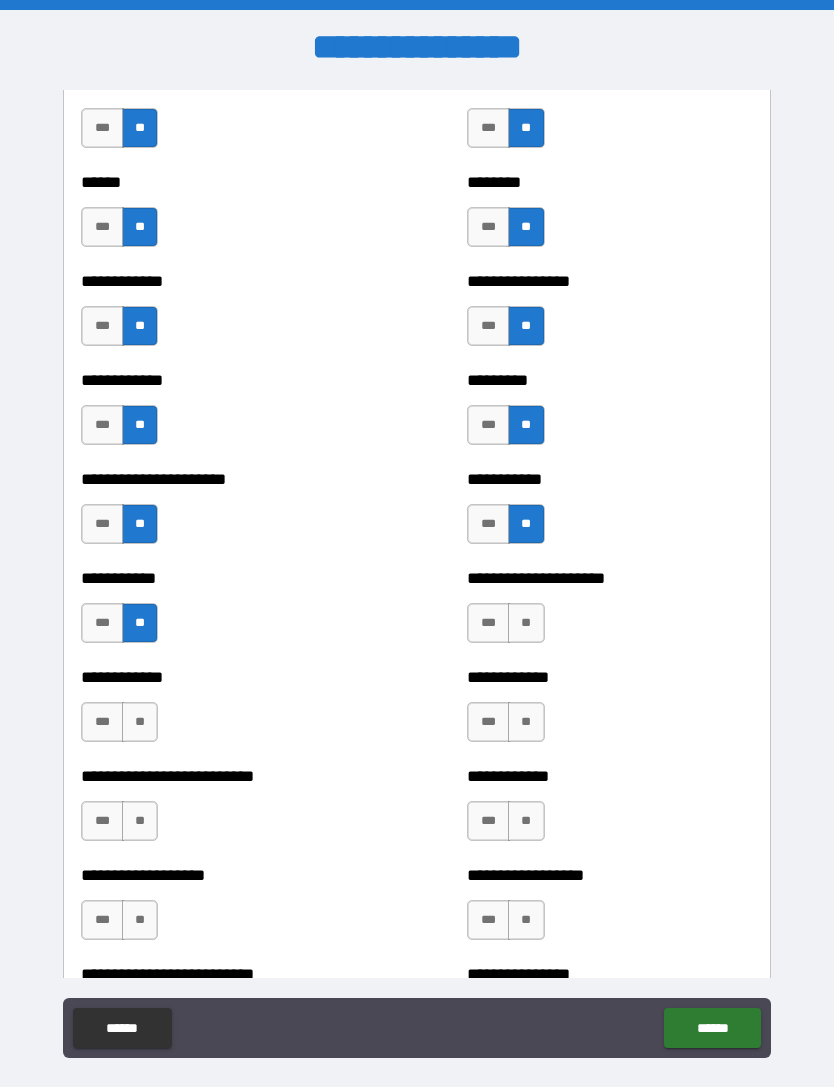 click on "**" at bounding box center [526, 623] 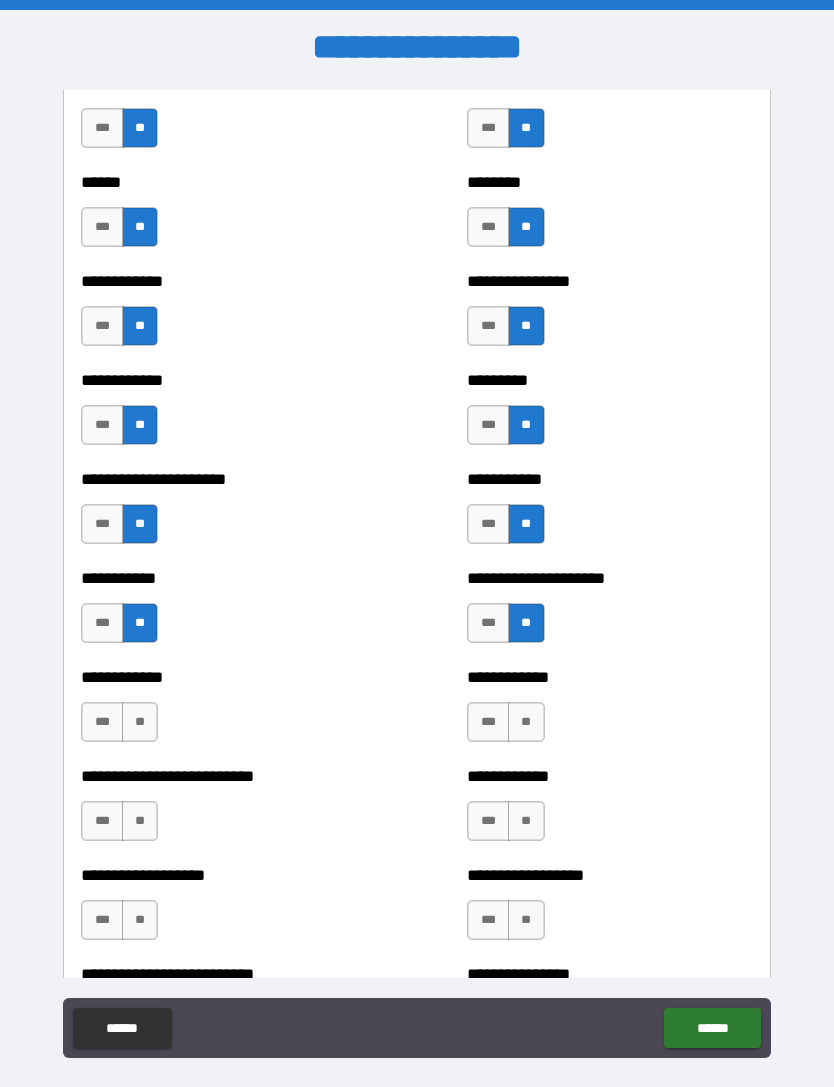 click on "**" at bounding box center (526, 722) 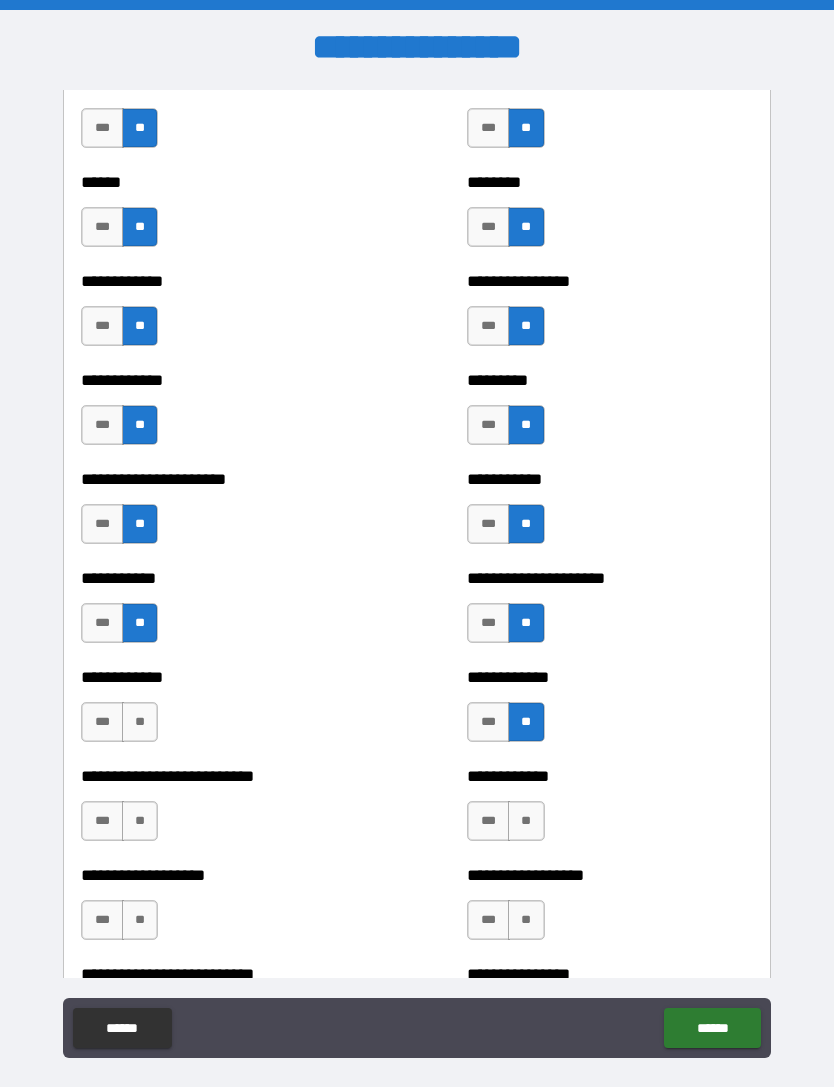 click on "**" at bounding box center [140, 722] 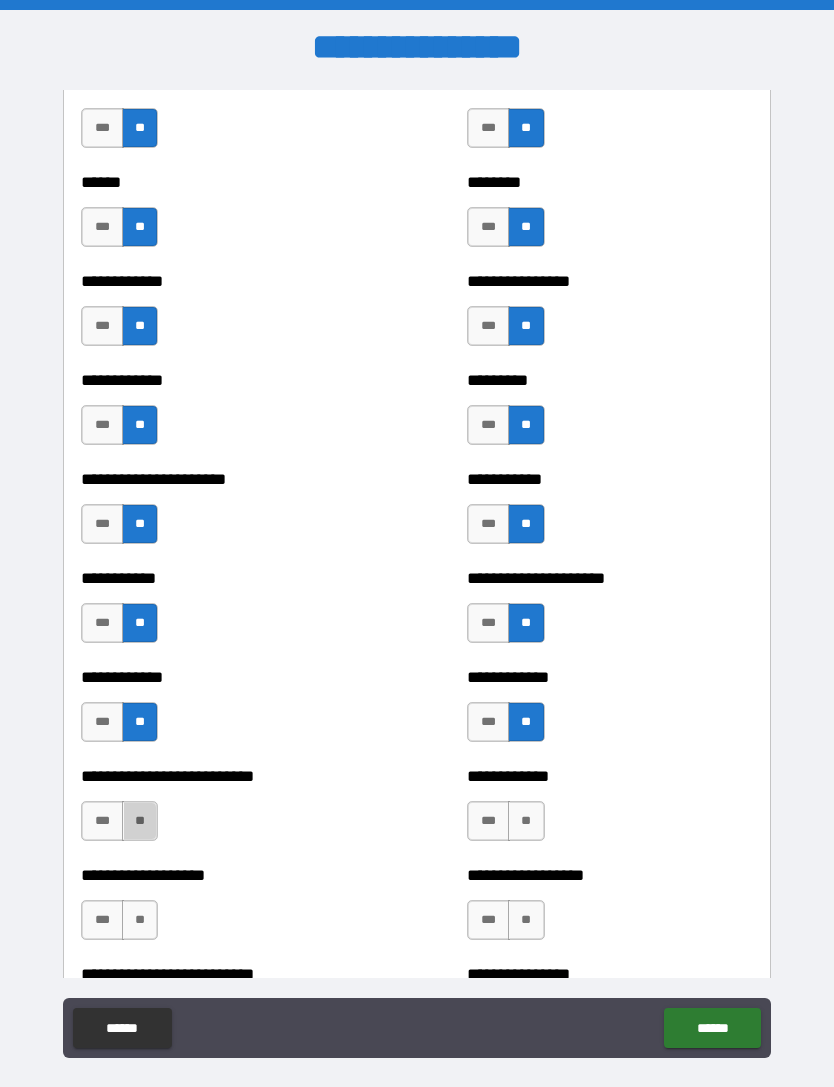 click on "**" at bounding box center (140, 821) 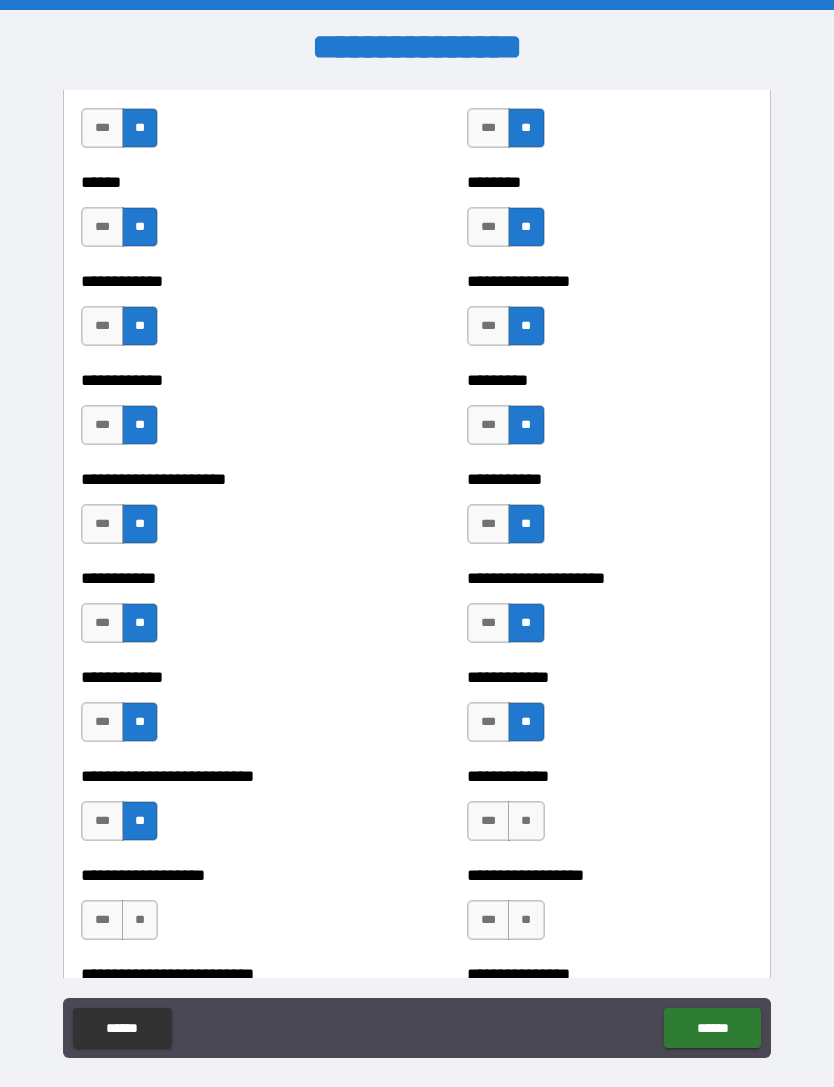 click on "**" at bounding box center [526, 821] 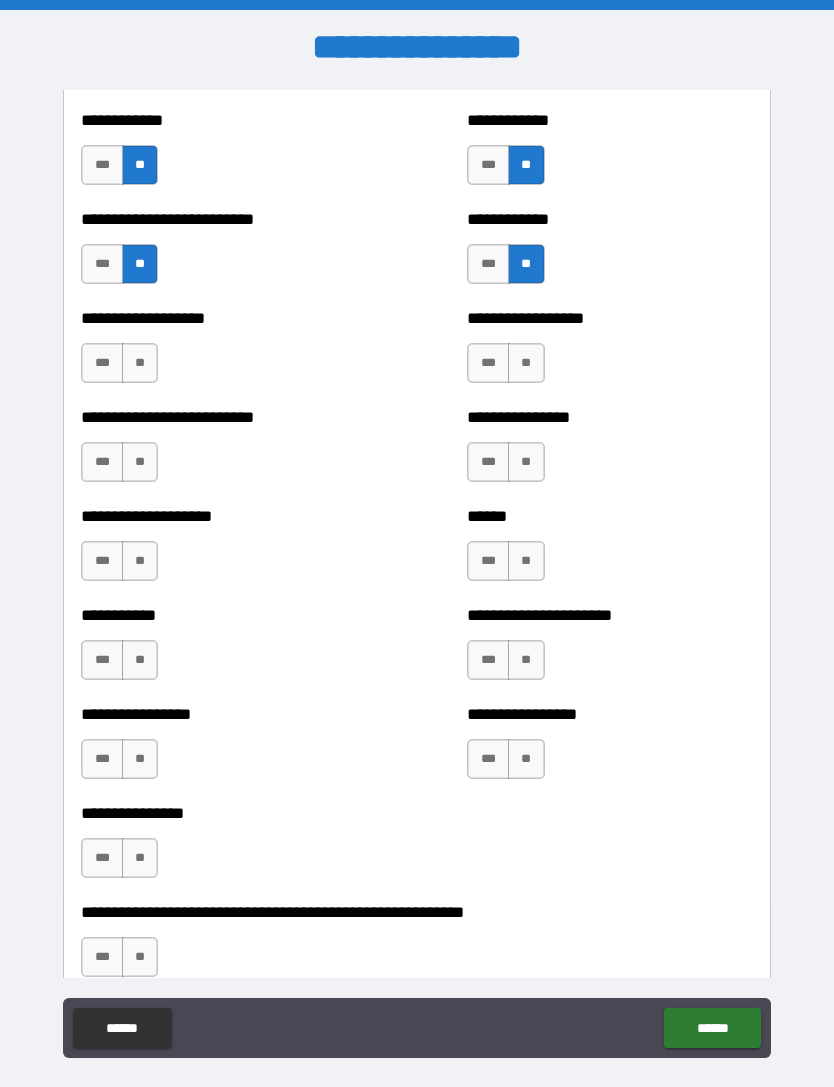 scroll, scrollTop: 5523, scrollLeft: 0, axis: vertical 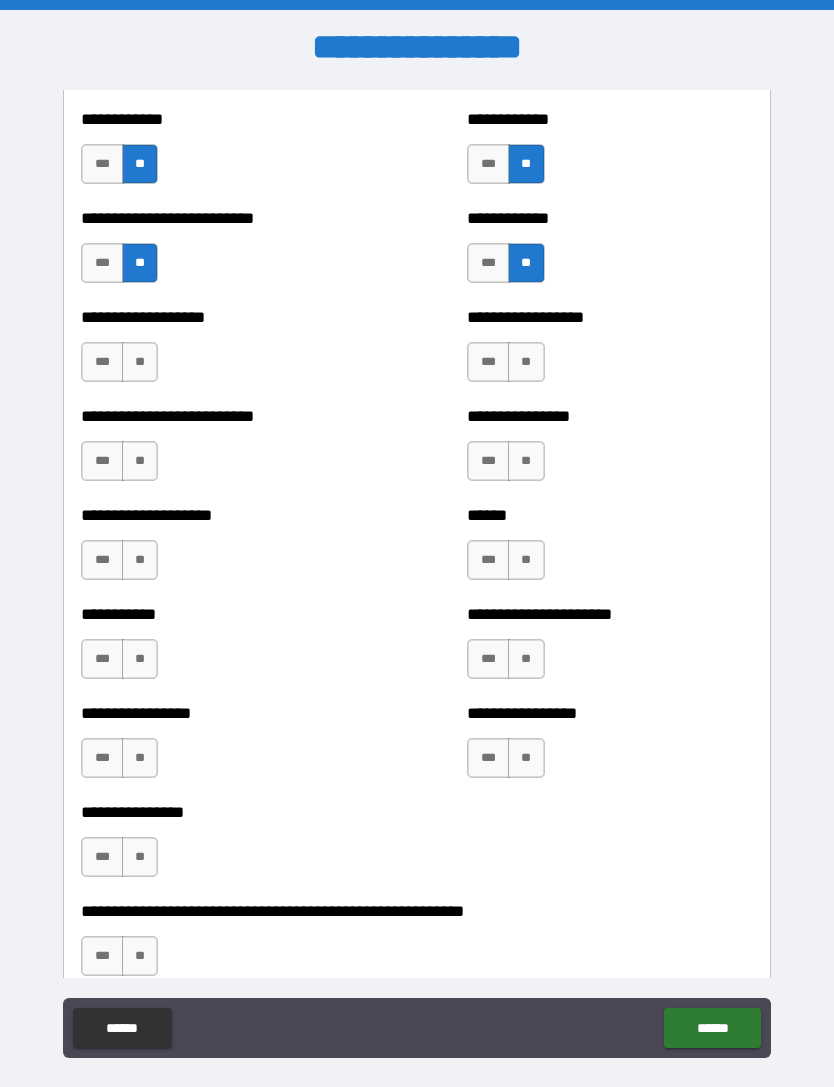 click on "***" at bounding box center [102, 263] 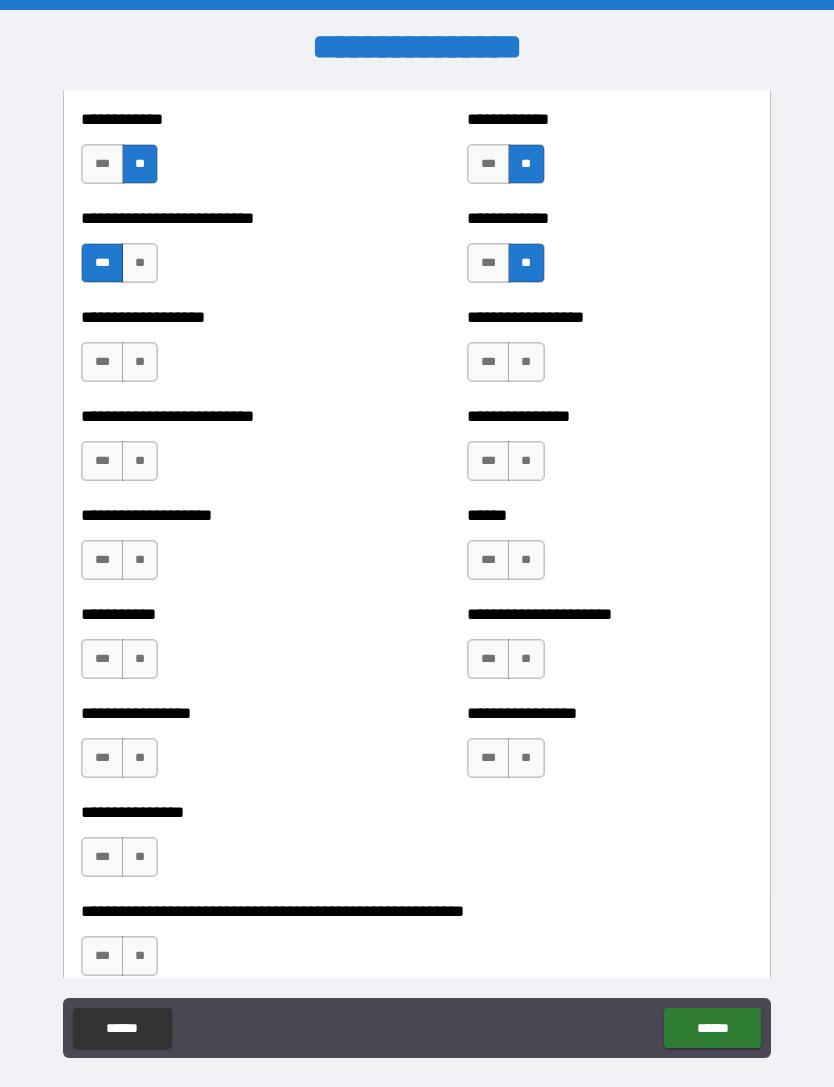 click on "**" at bounding box center (526, 362) 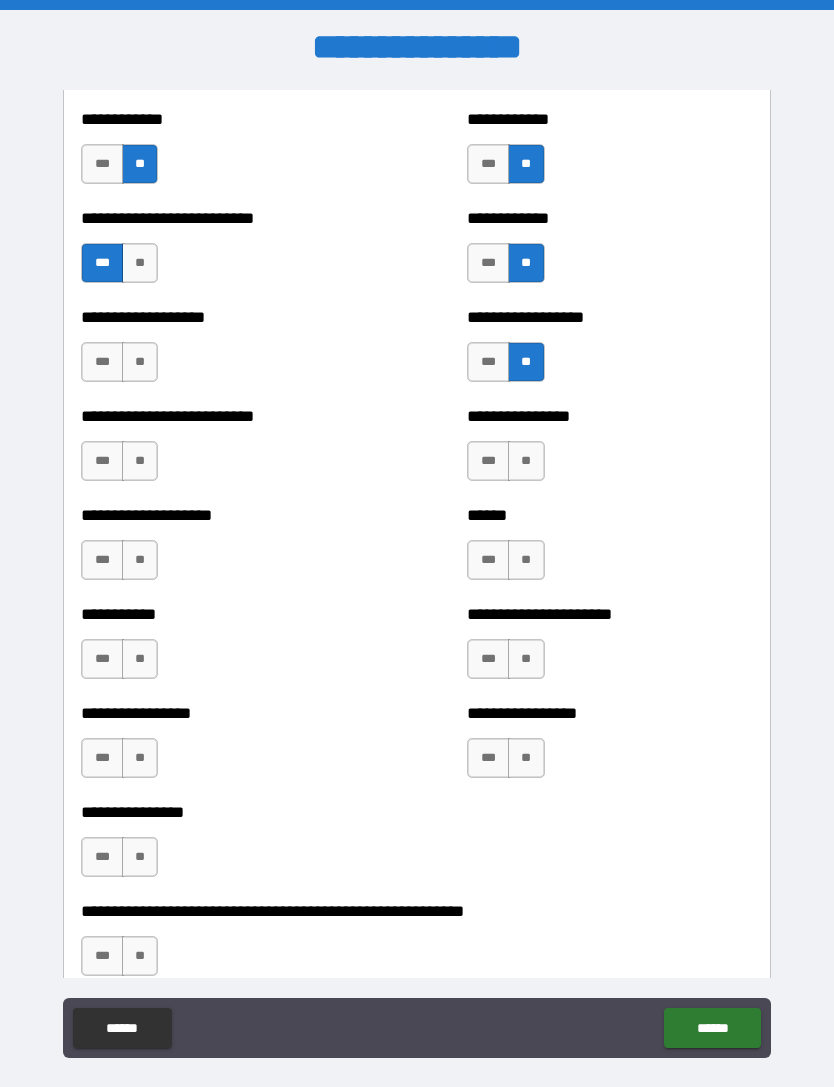 click on "**" at bounding box center [140, 362] 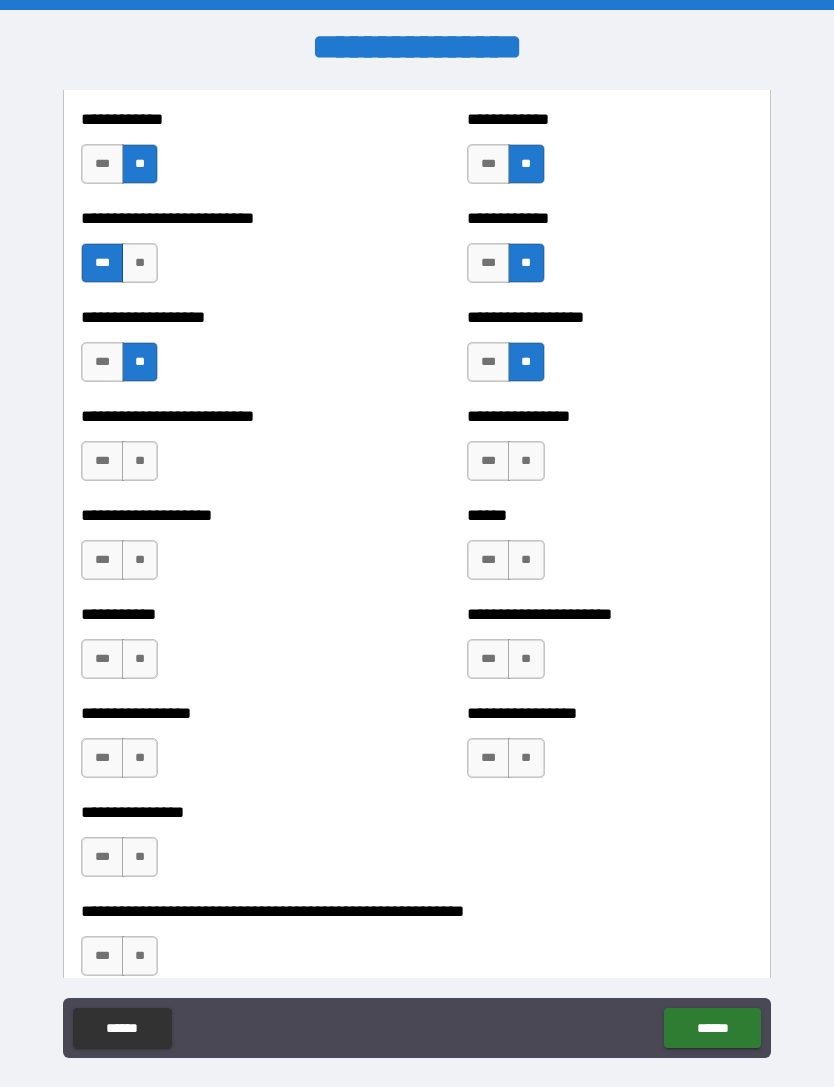 click on "**" at bounding box center (140, 461) 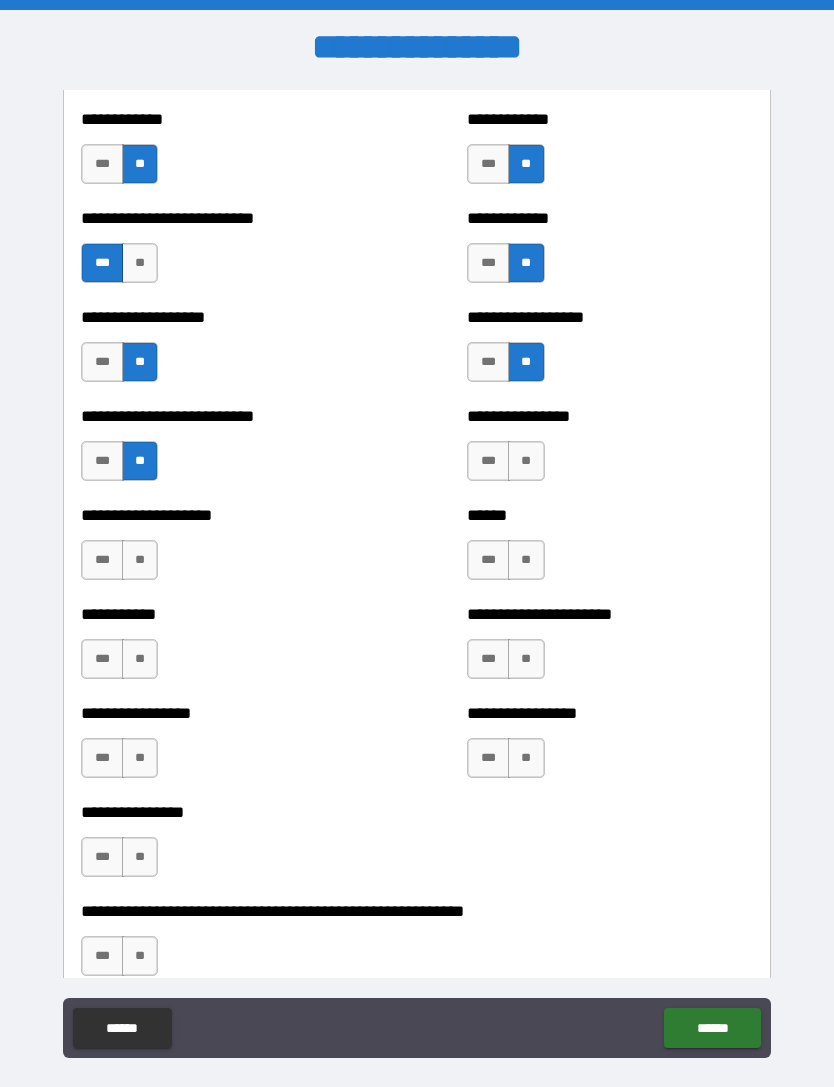 click on "**" at bounding box center [526, 461] 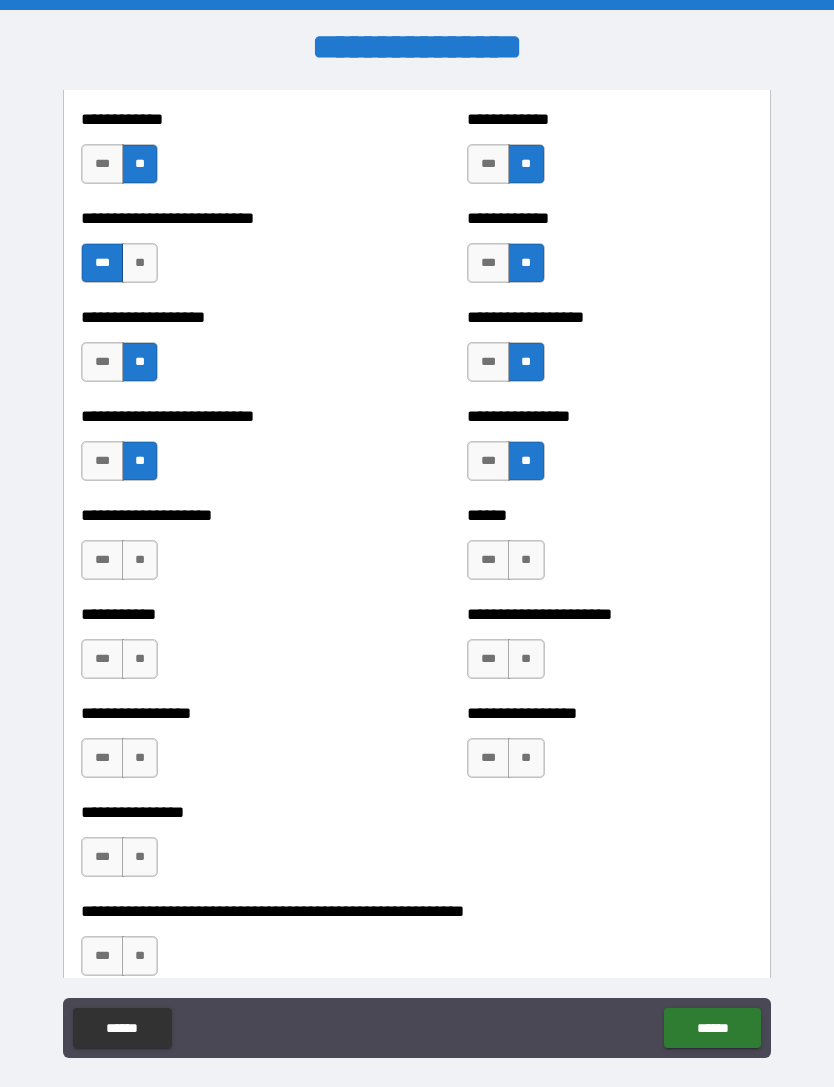 click on "**" at bounding box center [526, 560] 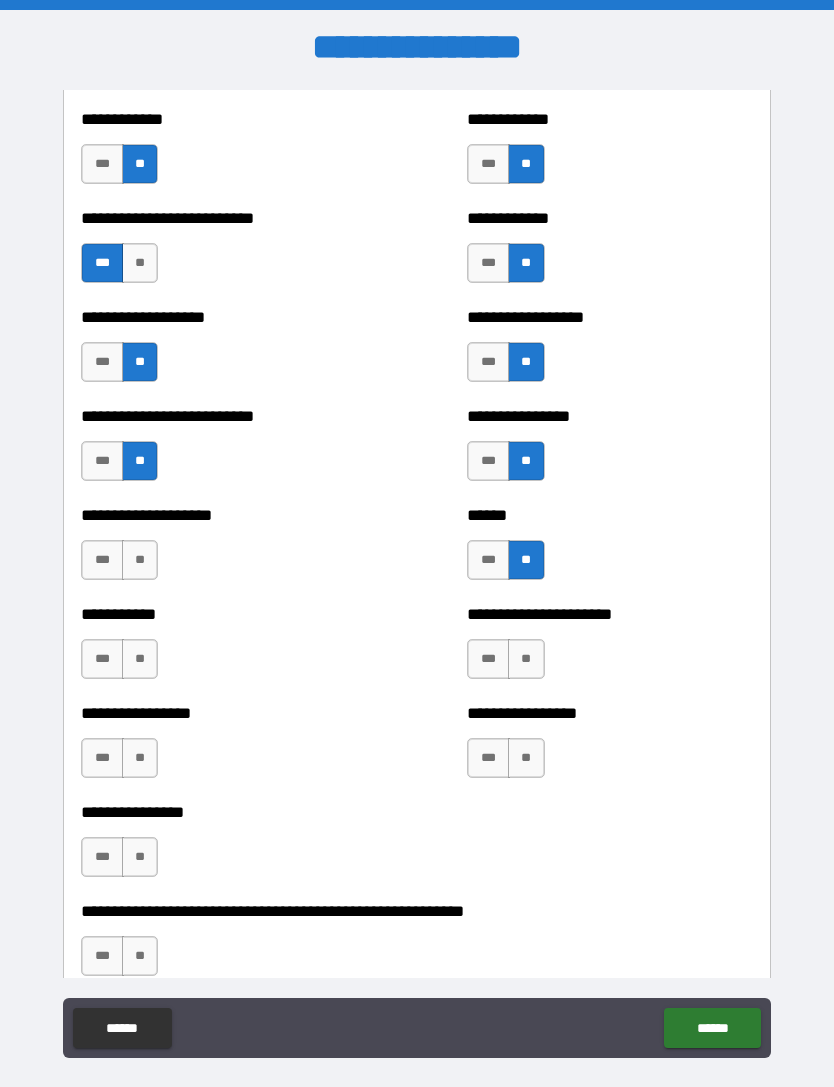 click on "**" at bounding box center [140, 560] 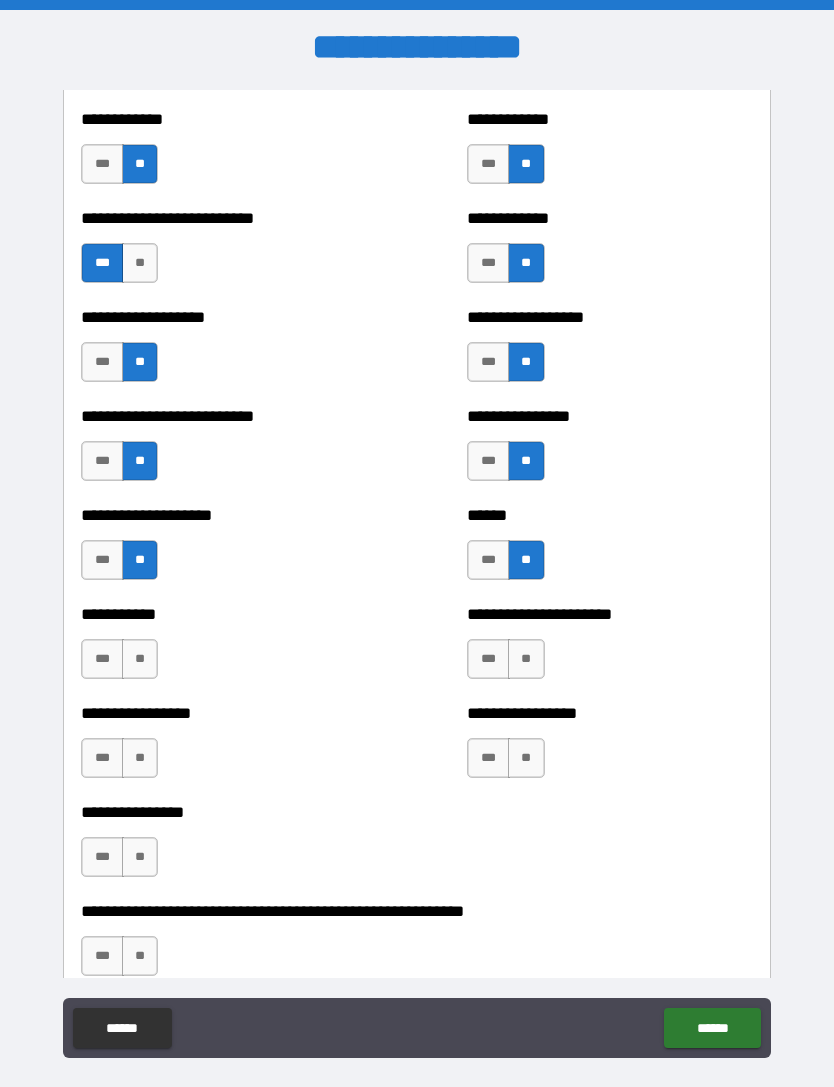 click on "**" at bounding box center [140, 659] 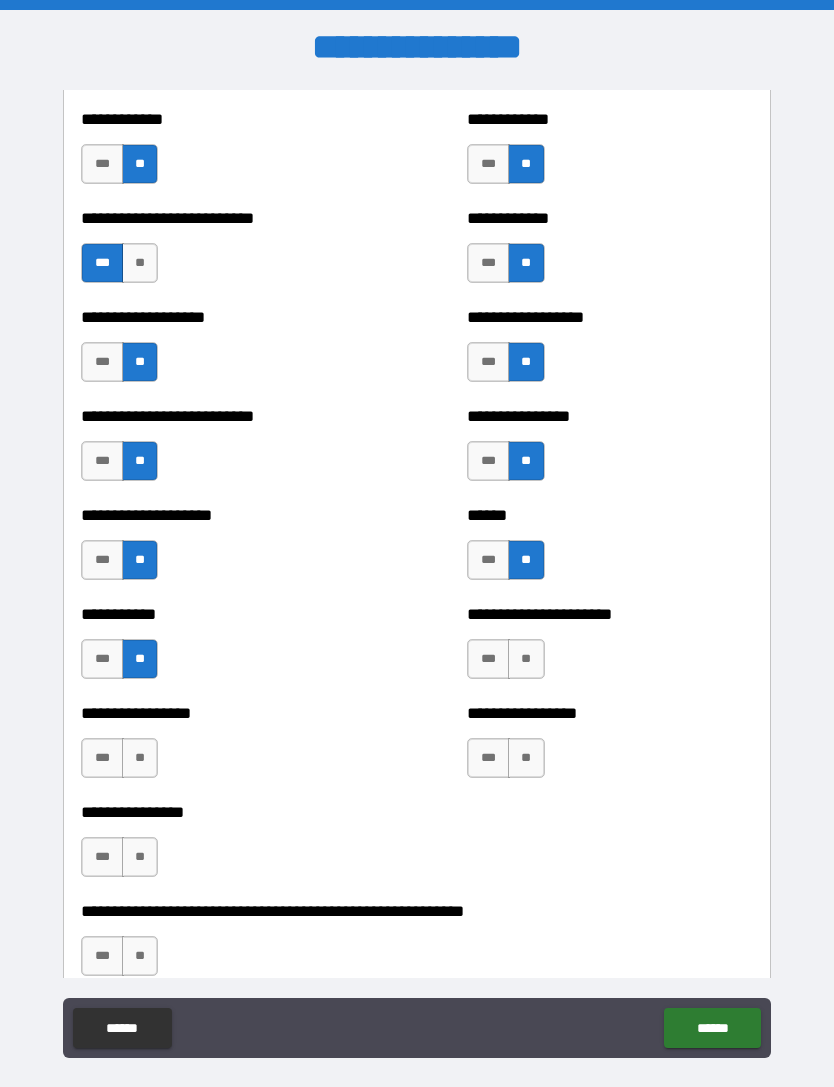 click on "**" at bounding box center [526, 659] 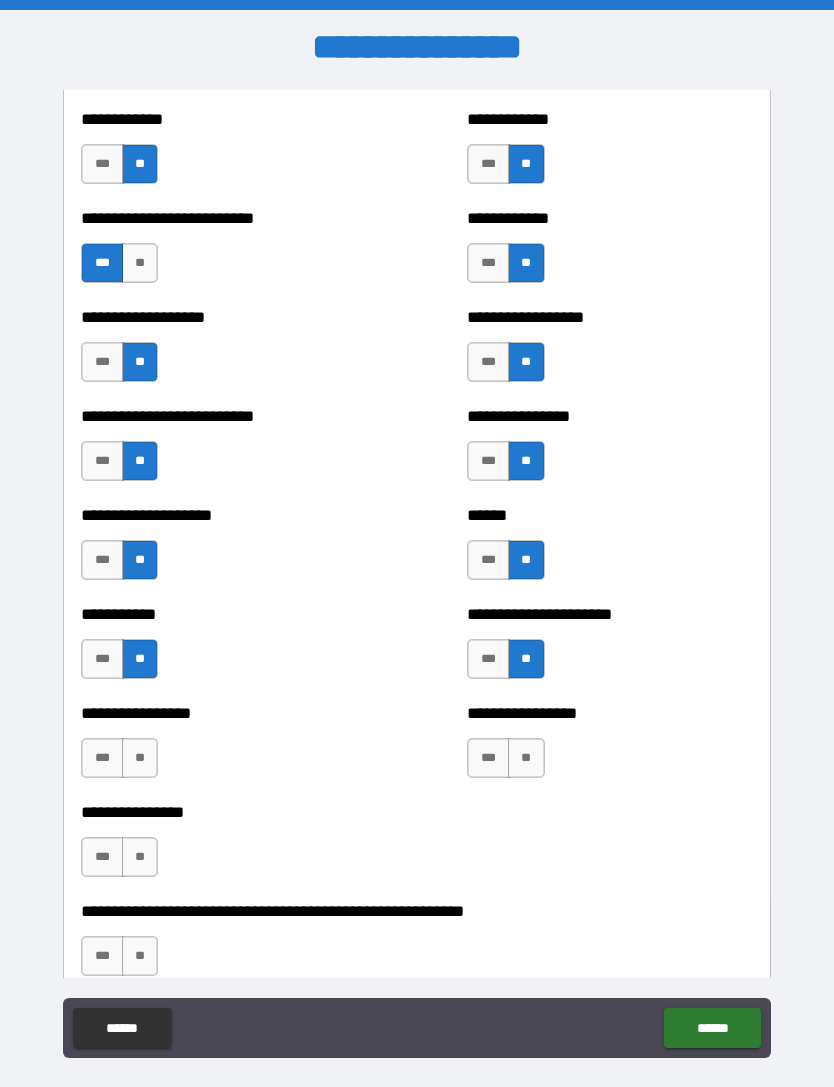click on "**" at bounding box center [526, 758] 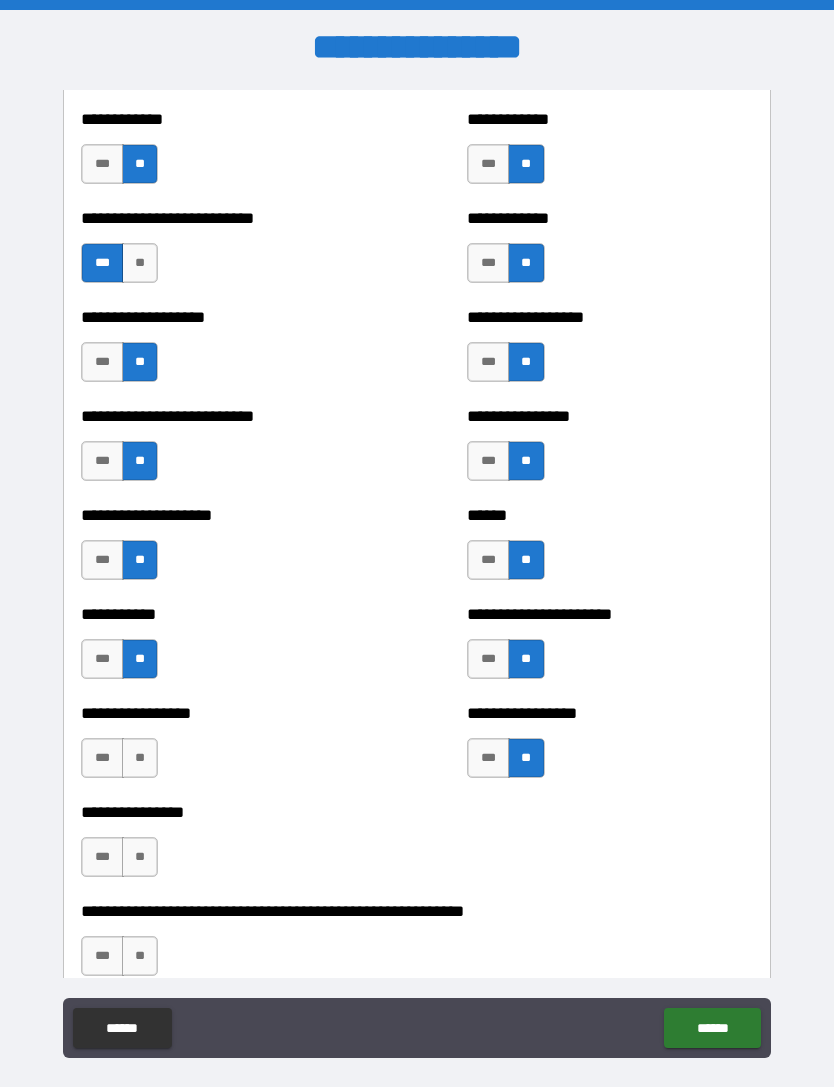 click on "**" at bounding box center [140, 758] 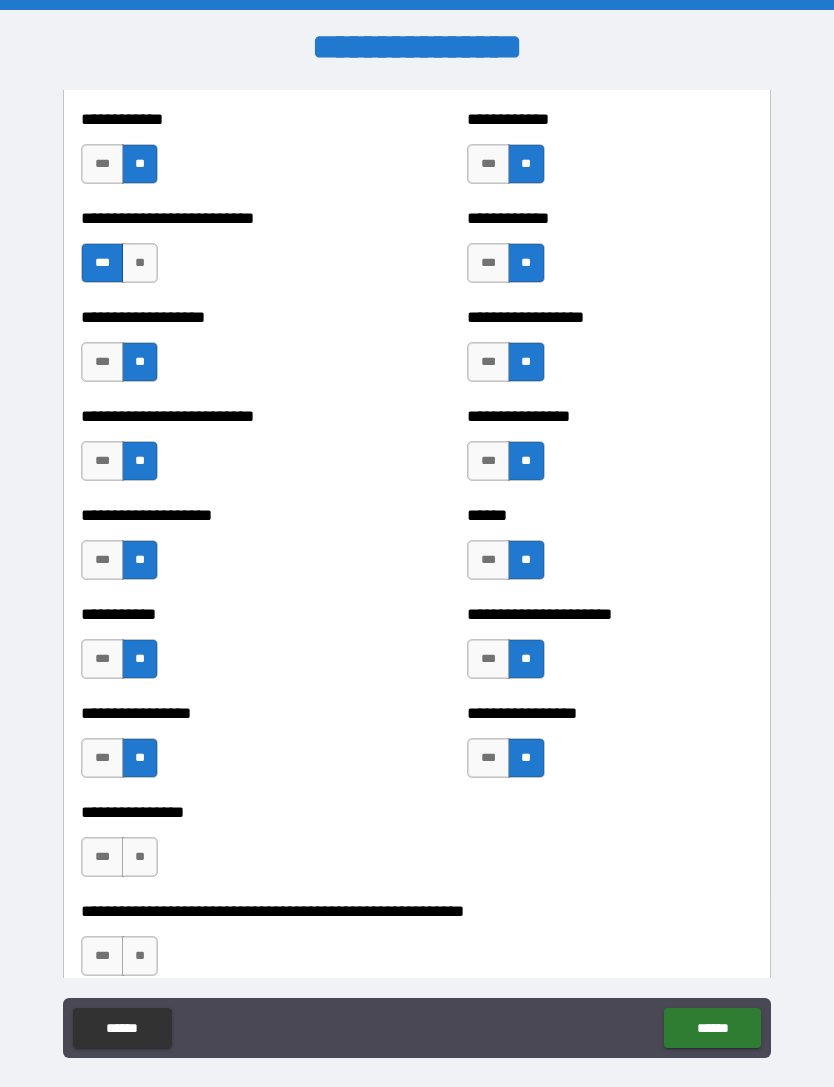 click on "**" at bounding box center (140, 857) 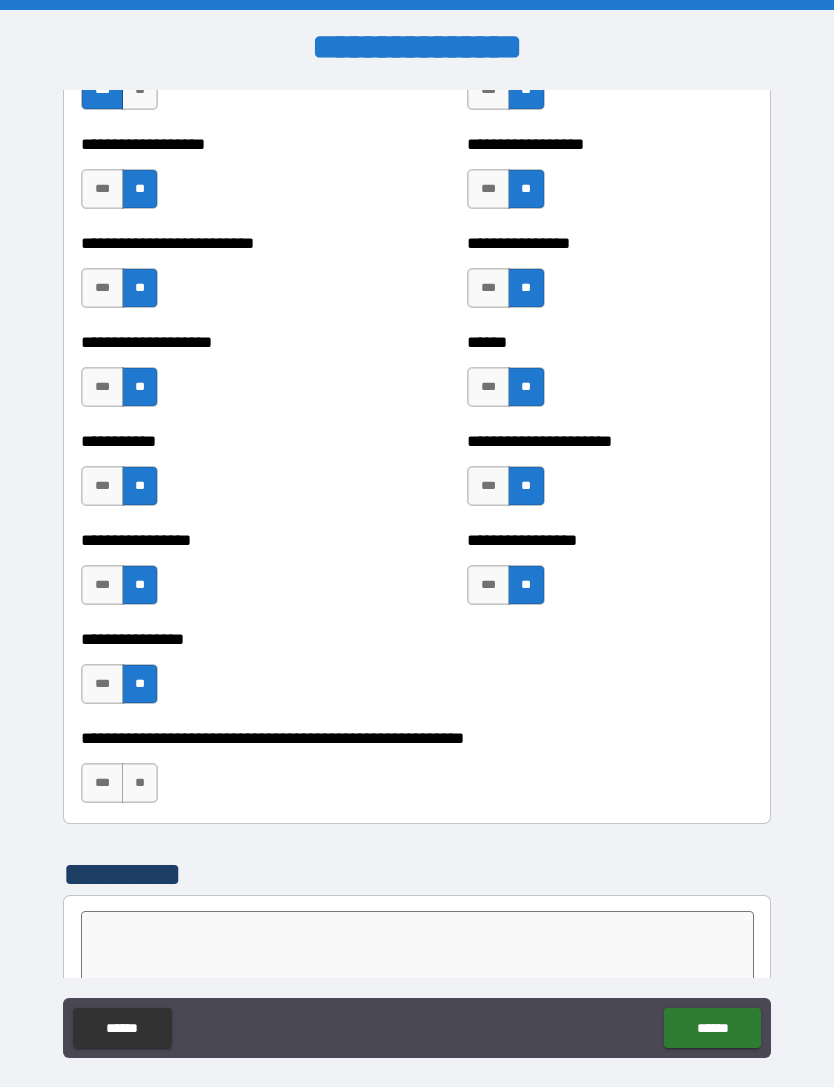 scroll, scrollTop: 5701, scrollLeft: 0, axis: vertical 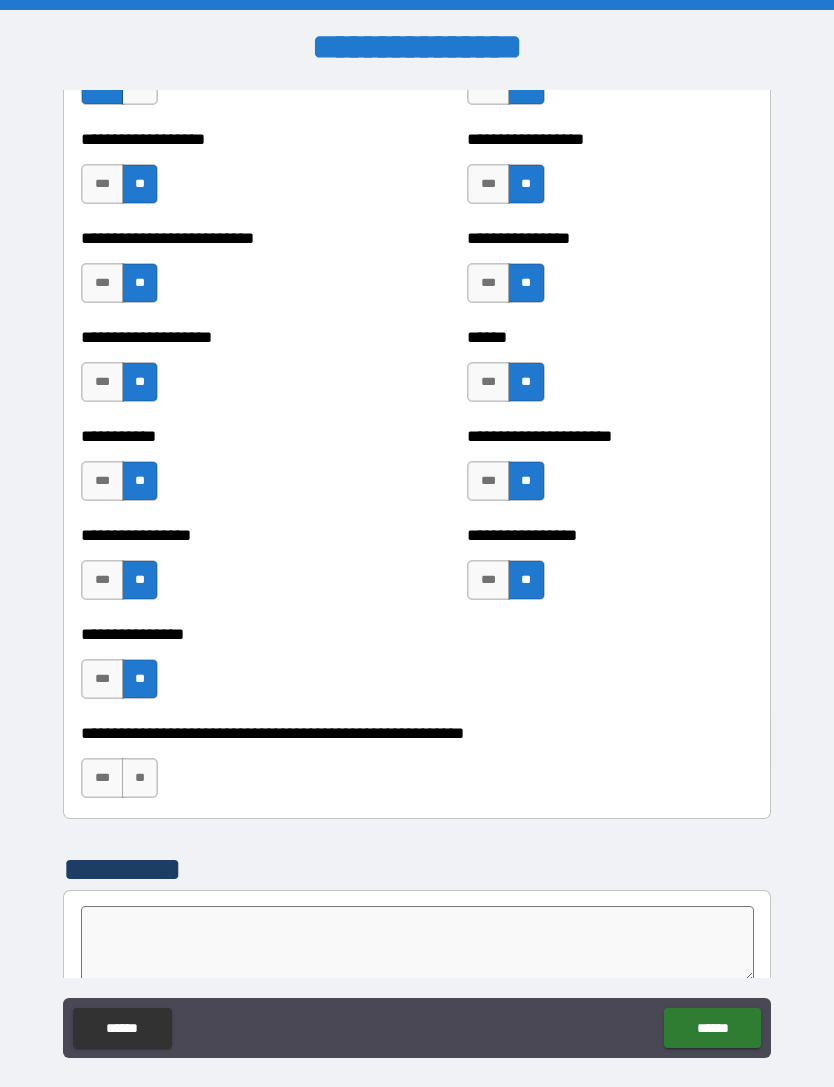 click on "**" at bounding box center [140, 778] 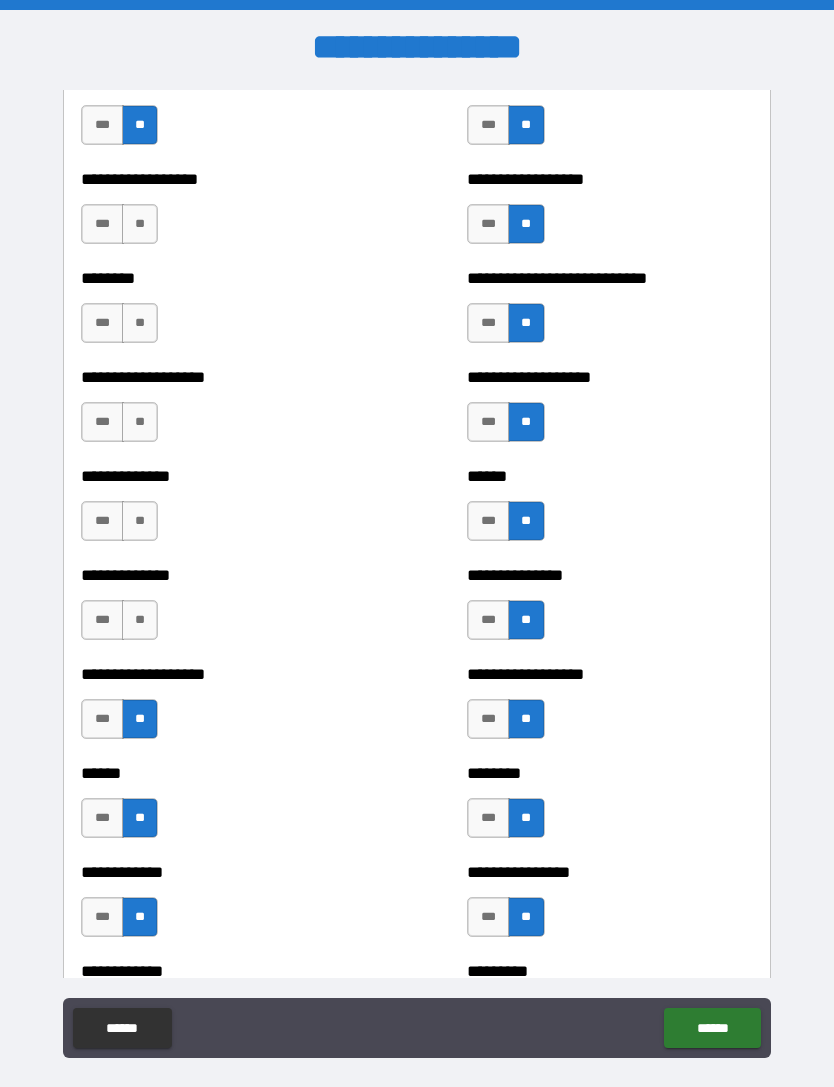 scroll, scrollTop: 4374, scrollLeft: 0, axis: vertical 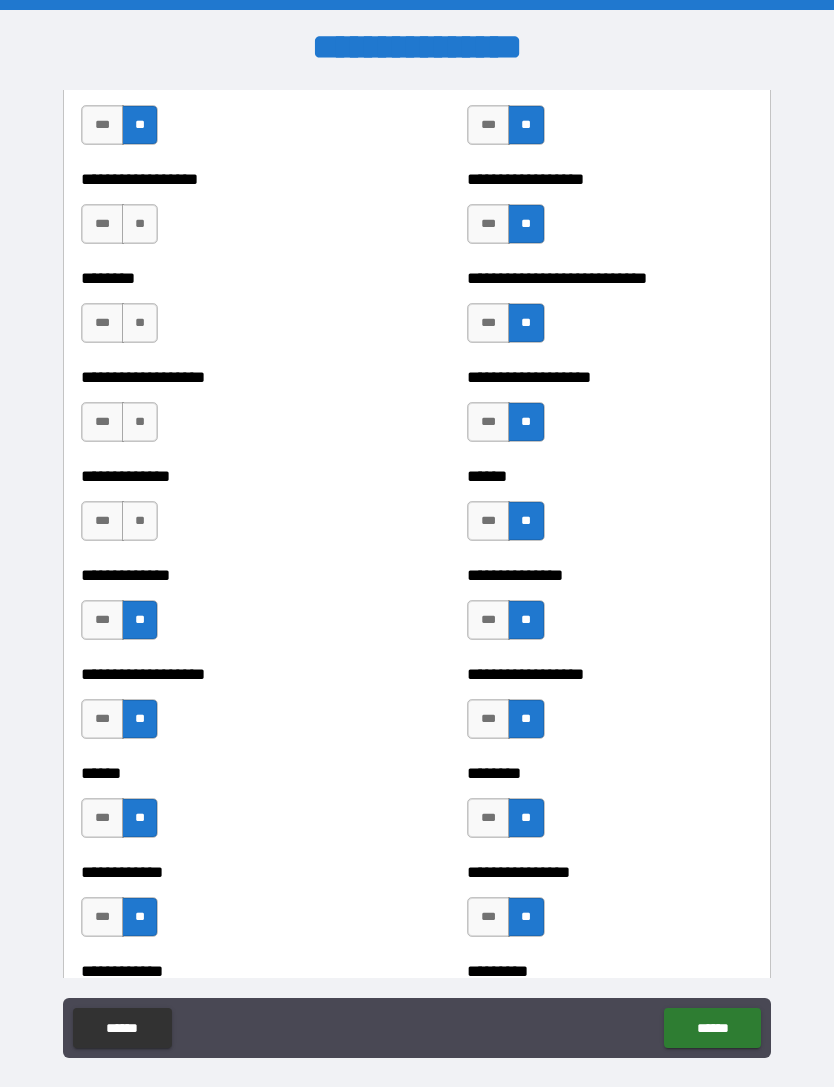 click on "**" at bounding box center (140, 521) 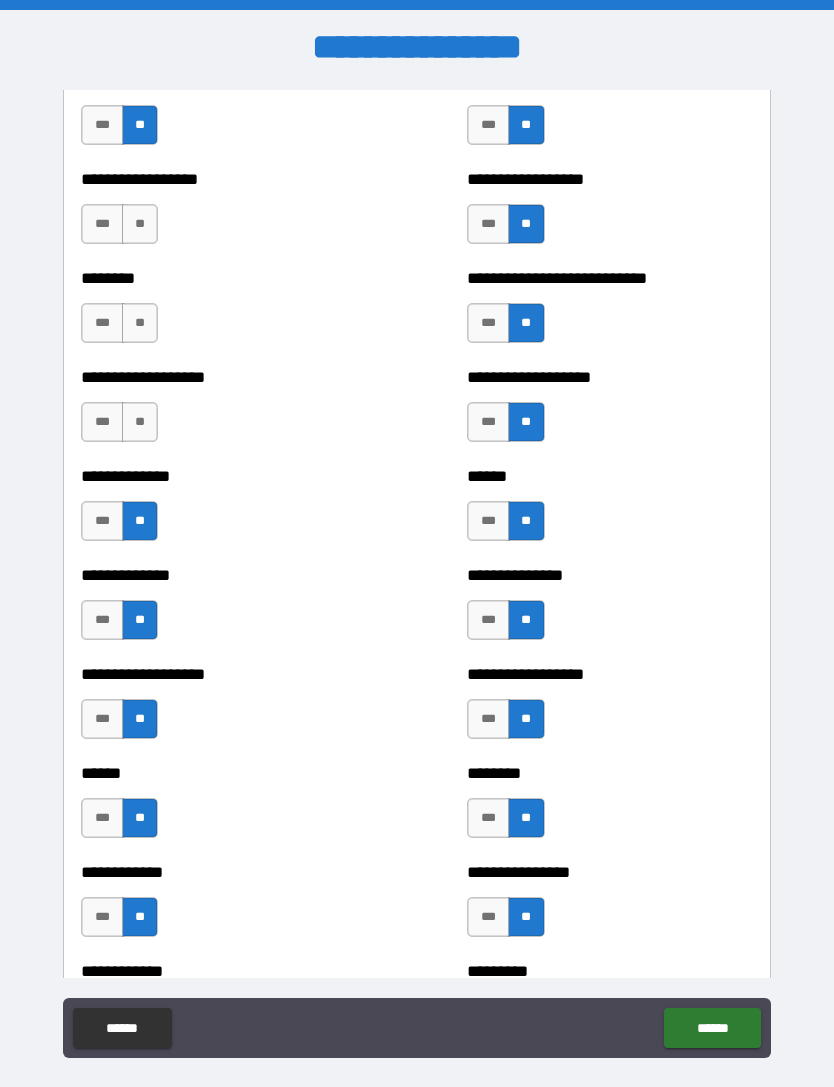 click on "**" at bounding box center (140, 422) 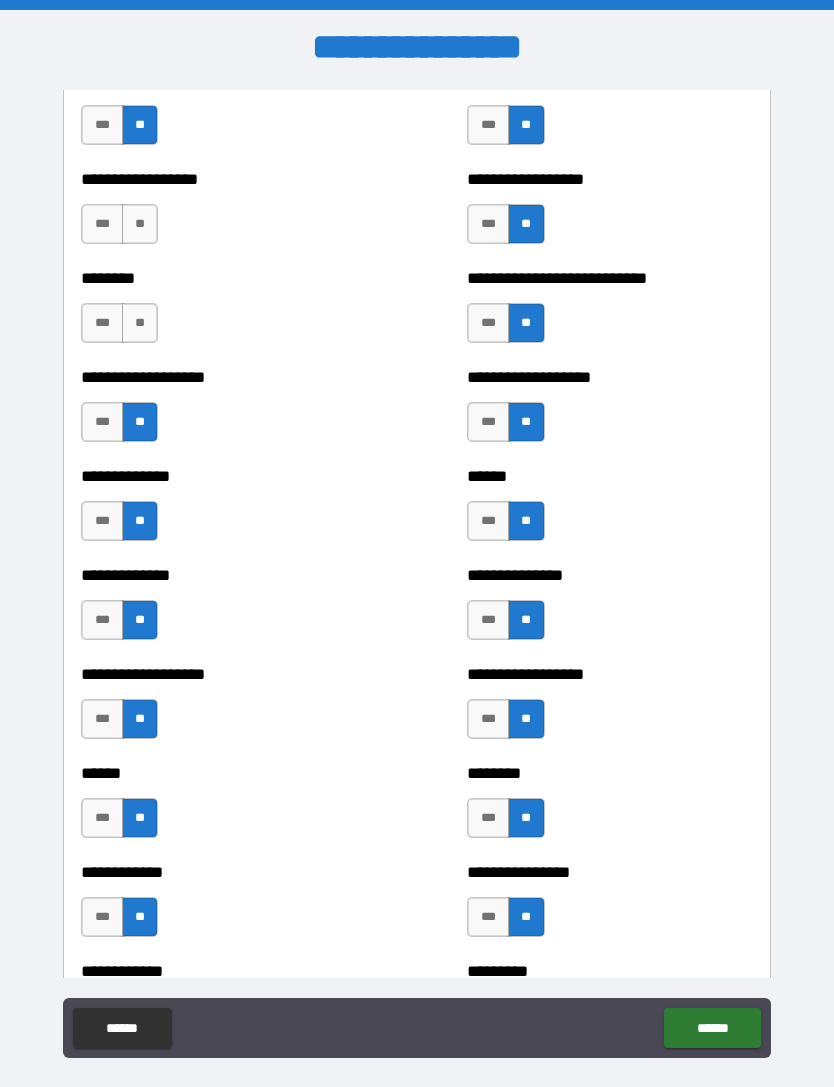 click on "**" at bounding box center [140, 323] 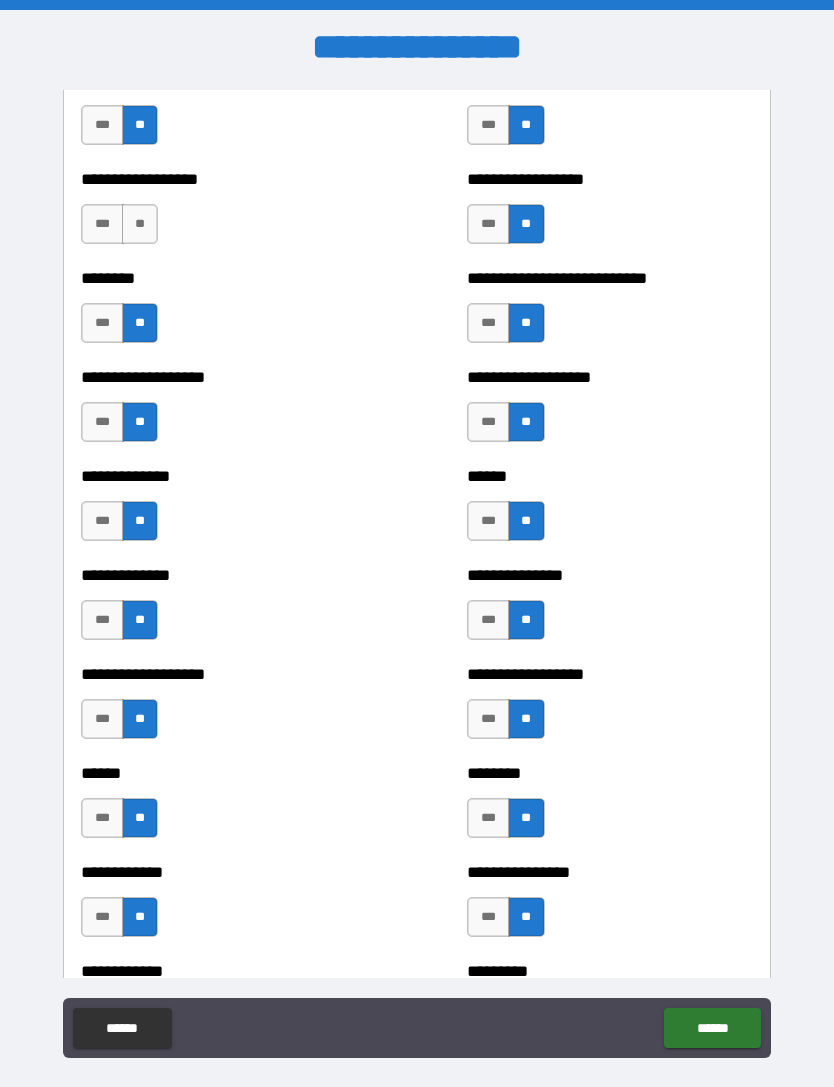click on "**" at bounding box center (140, 224) 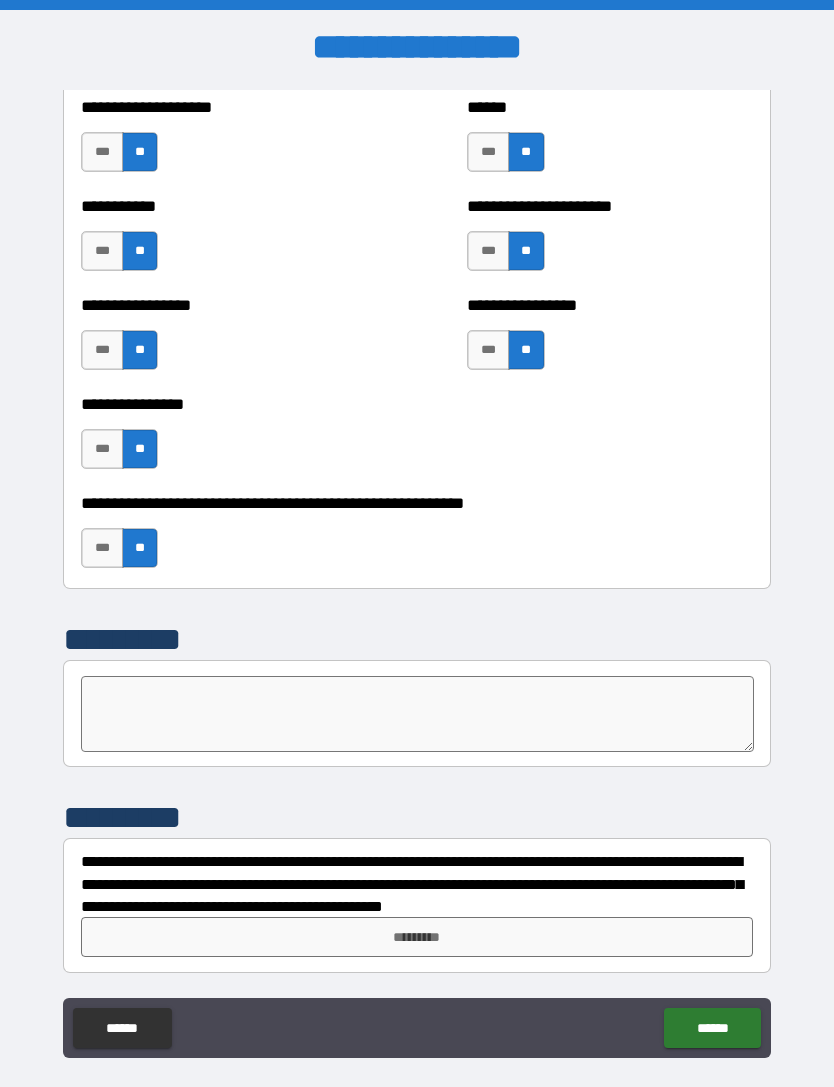 scroll, scrollTop: 5931, scrollLeft: 0, axis: vertical 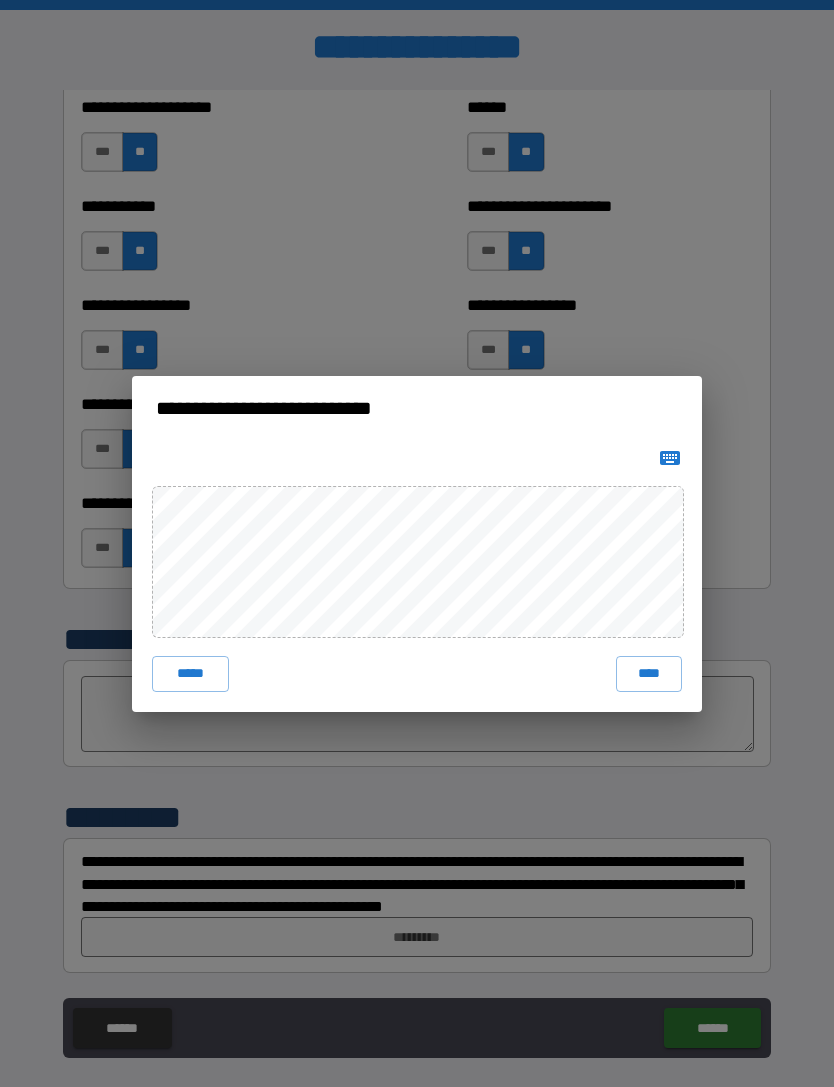 click on "****" at bounding box center [649, 674] 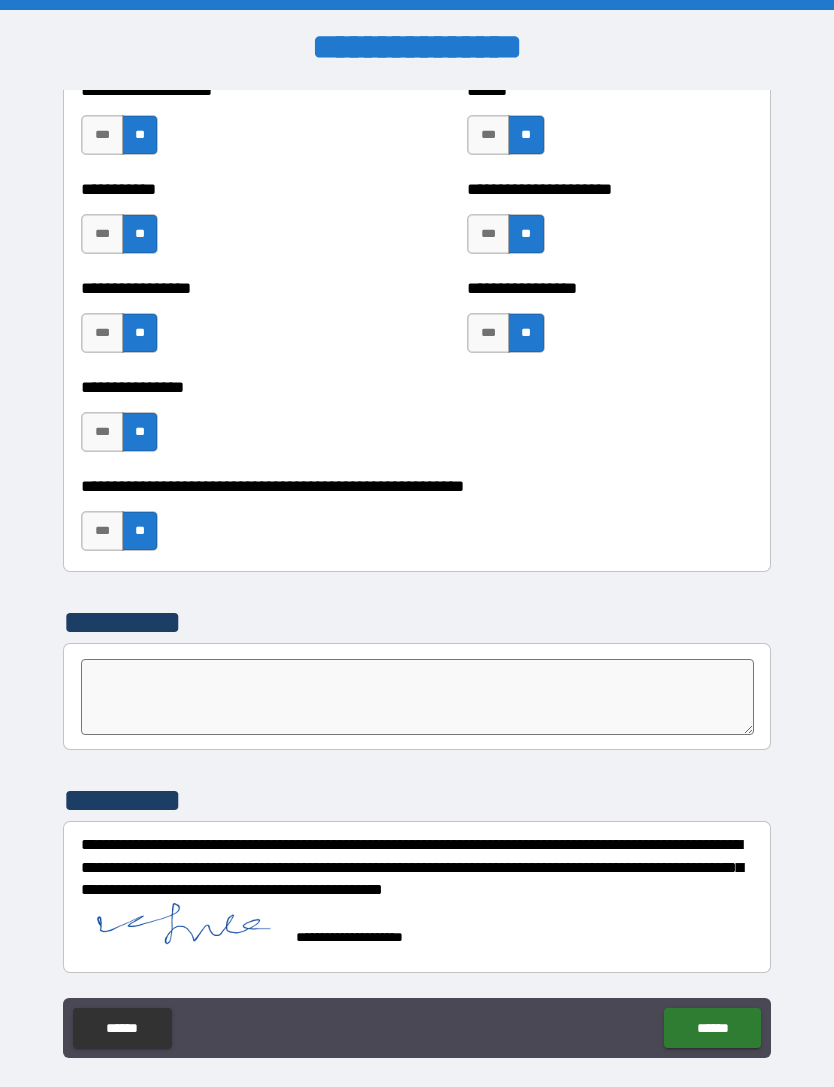 scroll, scrollTop: 5948, scrollLeft: 0, axis: vertical 